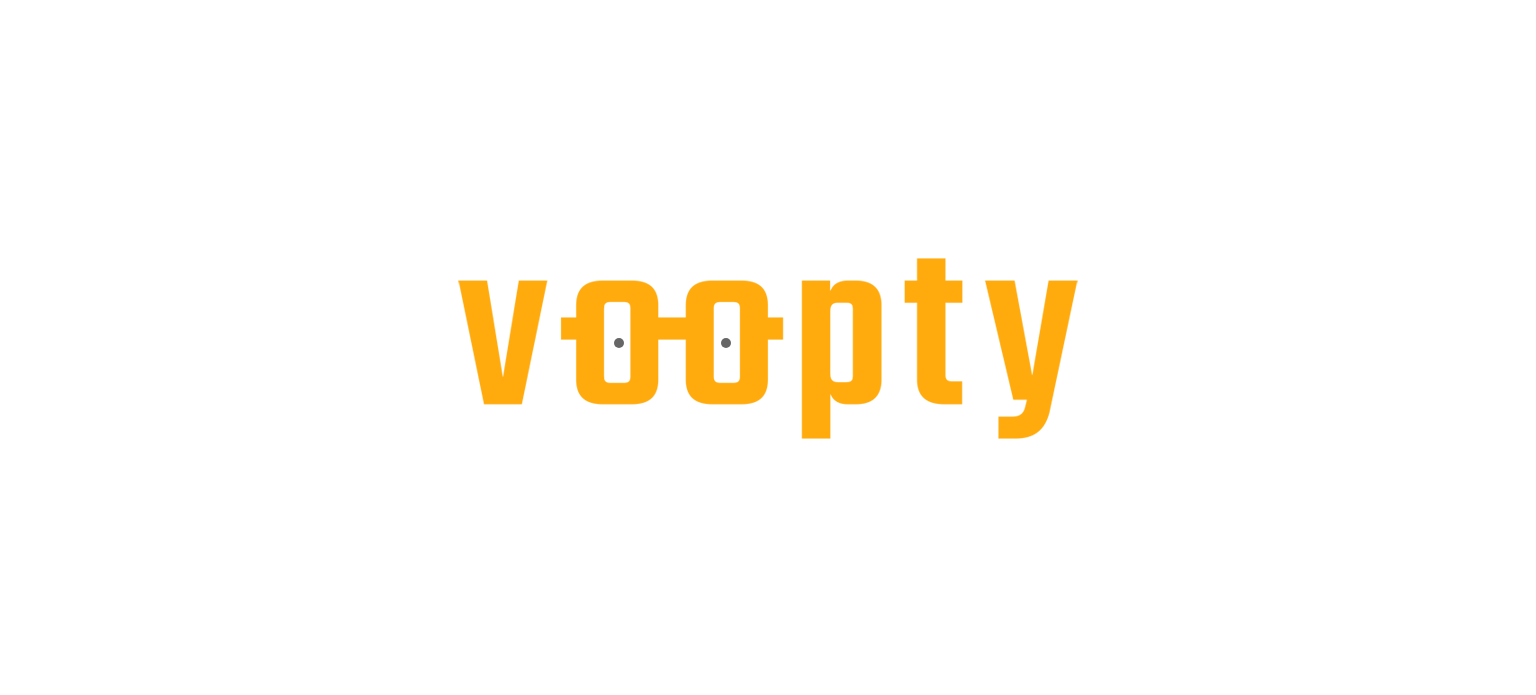 scroll, scrollTop: 0, scrollLeft: 0, axis: both 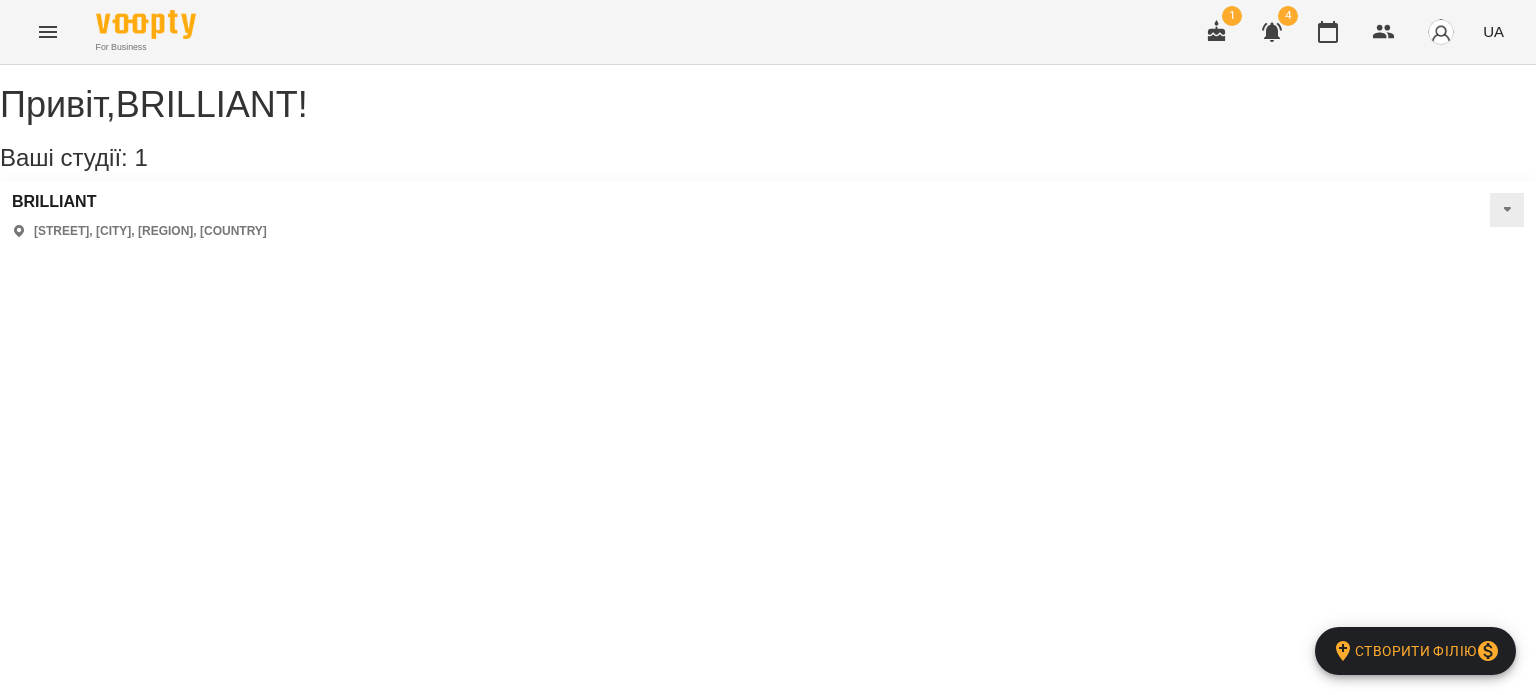 click 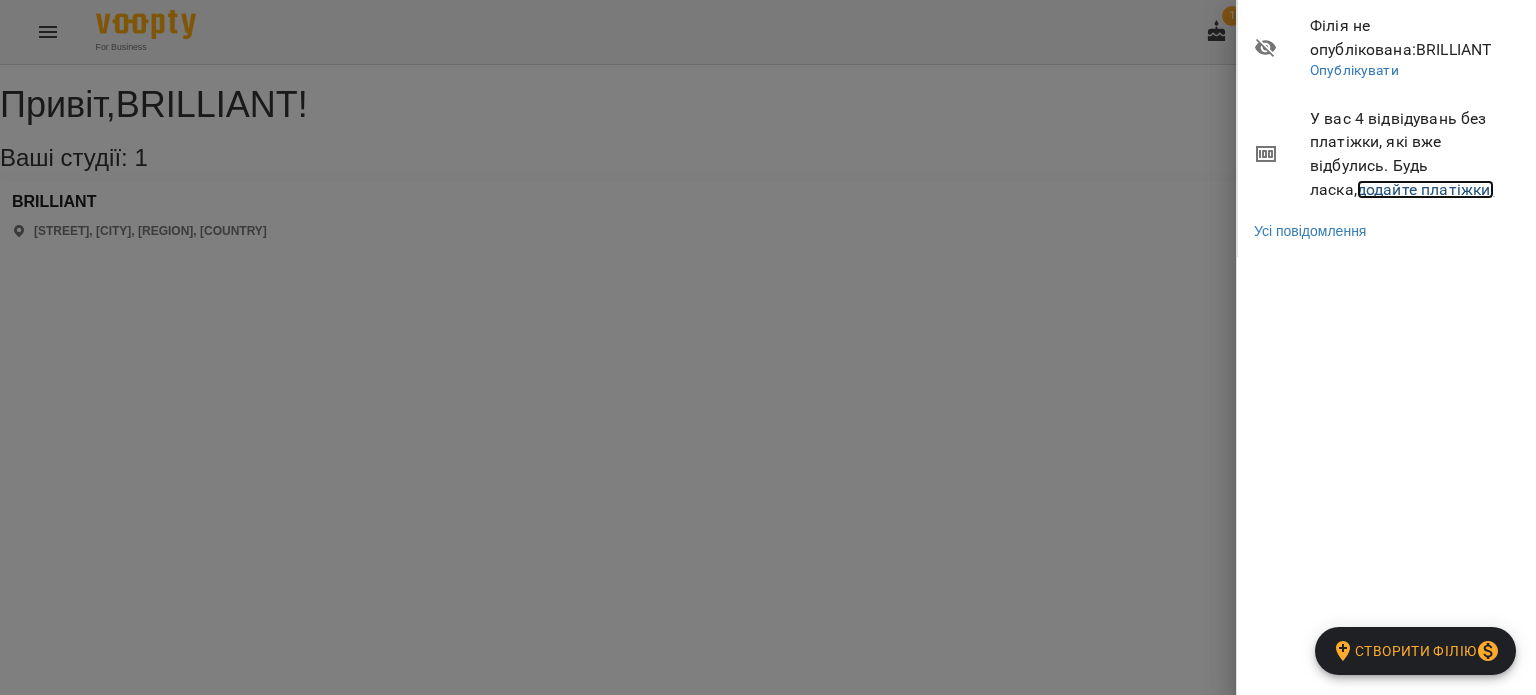 click on "додайте платіжки!" at bounding box center (1426, 189) 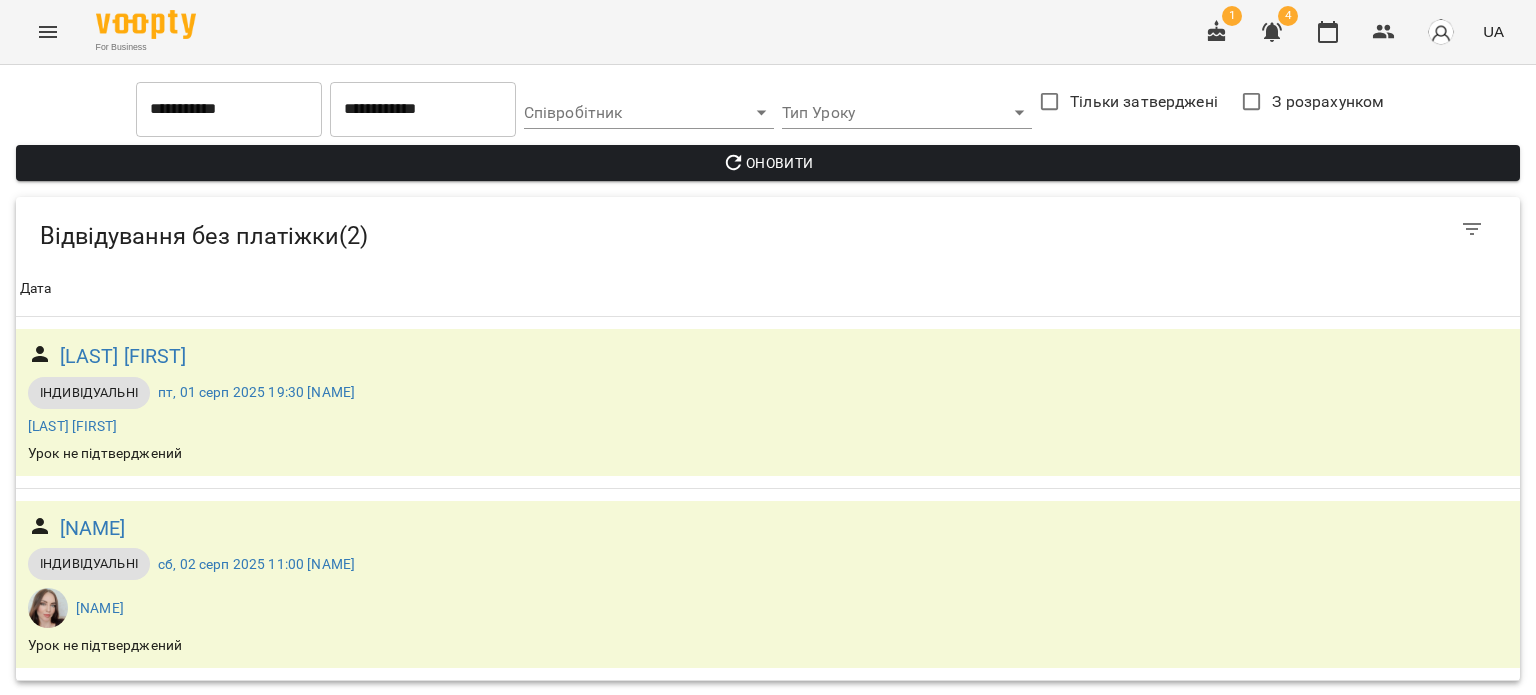 scroll, scrollTop: 0, scrollLeft: 0, axis: both 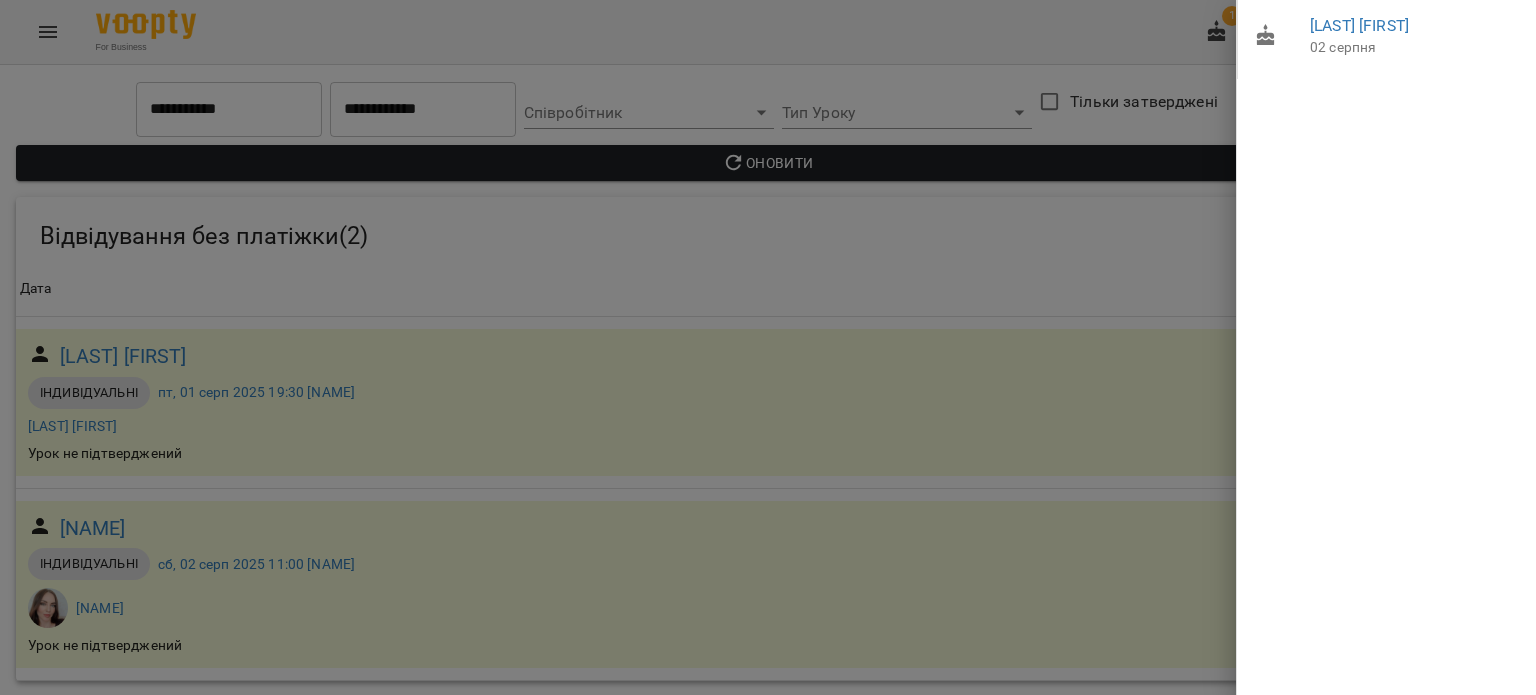 click at bounding box center [768, 347] 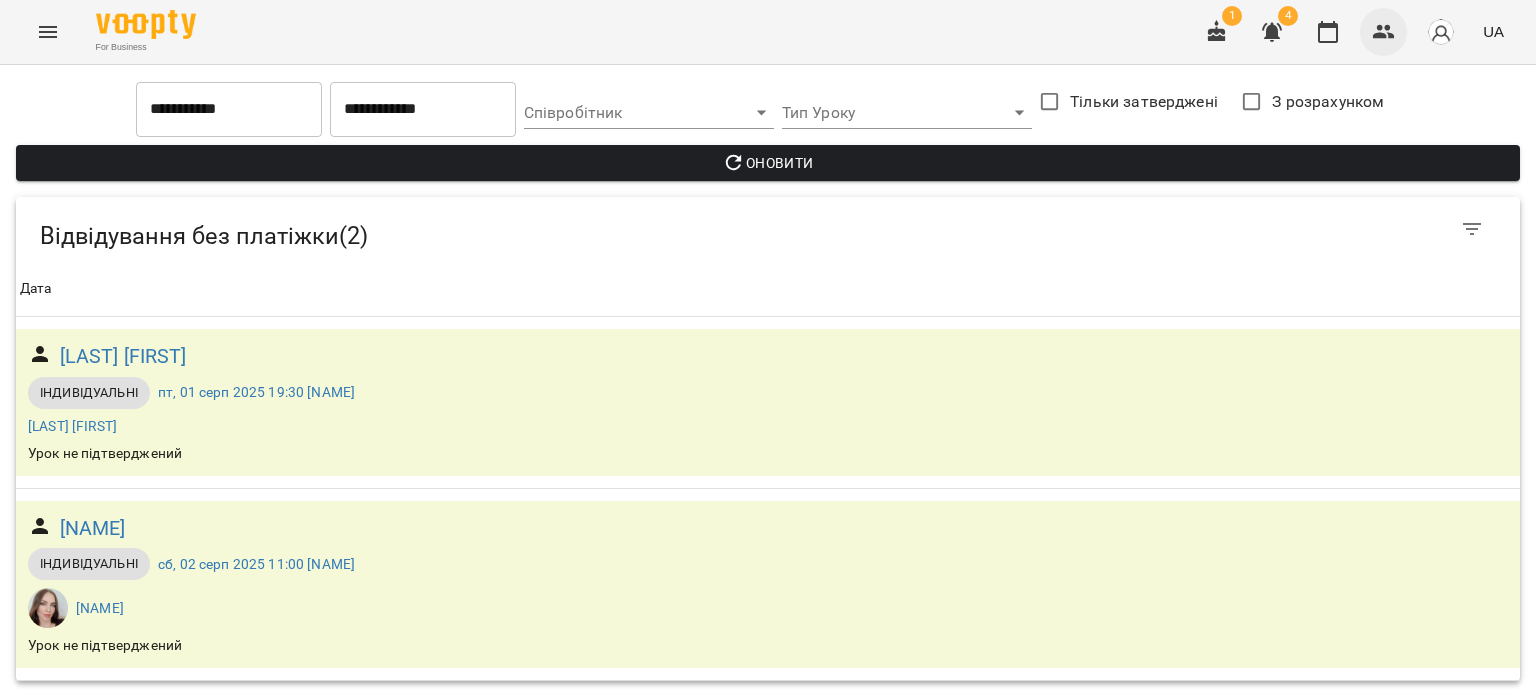 click 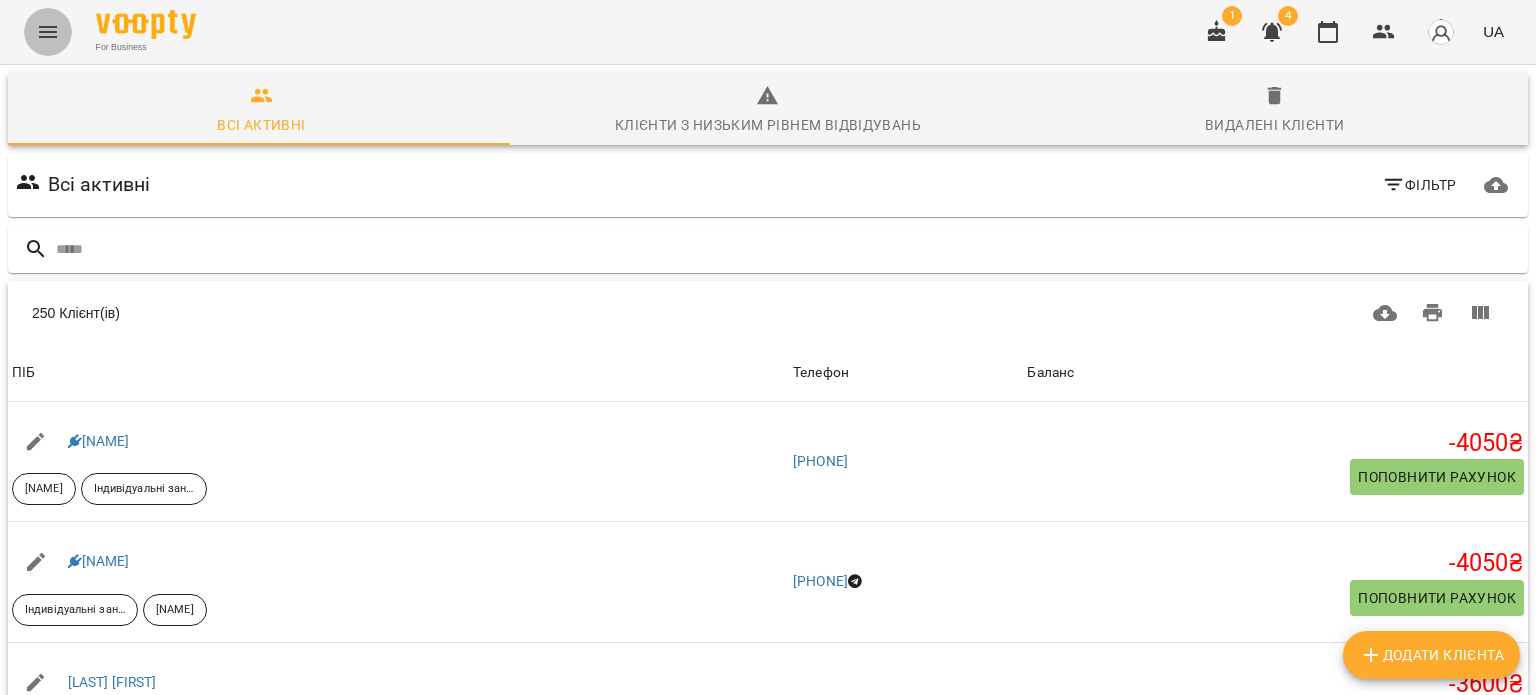 click at bounding box center [48, 32] 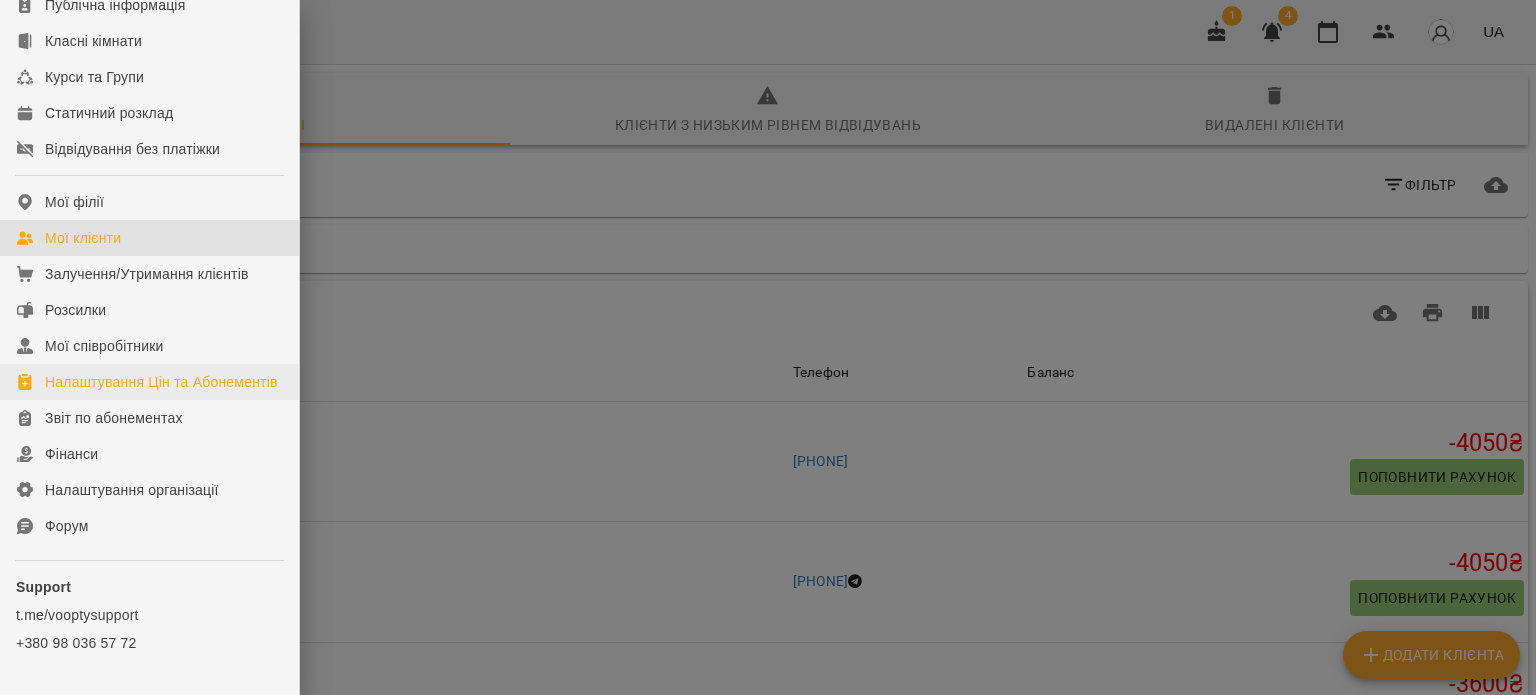 scroll, scrollTop: 471, scrollLeft: 0, axis: vertical 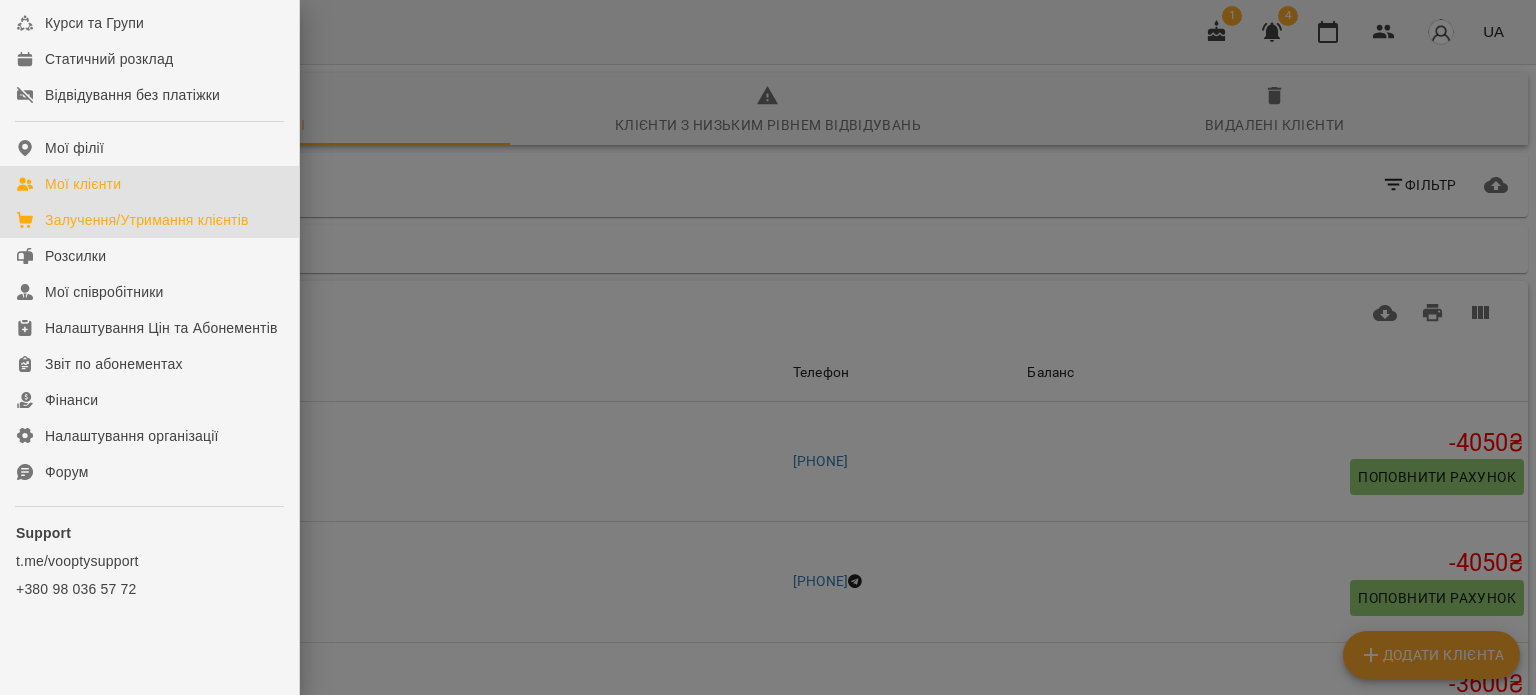 click on "Залучення/Утримання клієнтів" at bounding box center [147, 220] 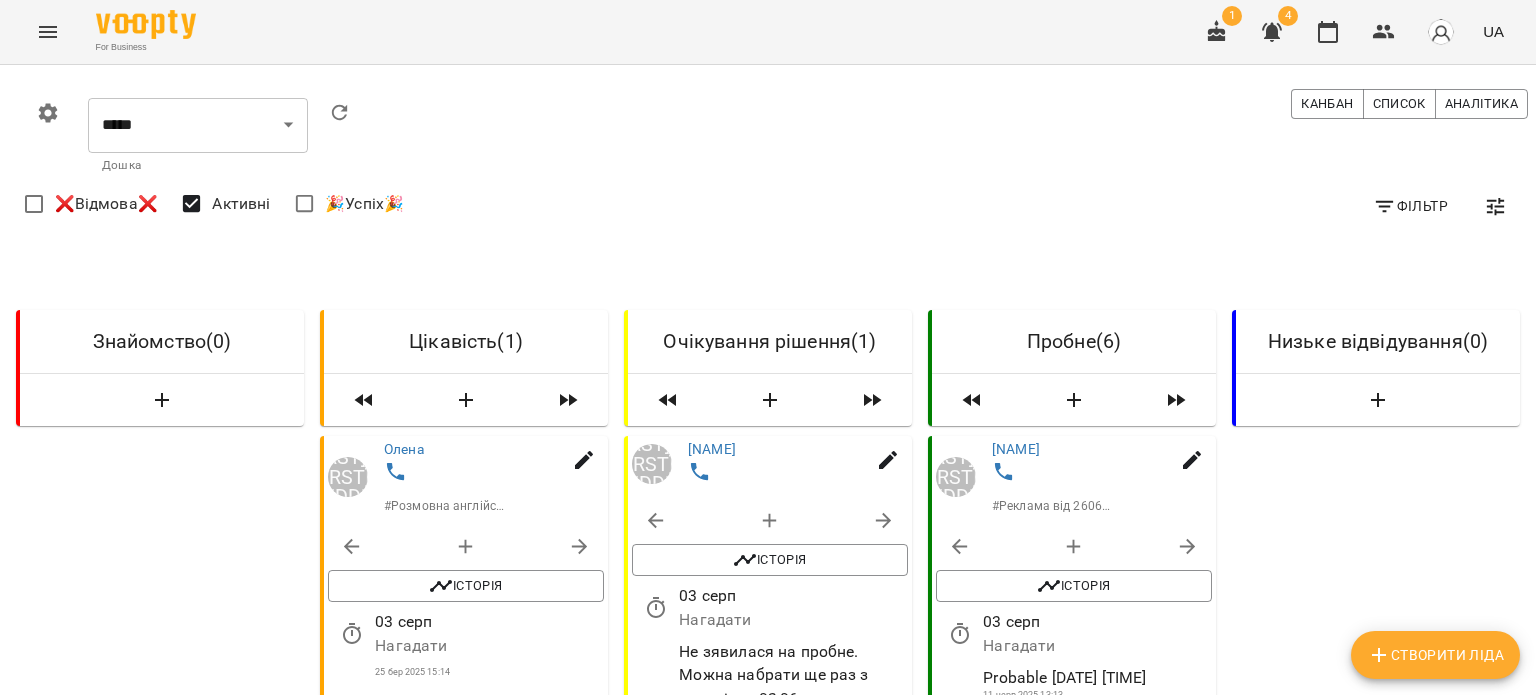 scroll, scrollTop: 200, scrollLeft: 0, axis: vertical 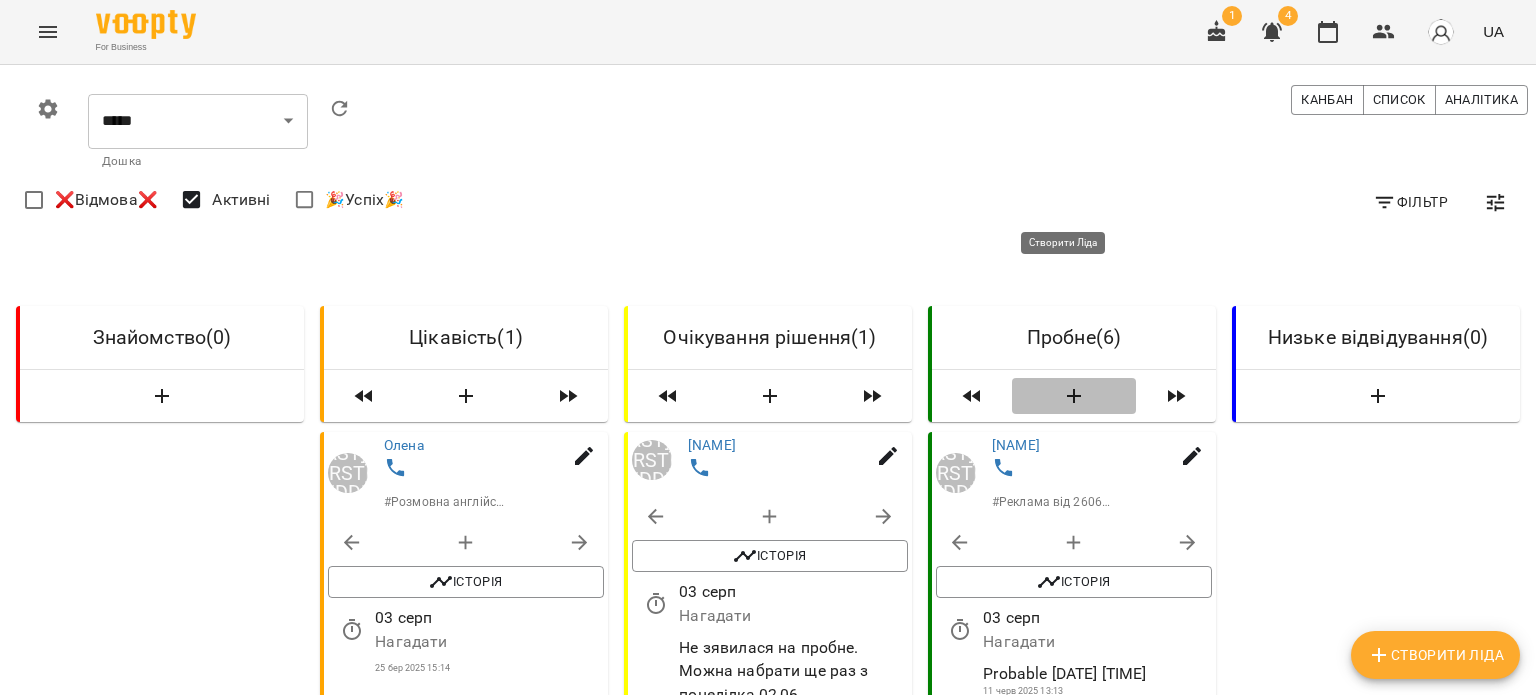 click 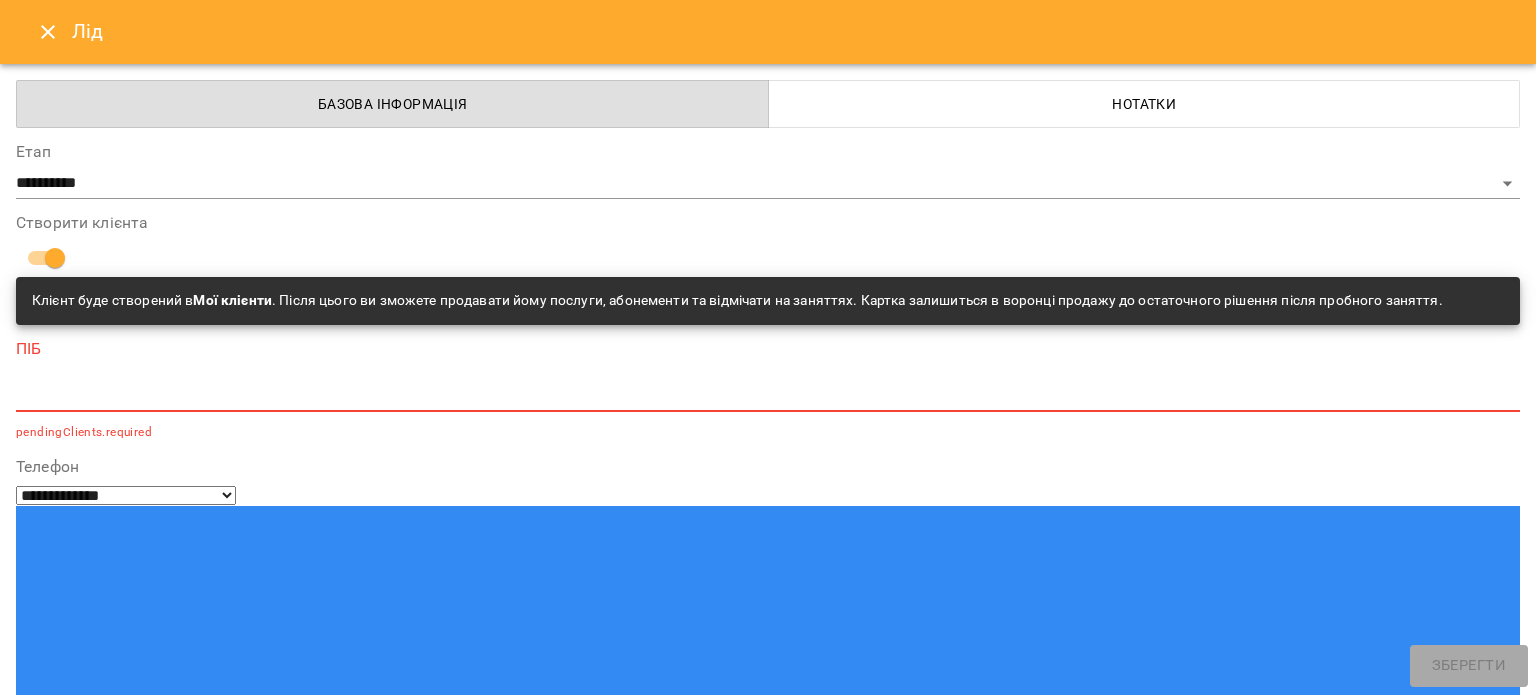 click at bounding box center [768, 395] 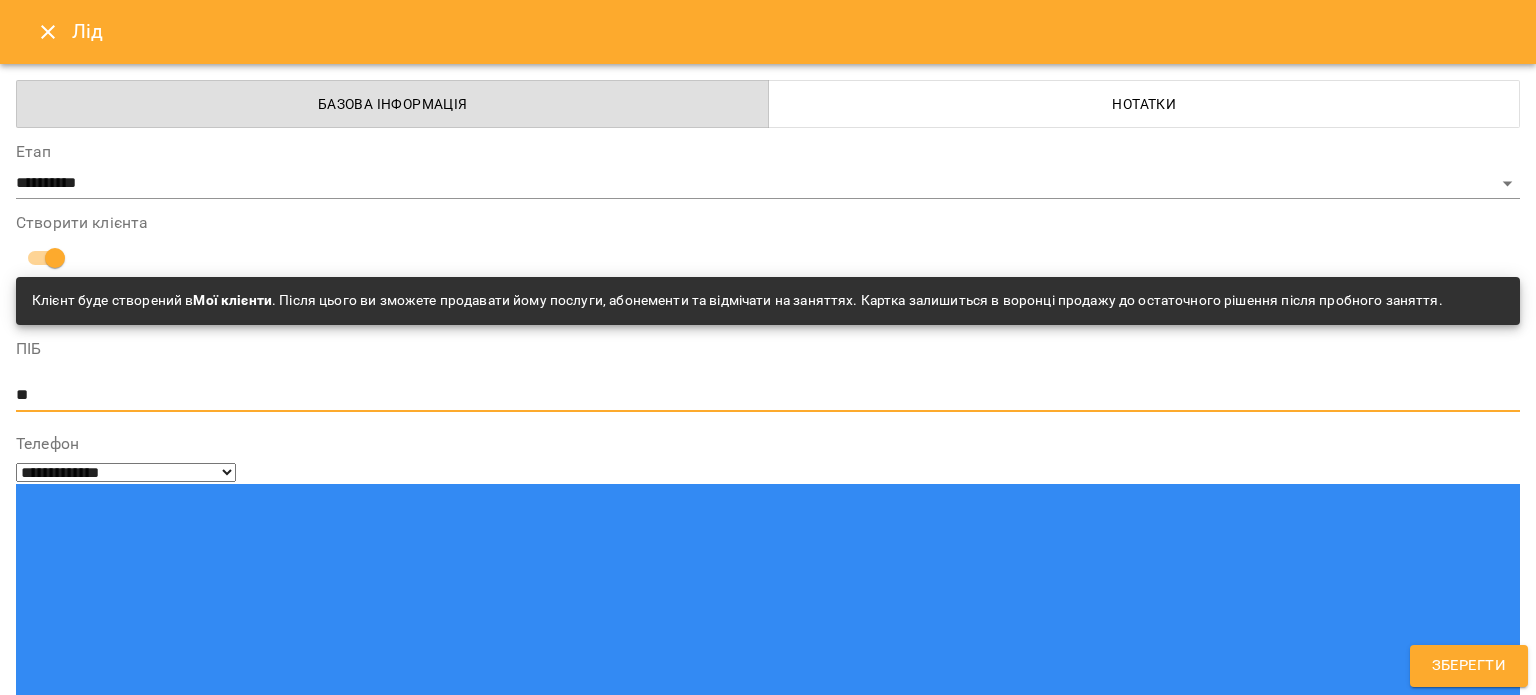 type on "*" 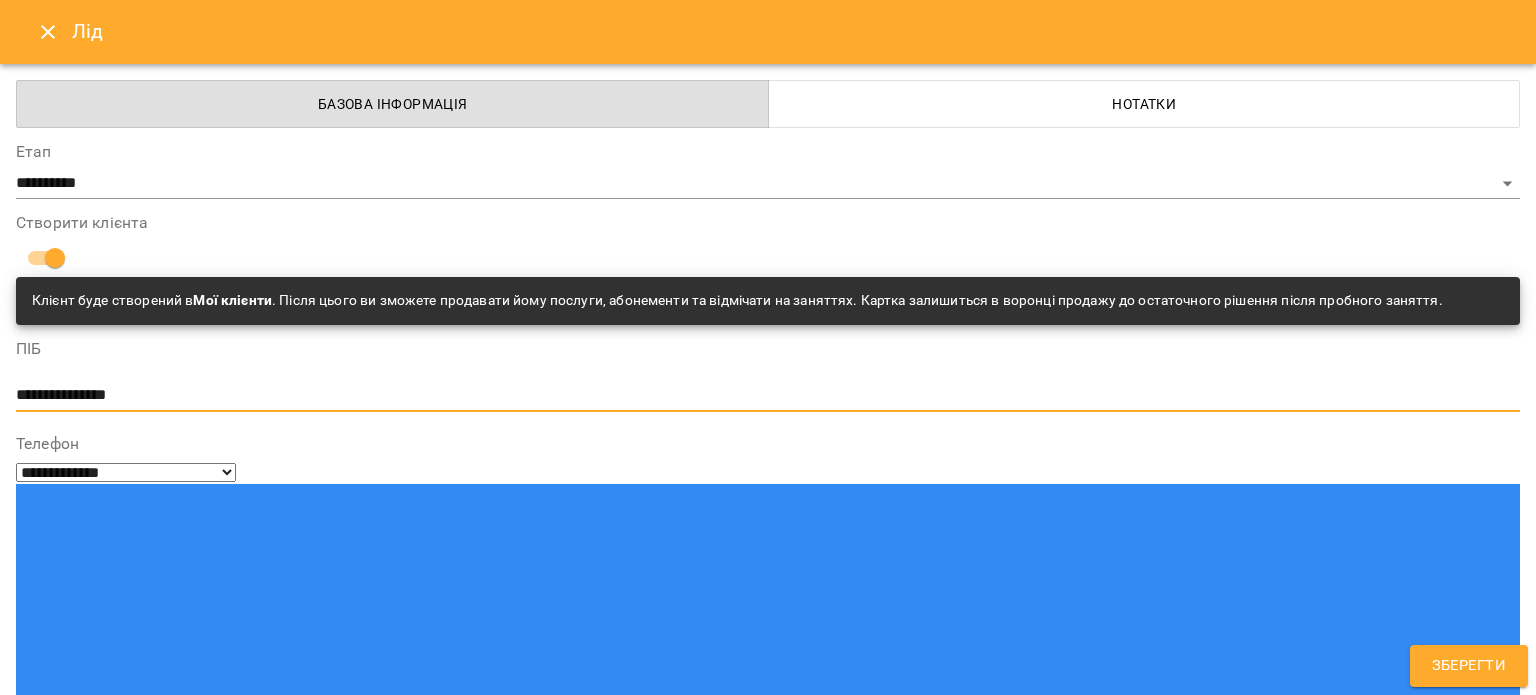 type on "**********" 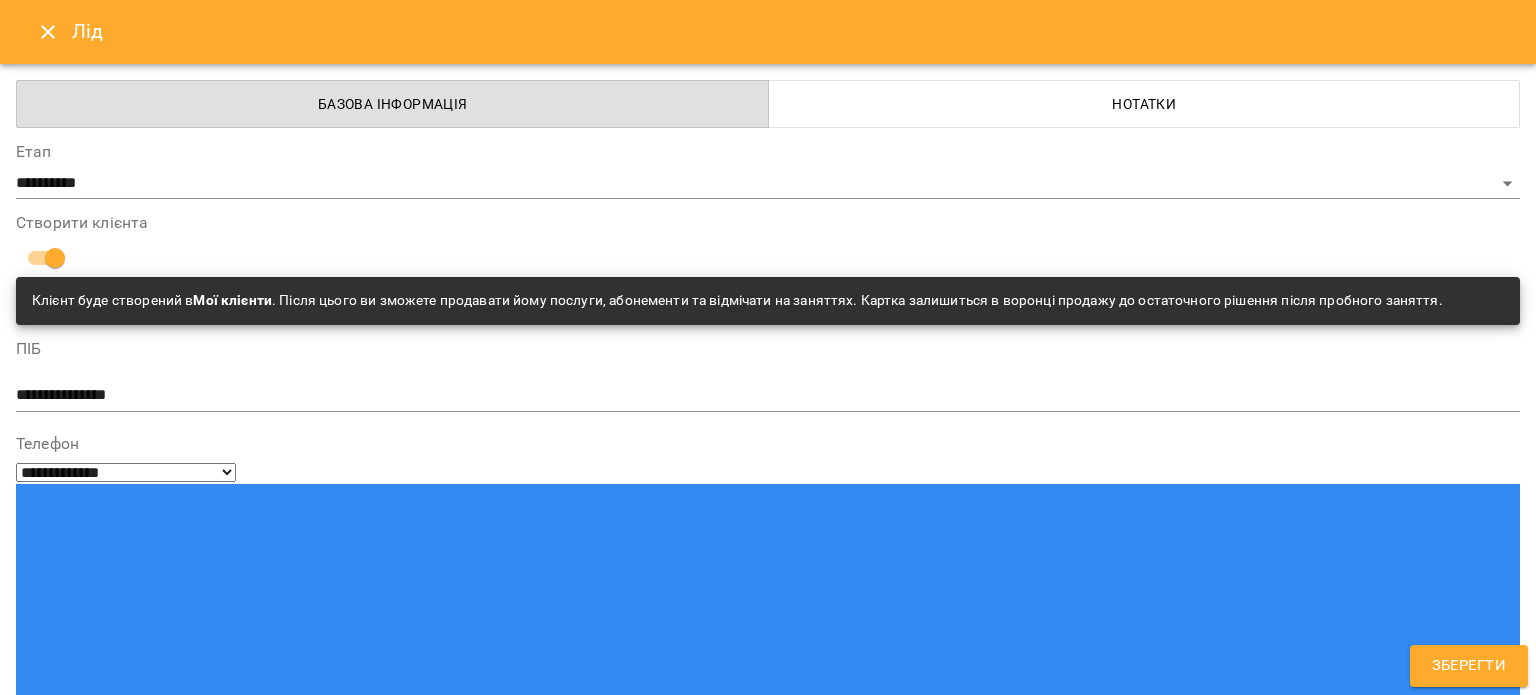 paste on "**********" 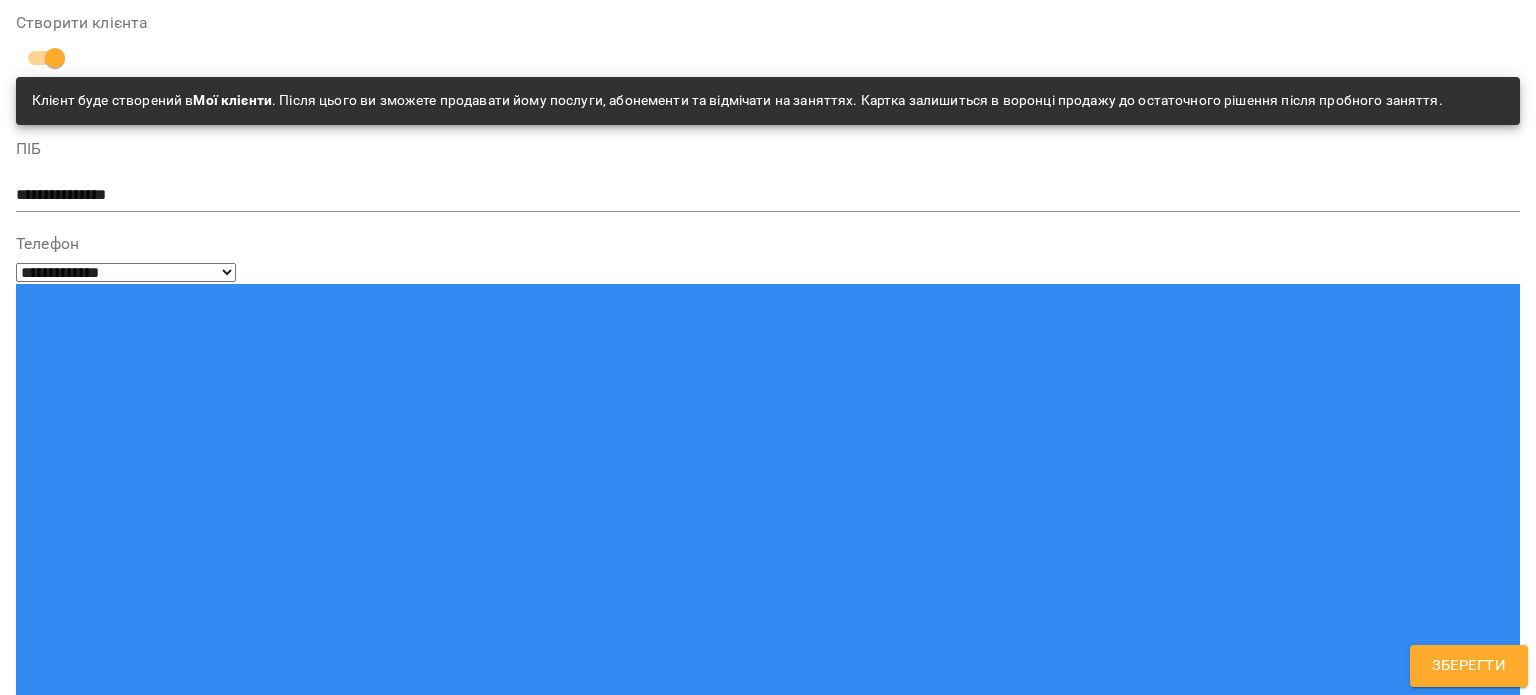 type on "**********" 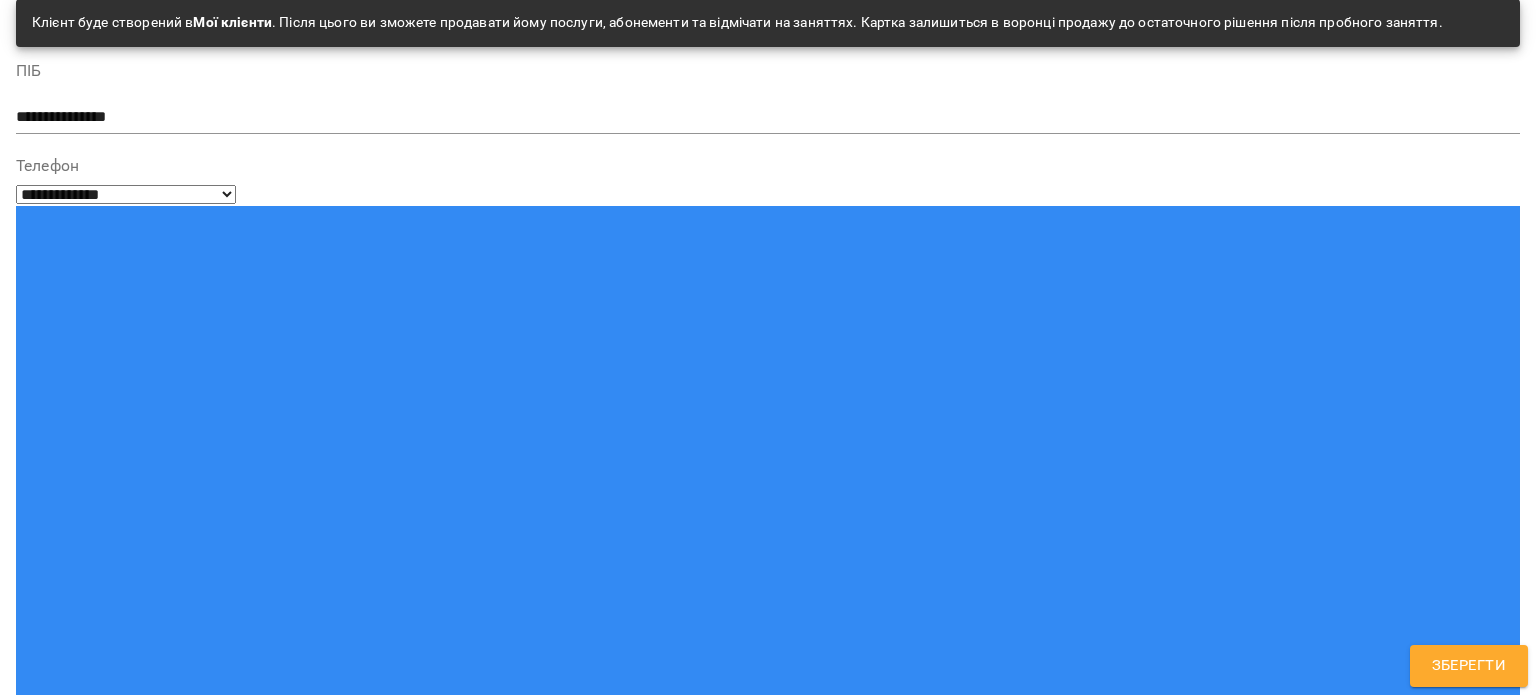 scroll, scrollTop: 0, scrollLeft: 0, axis: both 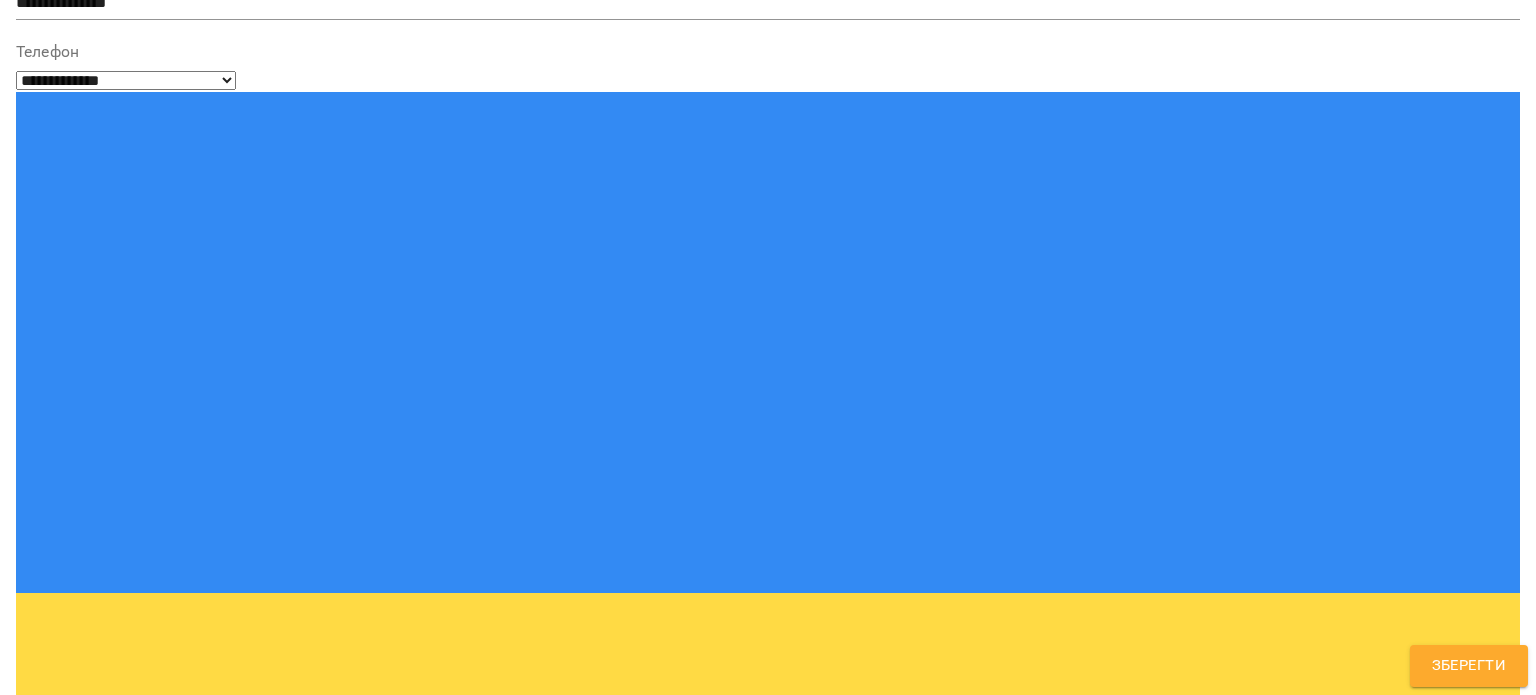 click on "[MASKED] [MASKED] [MASKED] [MASKED] [MASKED] [MASKED] [MASKED] [MASKED] [MASKED] [MASKED] [MASKED] [MASKED] [MASKED] [MASKED] [MASKED] [MASKED] [MASKED] [MASKED] [MASKED]" at bounding box center (768, 1524) 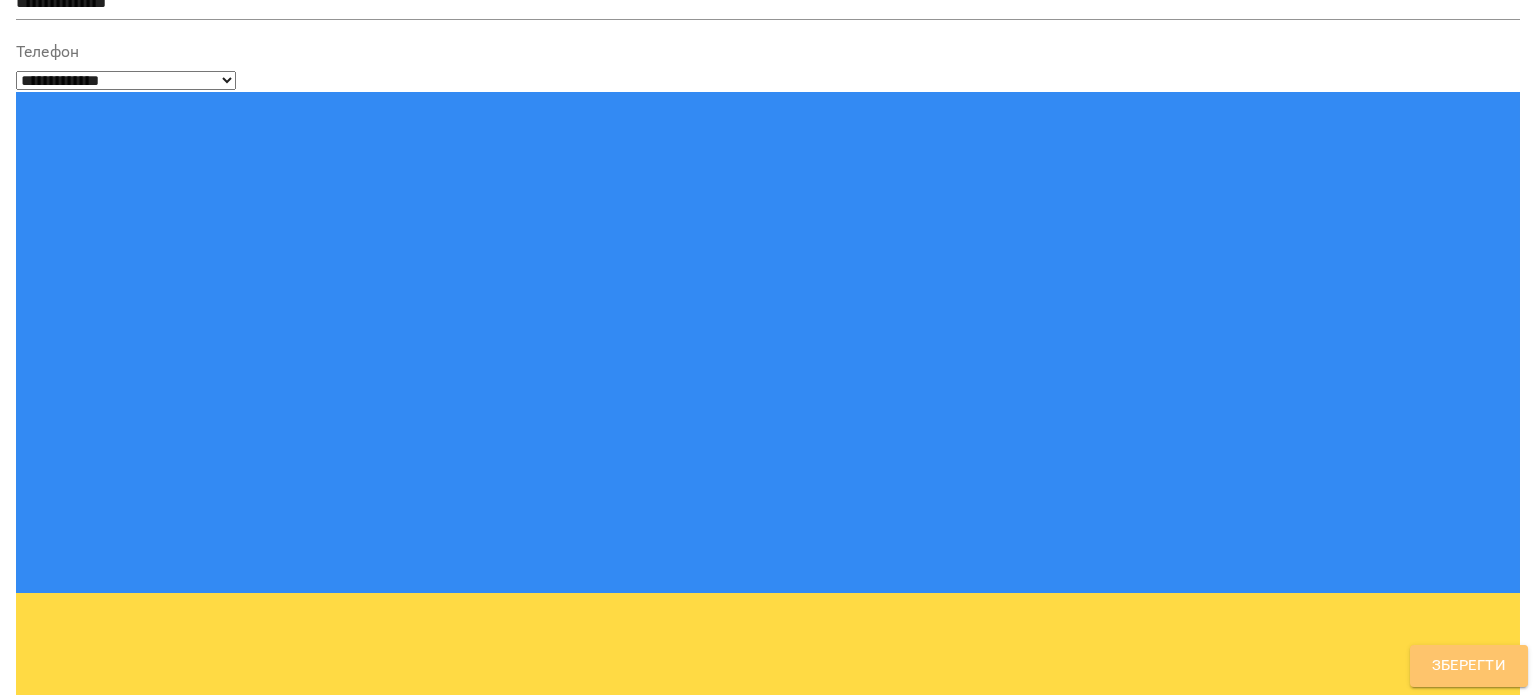 click on "Зберегти" at bounding box center [1469, 666] 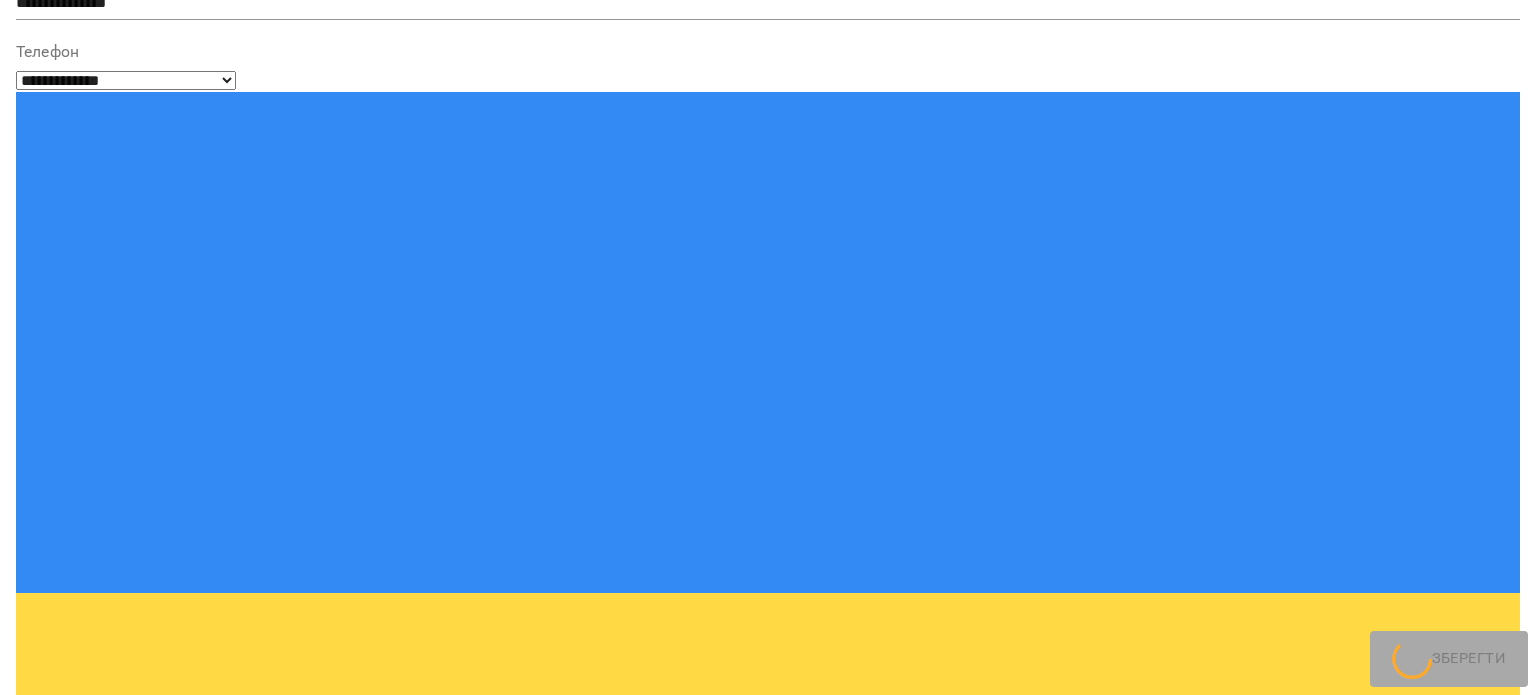 scroll, scrollTop: 0, scrollLeft: 0, axis: both 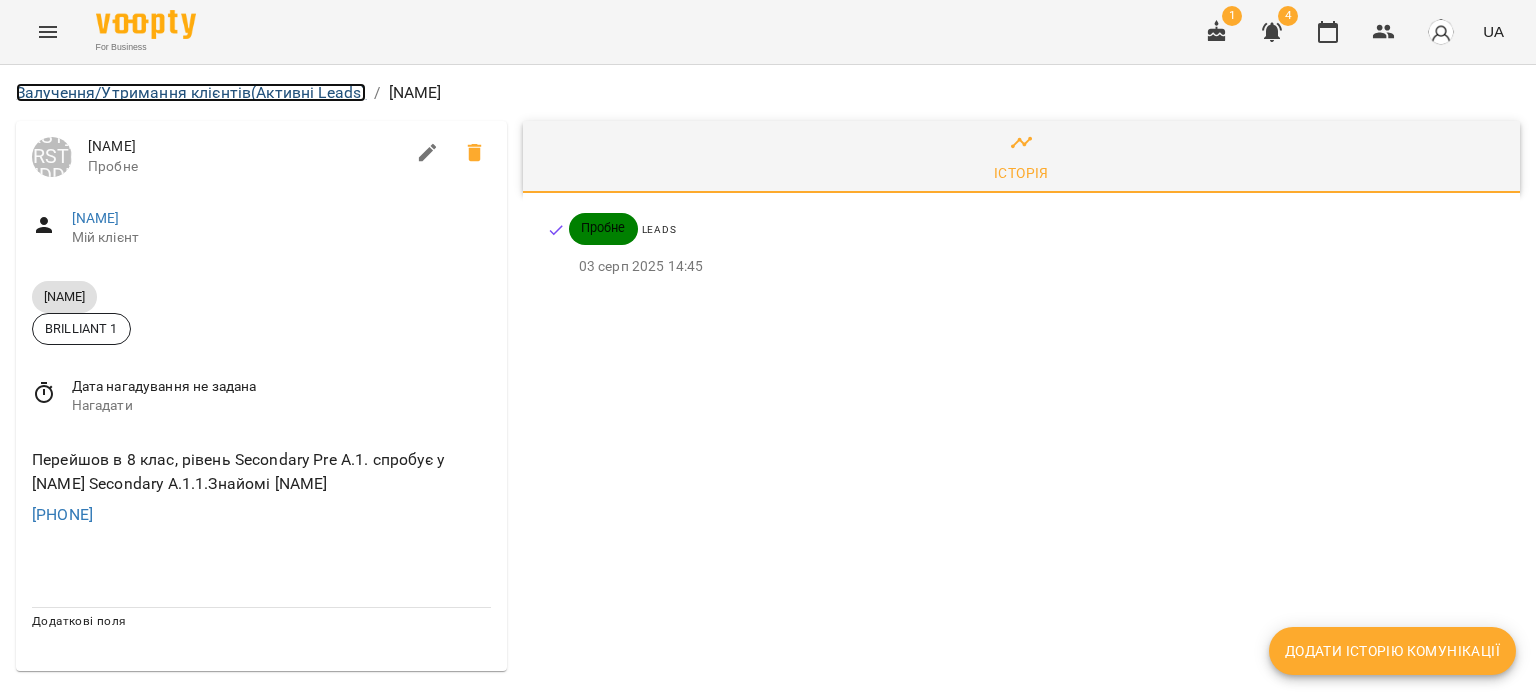 click on "Залучення/Утримання клієнтів (Активні Leads)" at bounding box center [191, 92] 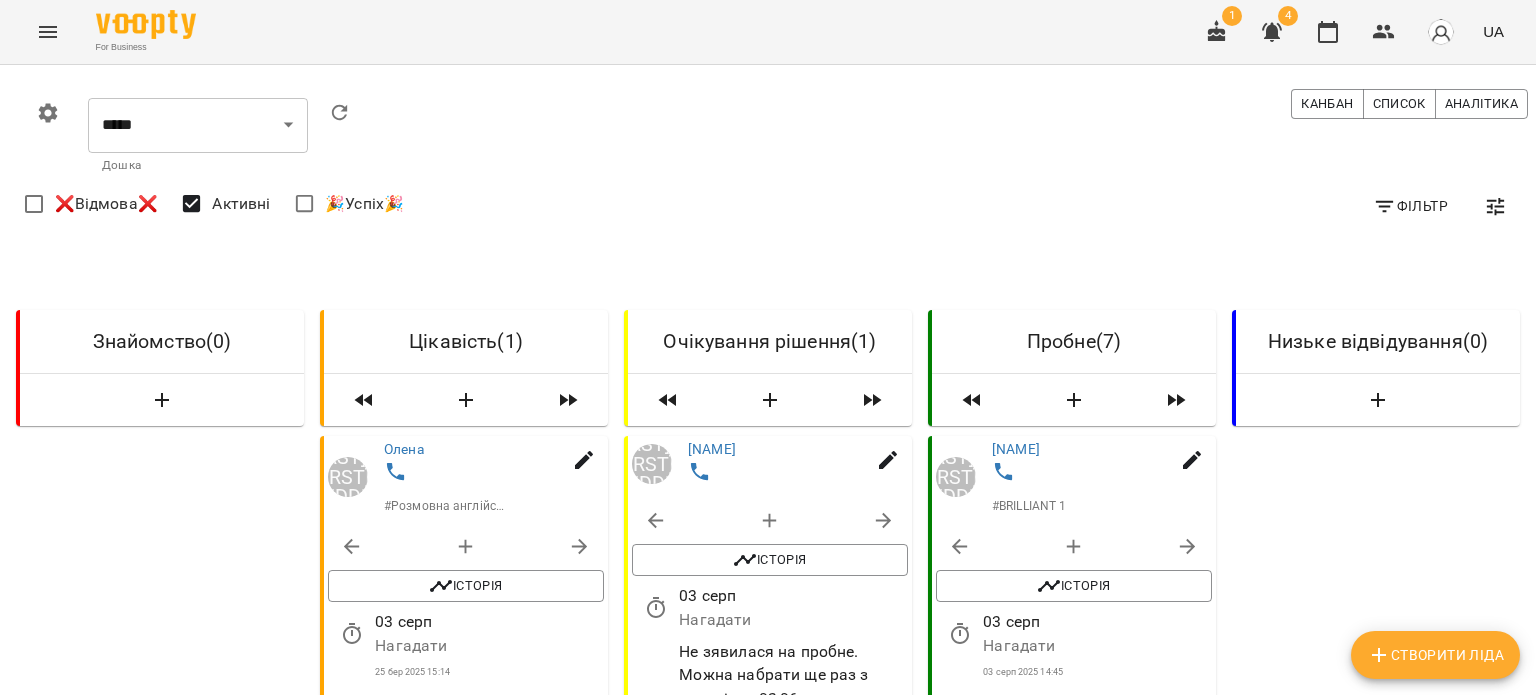 scroll, scrollTop: 300, scrollLeft: 0, axis: vertical 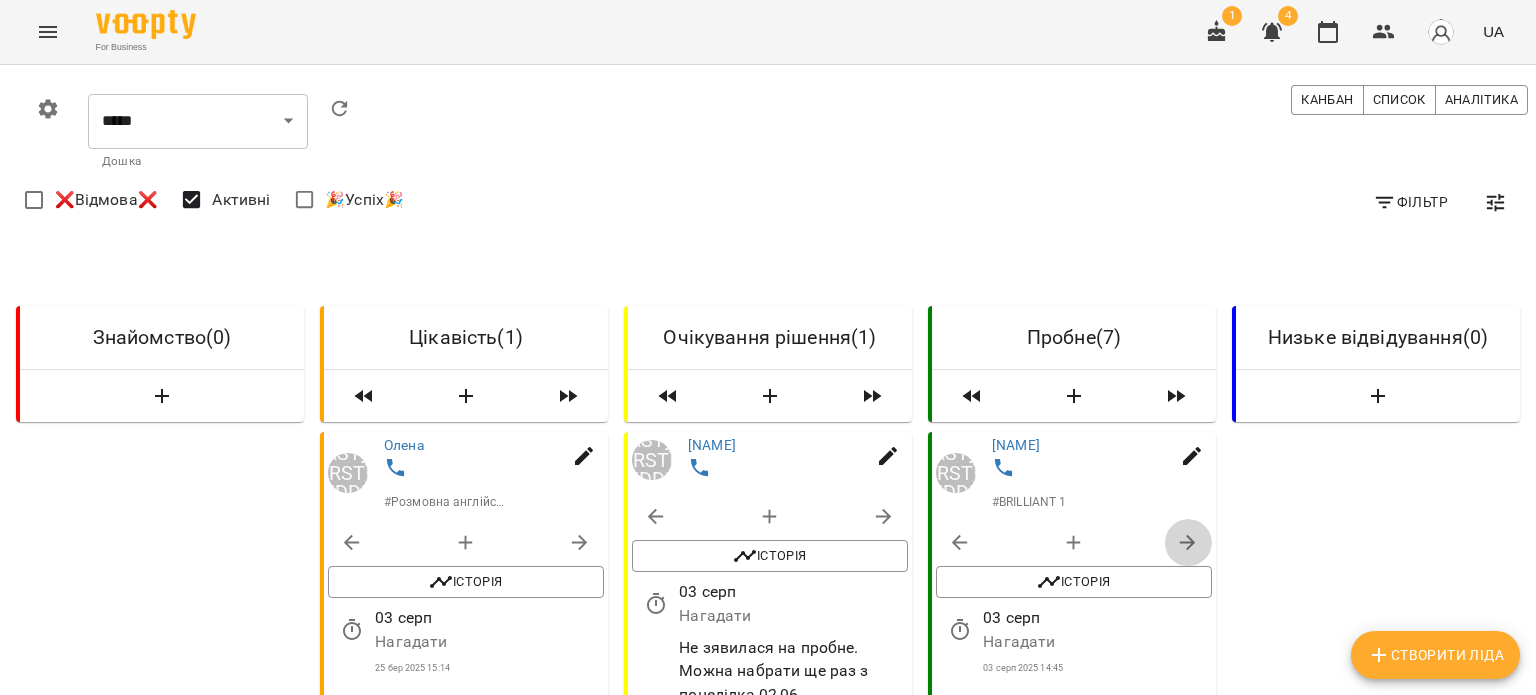 click at bounding box center [1188, 543] 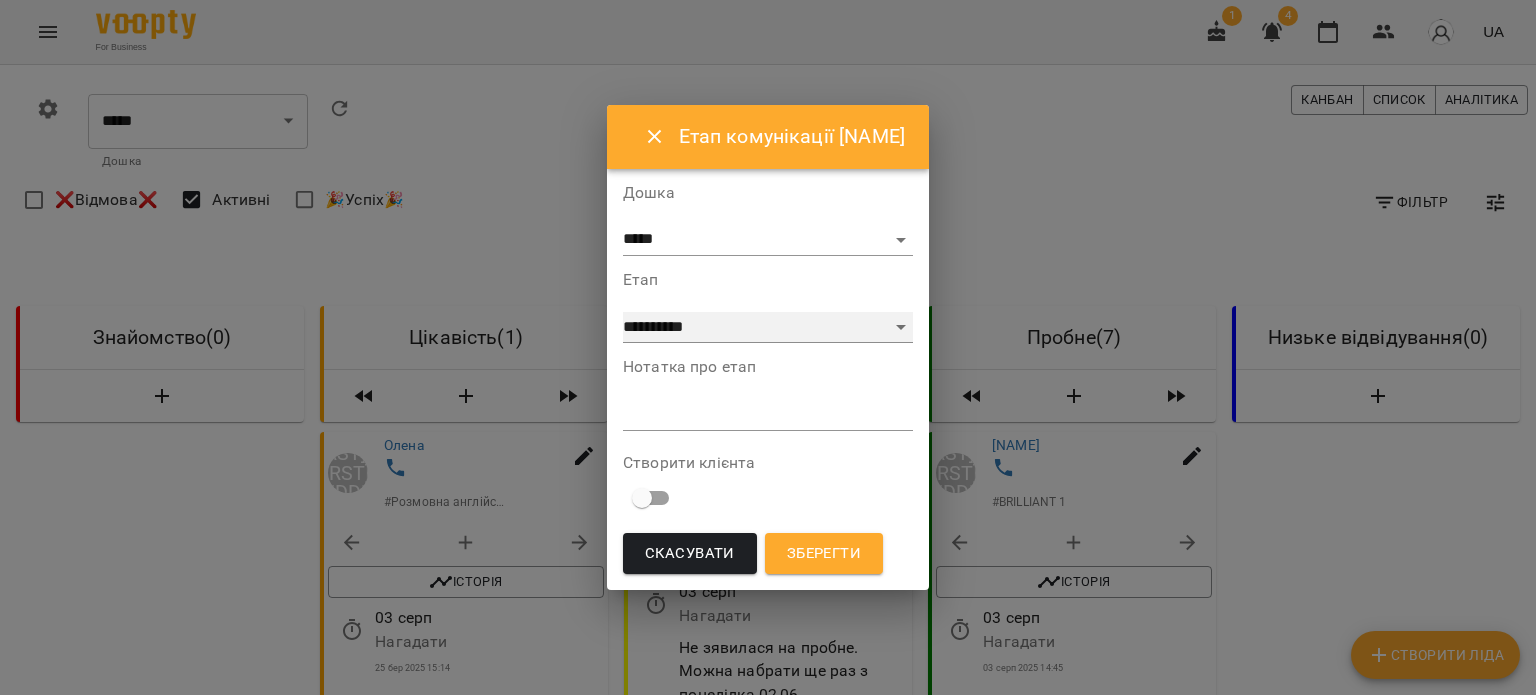 click on "**********" at bounding box center [768, 328] 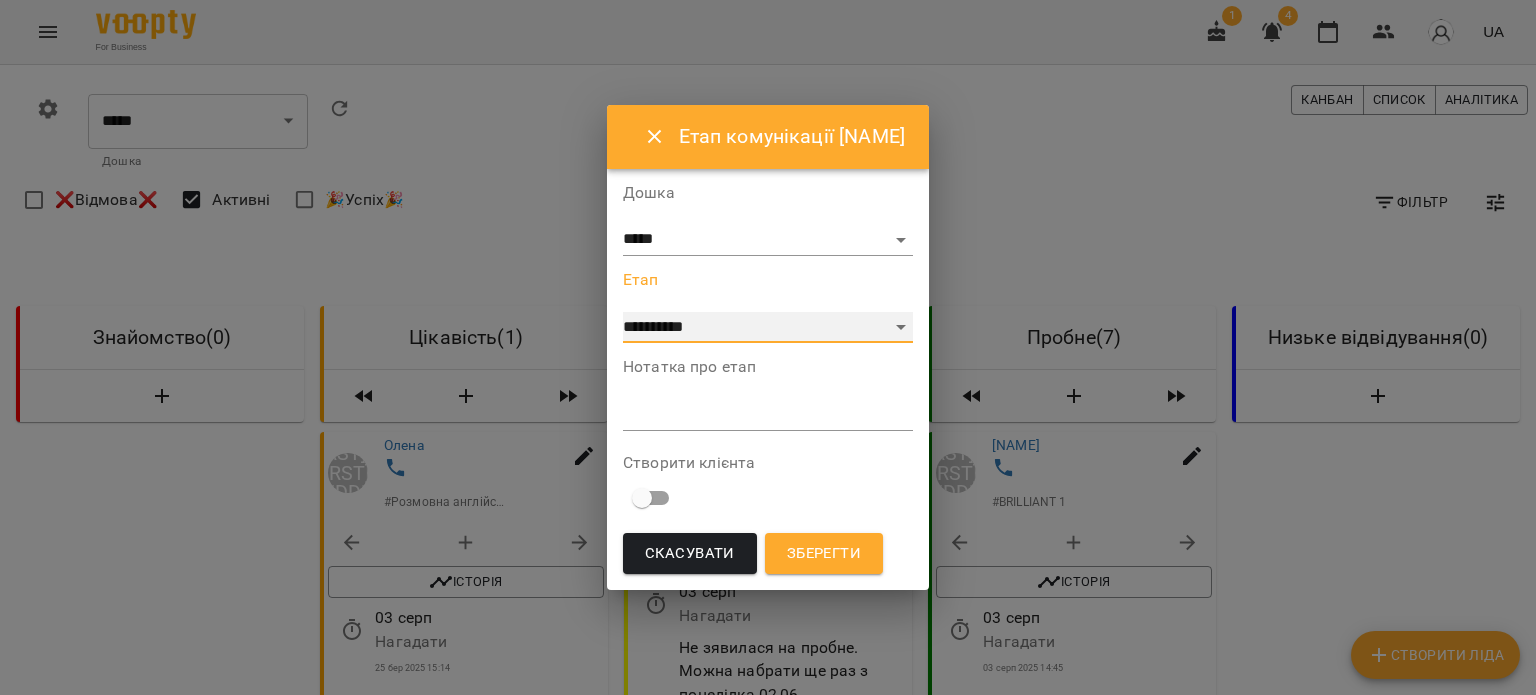 select on "**********" 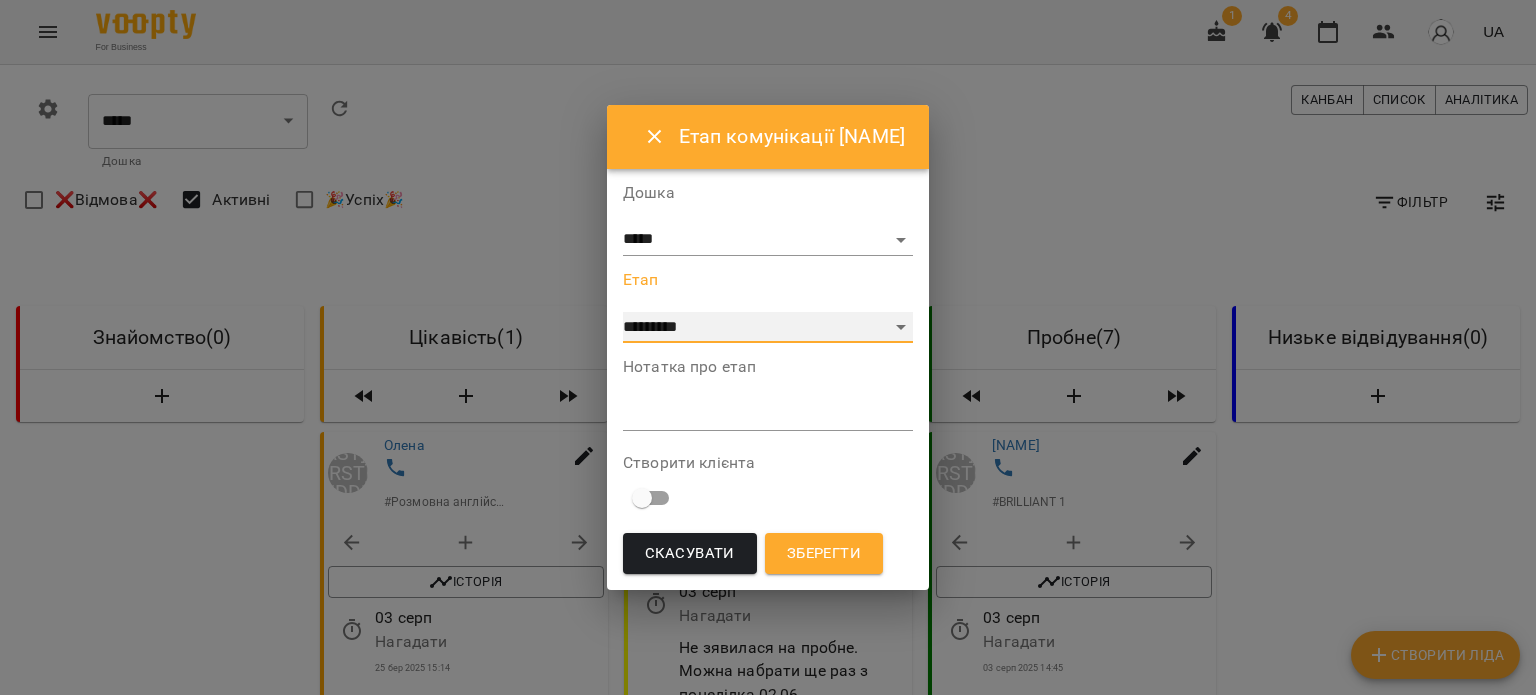 click on "**********" at bounding box center [768, 328] 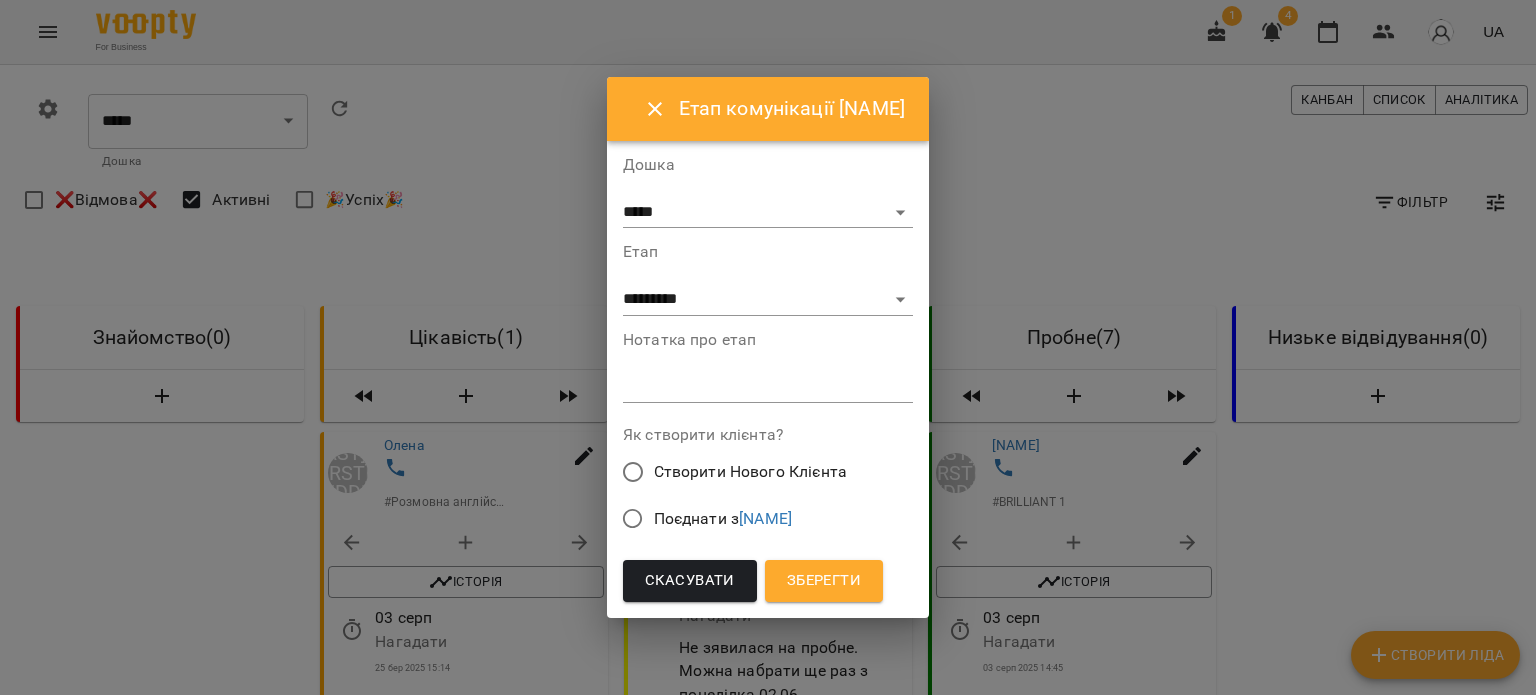 click on "Поєднати з  [NAME]" at bounding box center (723, 519) 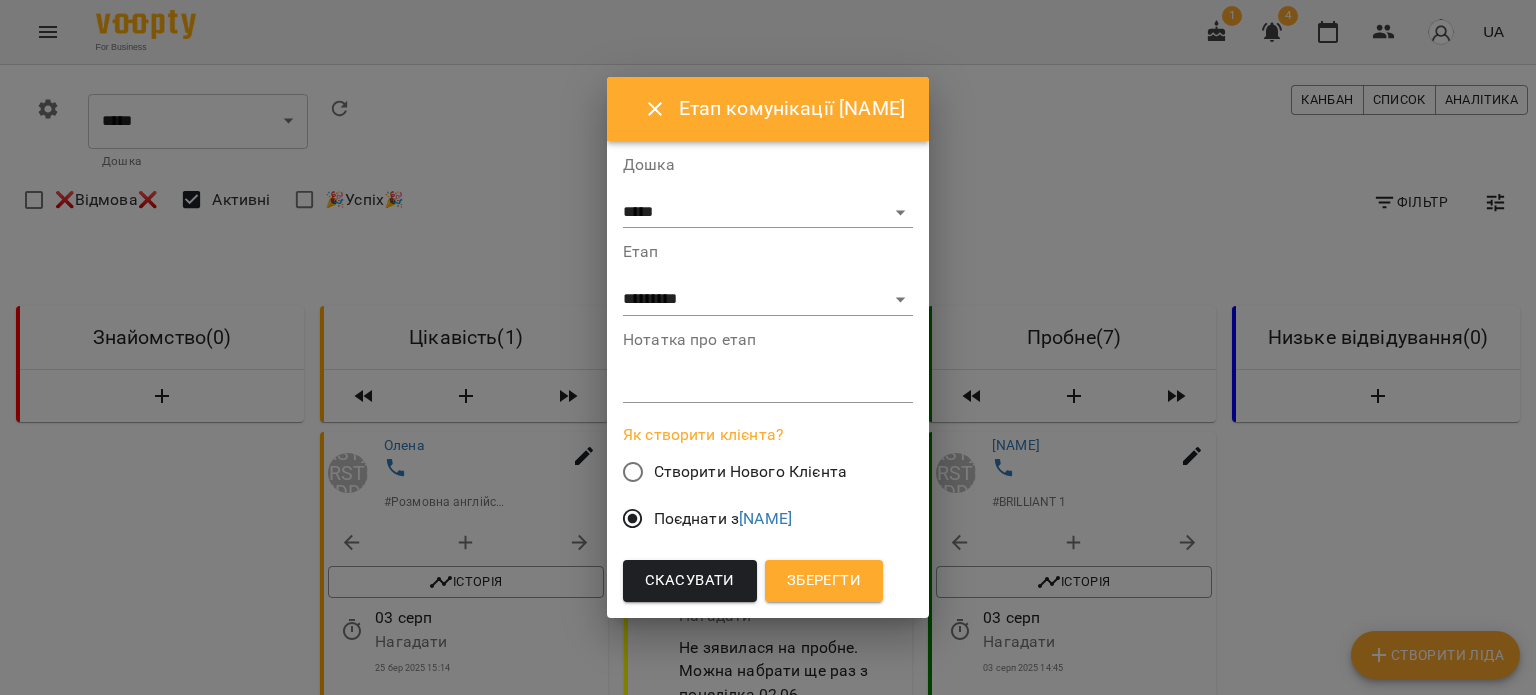 click at bounding box center [768, 386] 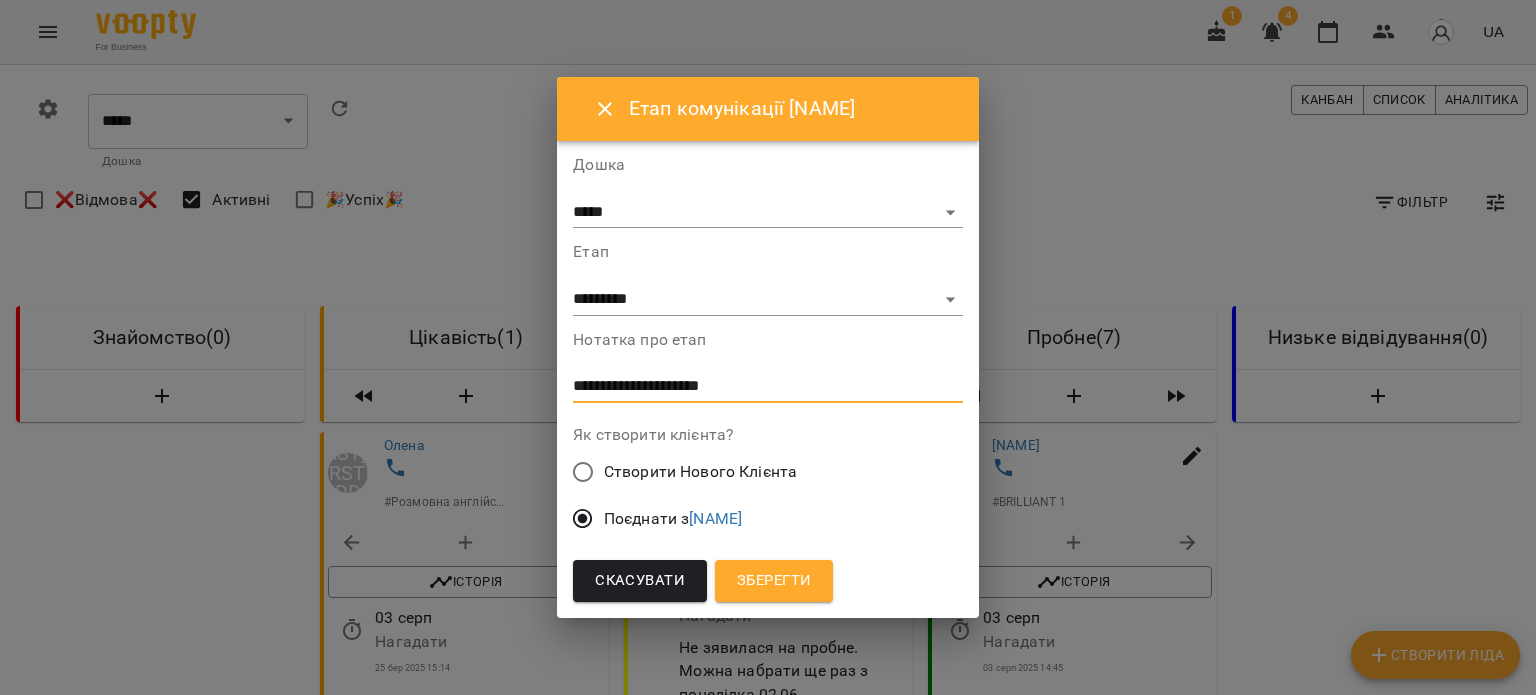 type on "**********" 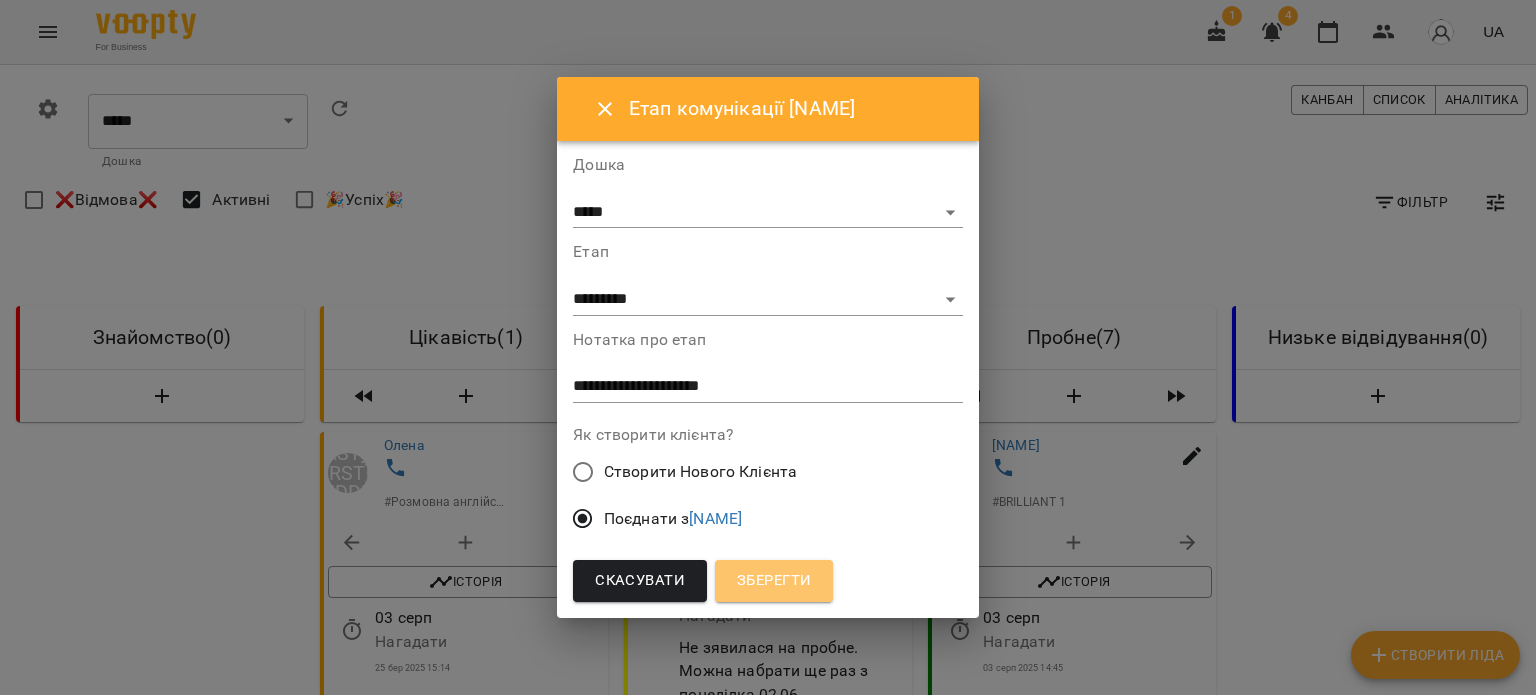 click on "Зберегти" at bounding box center [774, 581] 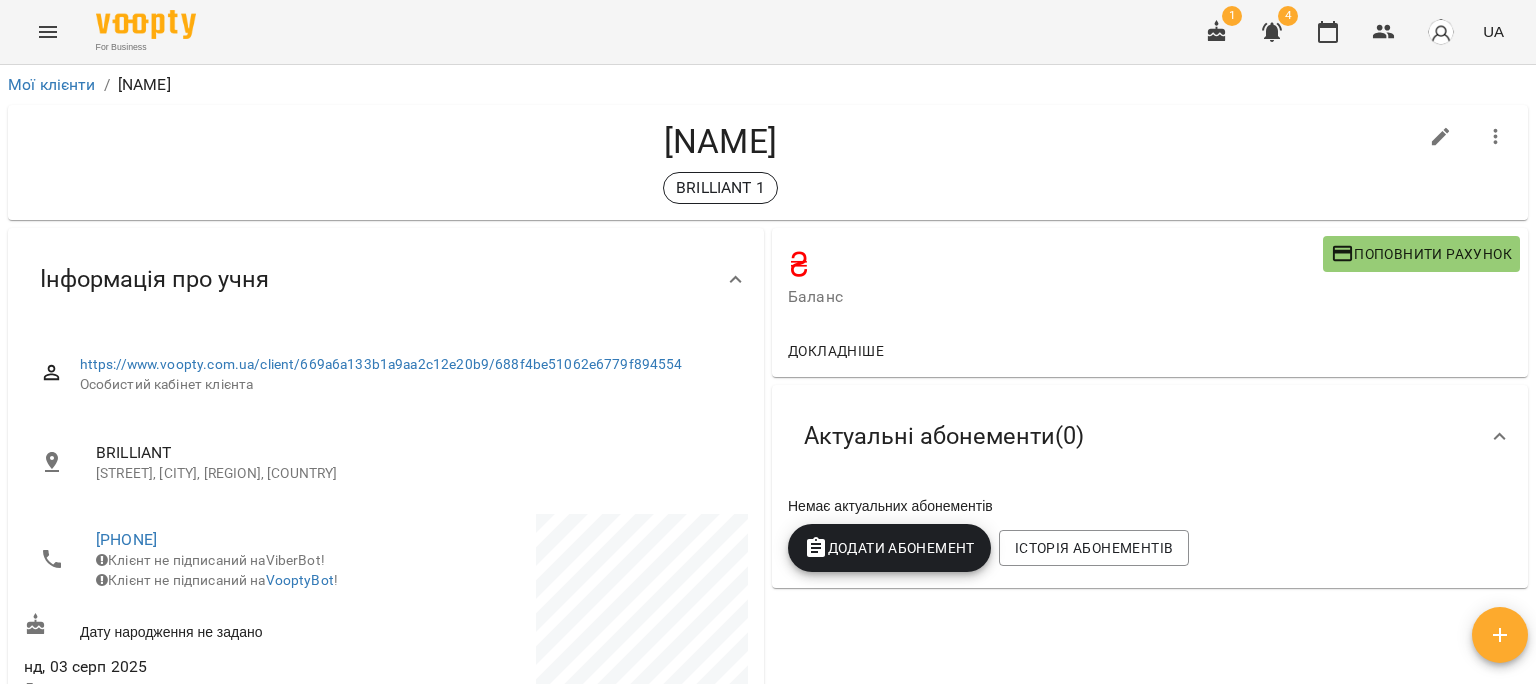 click 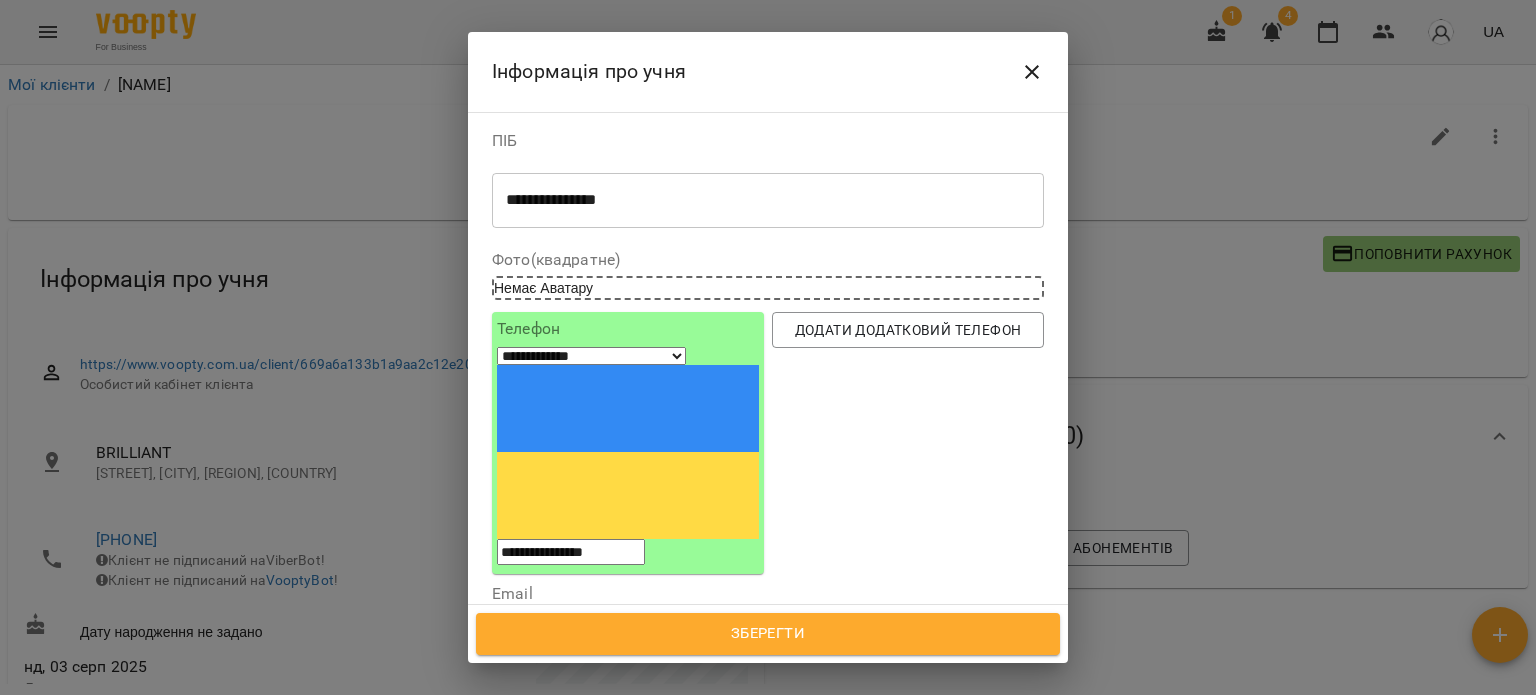 scroll, scrollTop: 200, scrollLeft: 0, axis: vertical 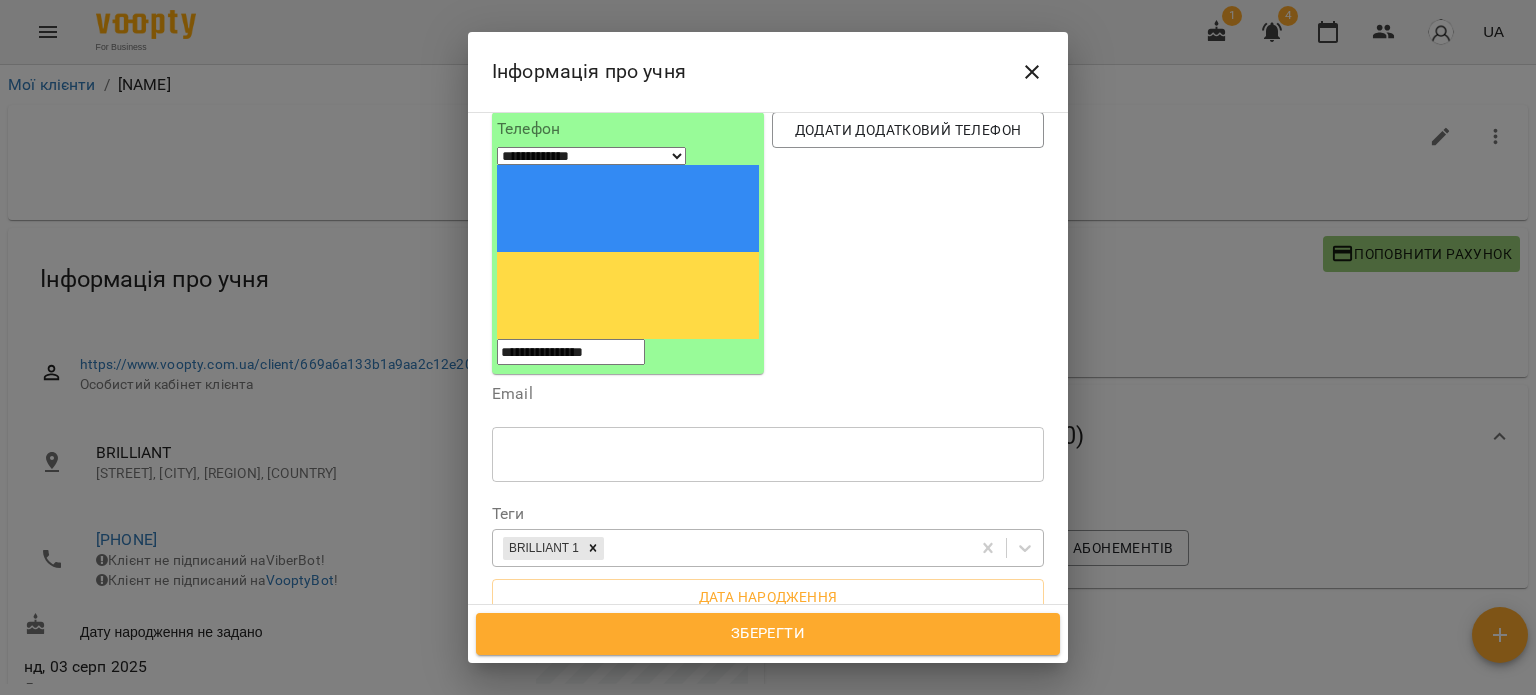 click on "BRILLIANT 1" at bounding box center (731, 548) 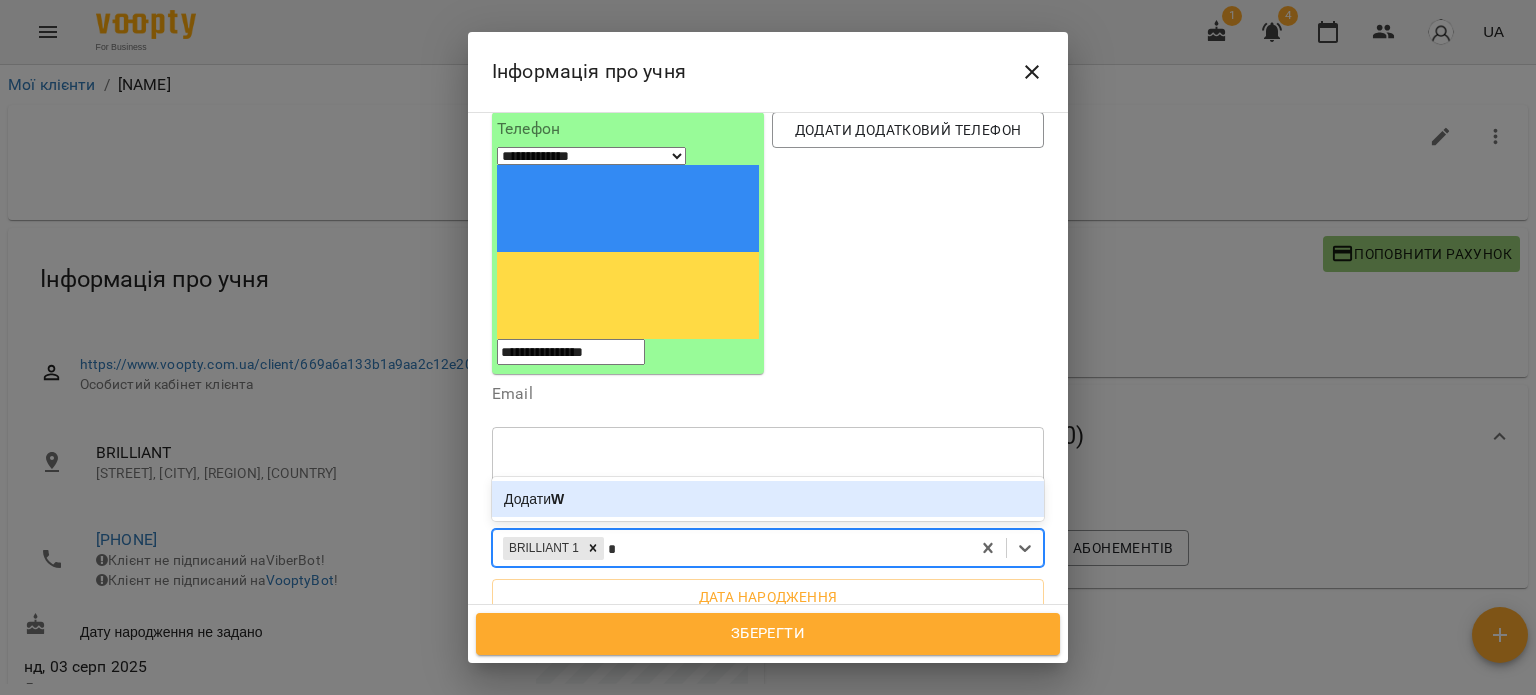 type on "*" 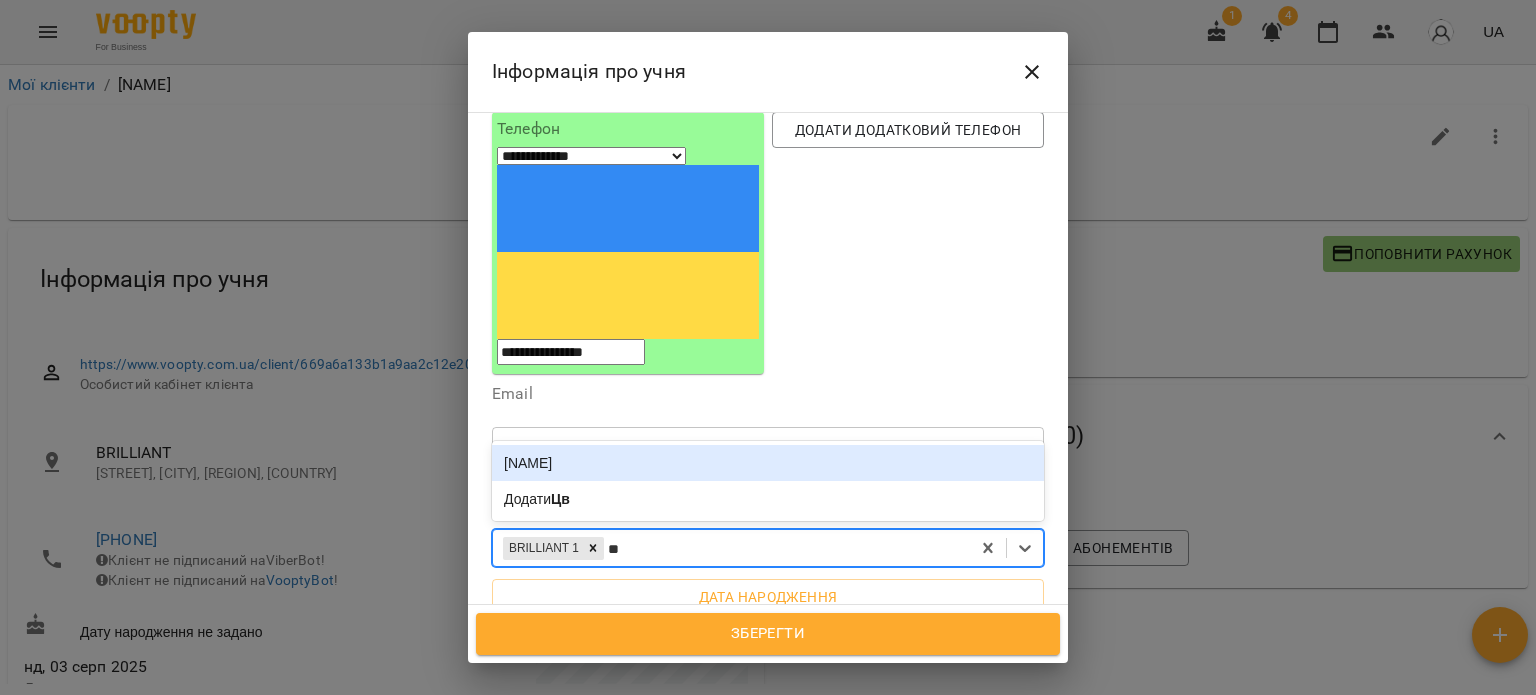 type on "***" 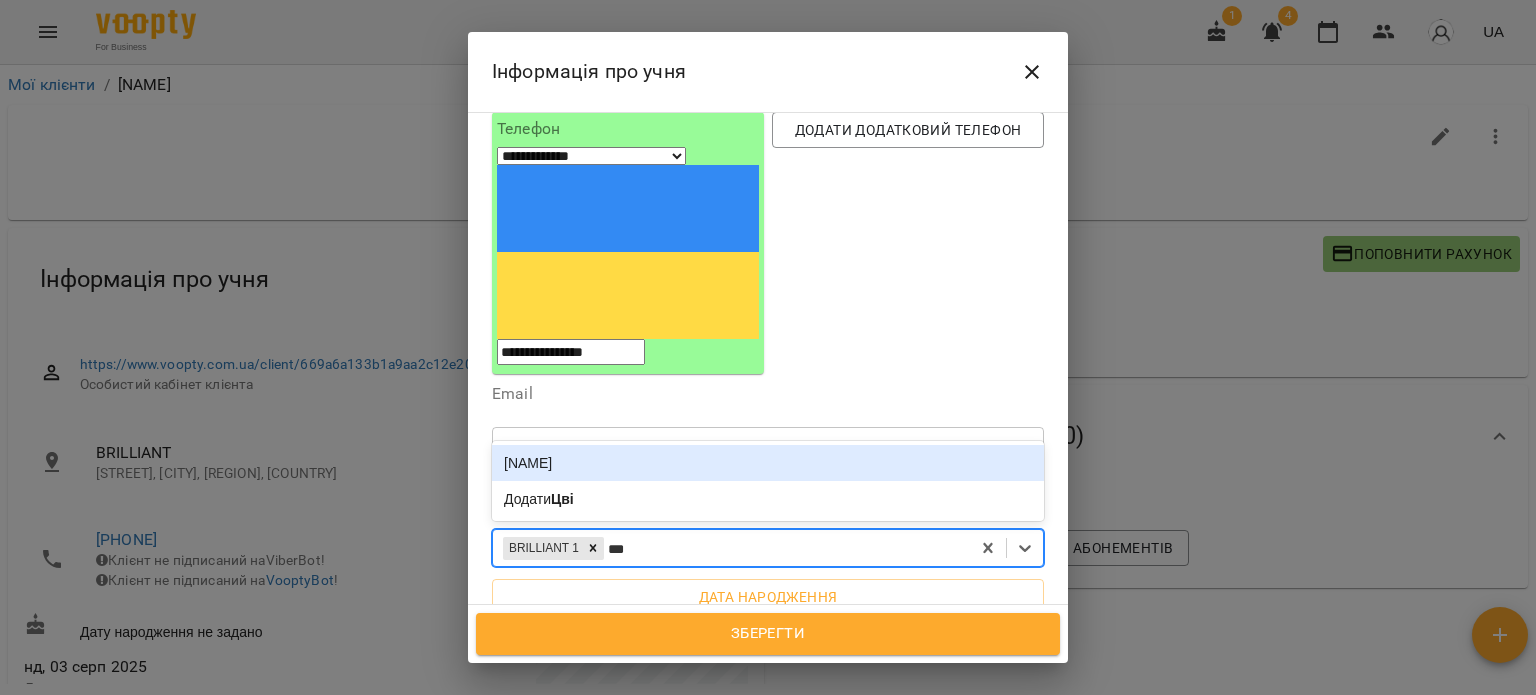 click on "[NAME]" at bounding box center [768, 463] 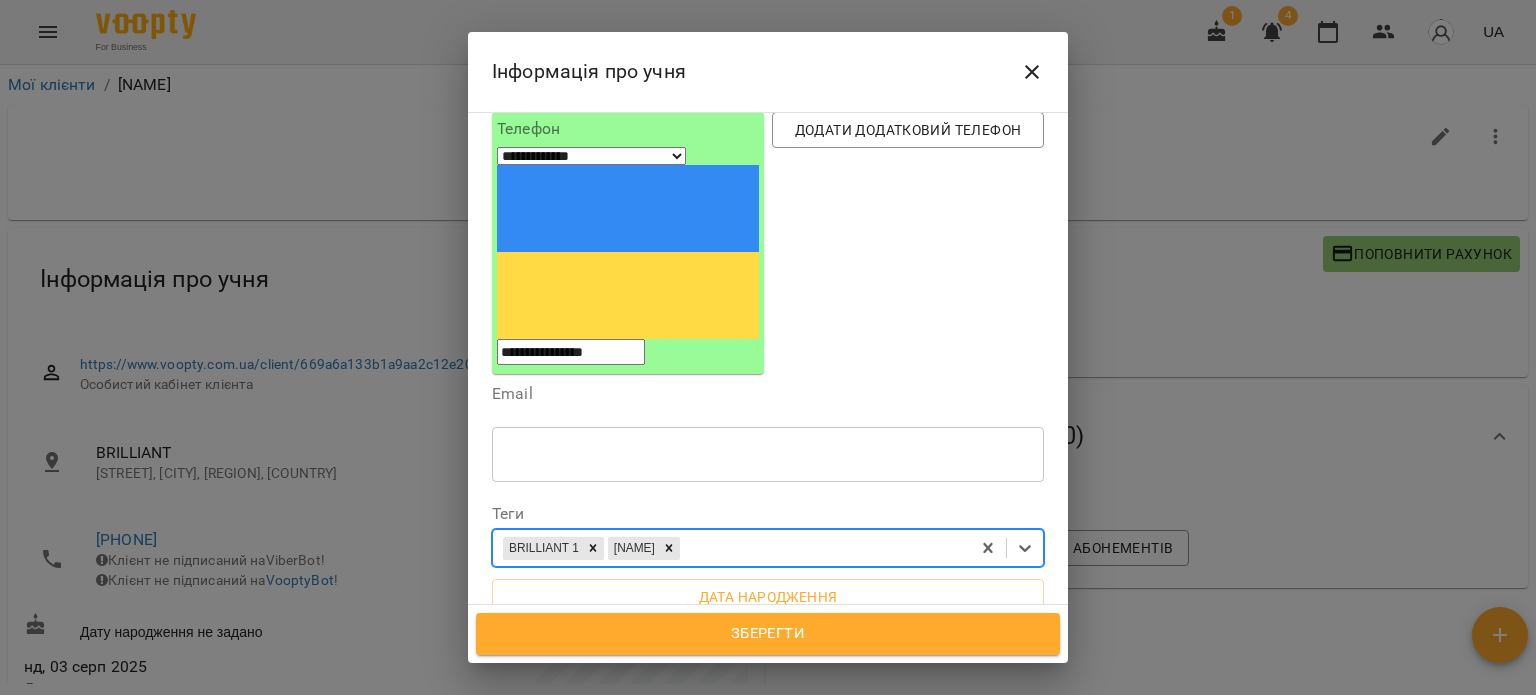 scroll, scrollTop: 600, scrollLeft: 0, axis: vertical 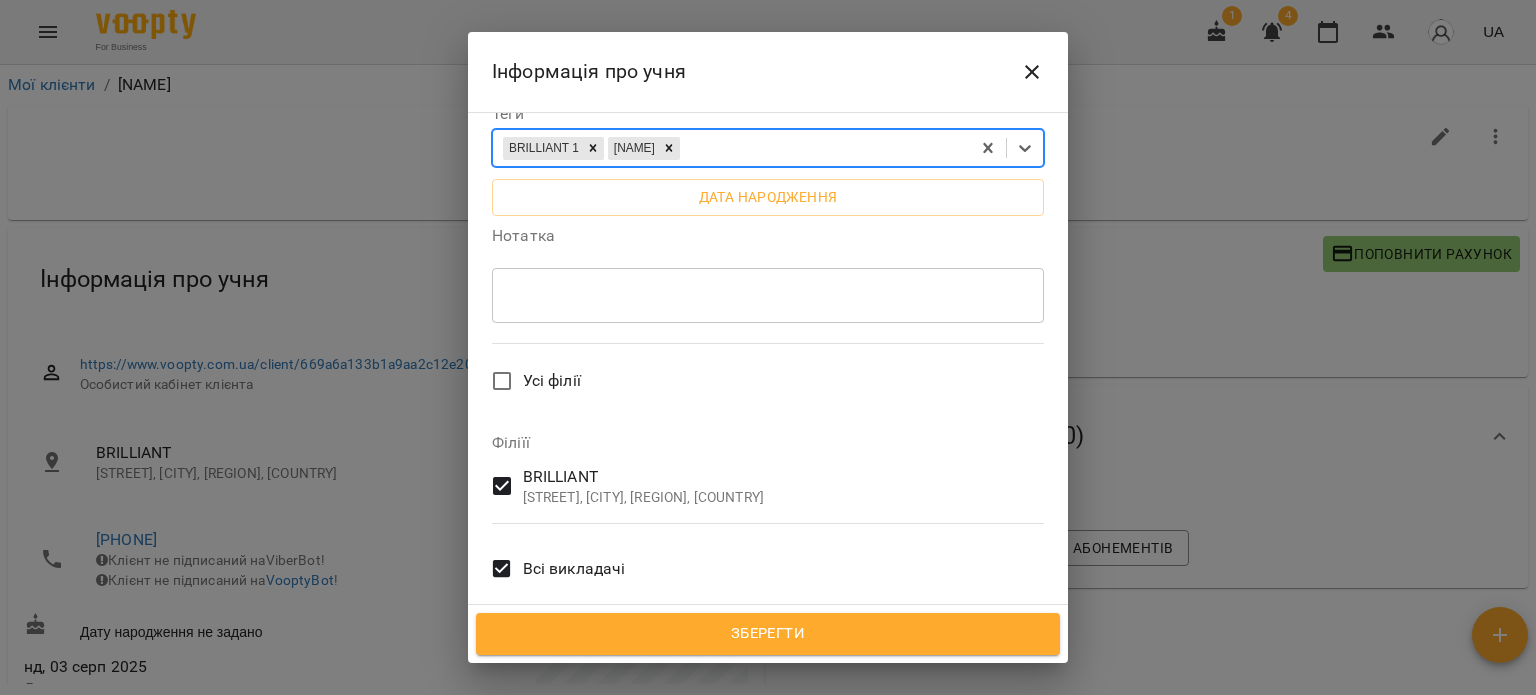 click on "Всі викладачі" at bounding box center (574, 569) 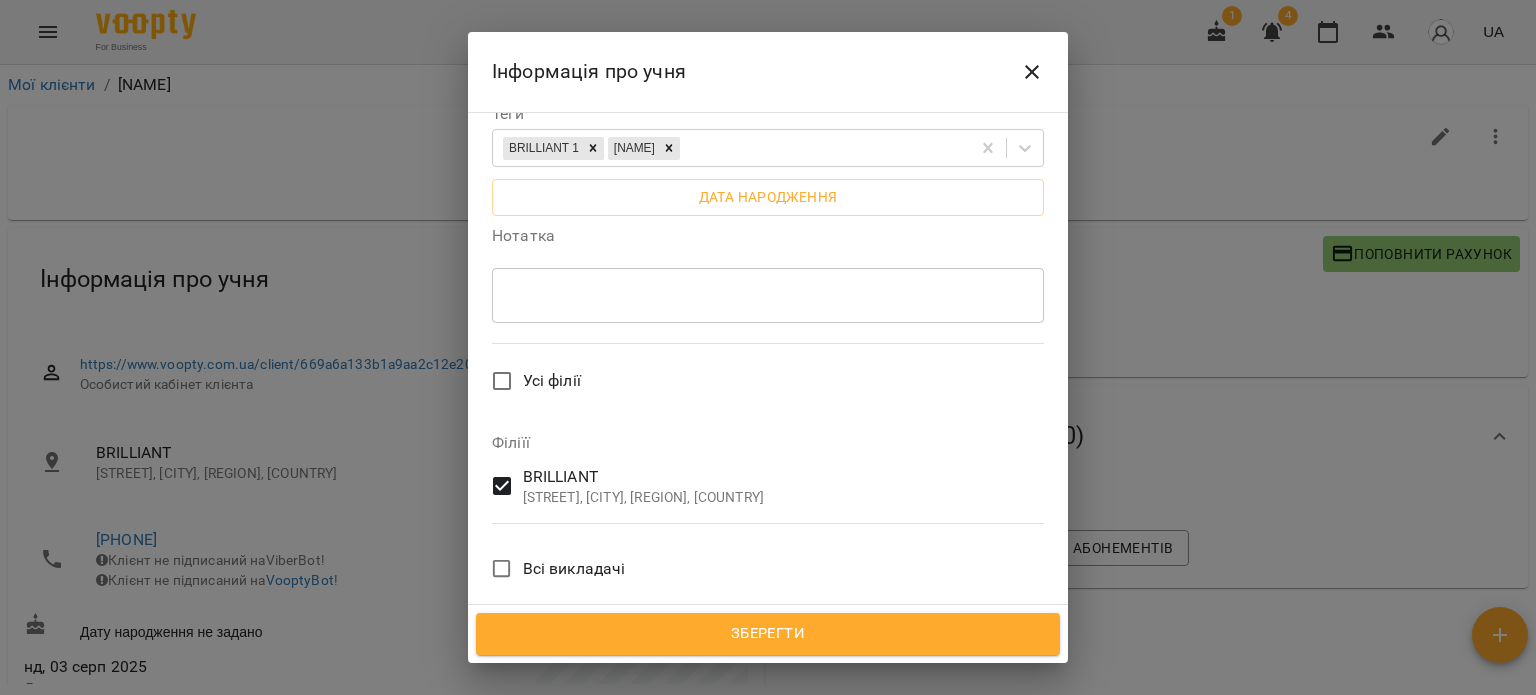scroll, scrollTop: 900, scrollLeft: 0, axis: vertical 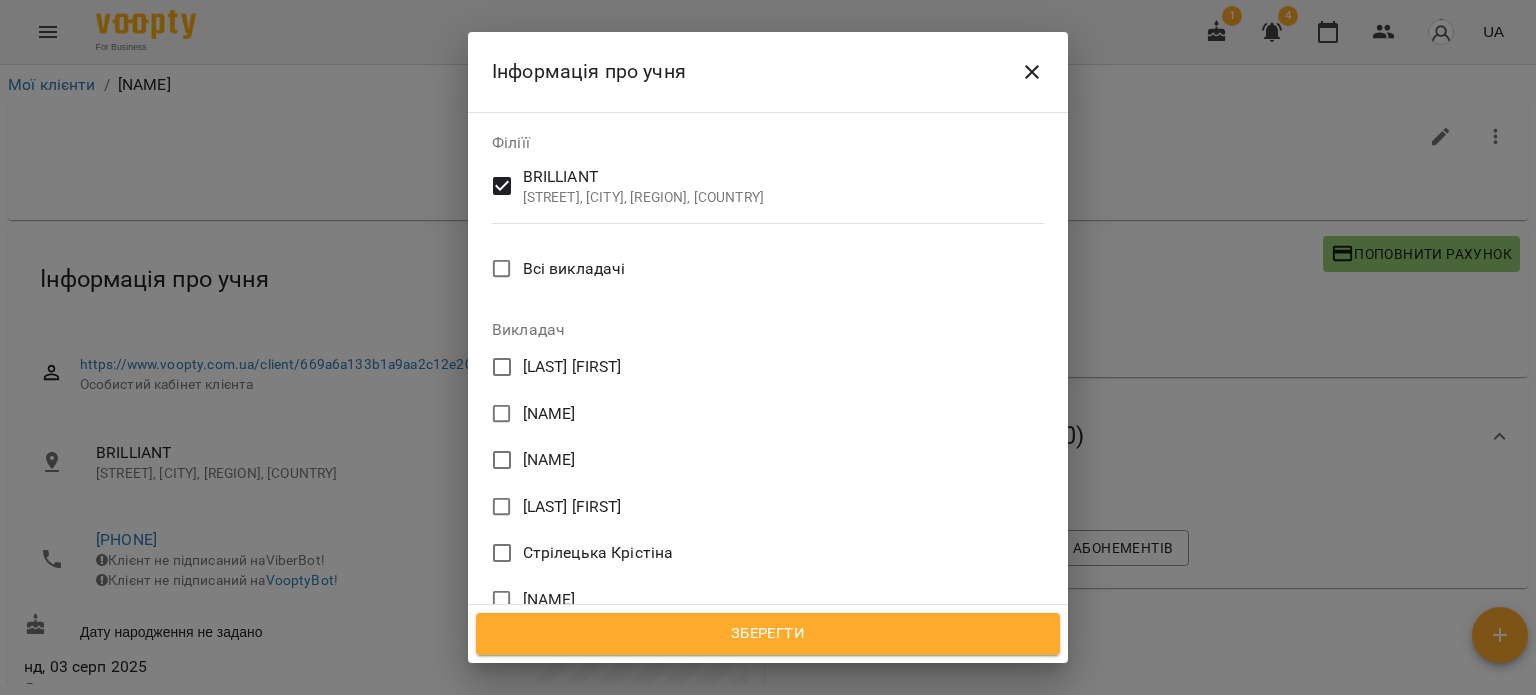 click on "Нотатка для клієнта в його кабінеті" at bounding box center (768, 745) 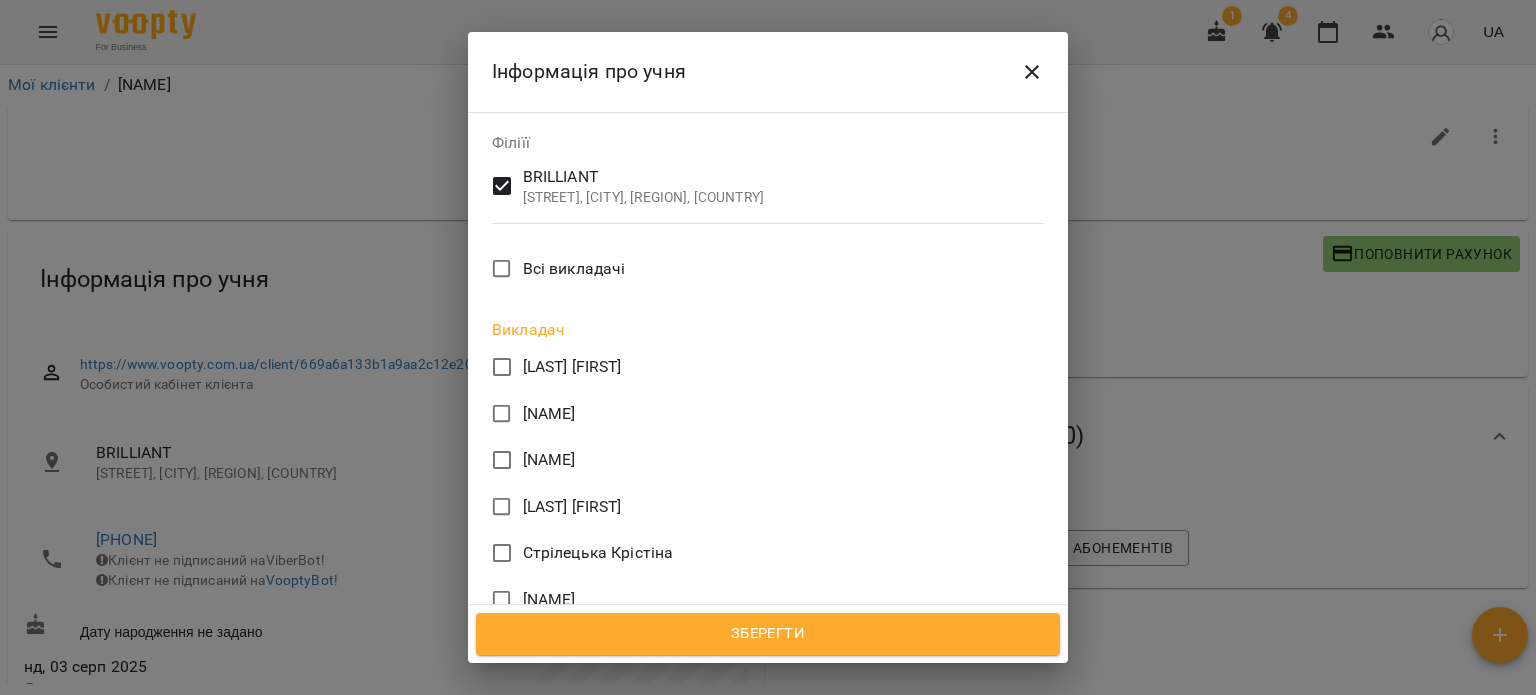 scroll, scrollTop: 1029, scrollLeft: 0, axis: vertical 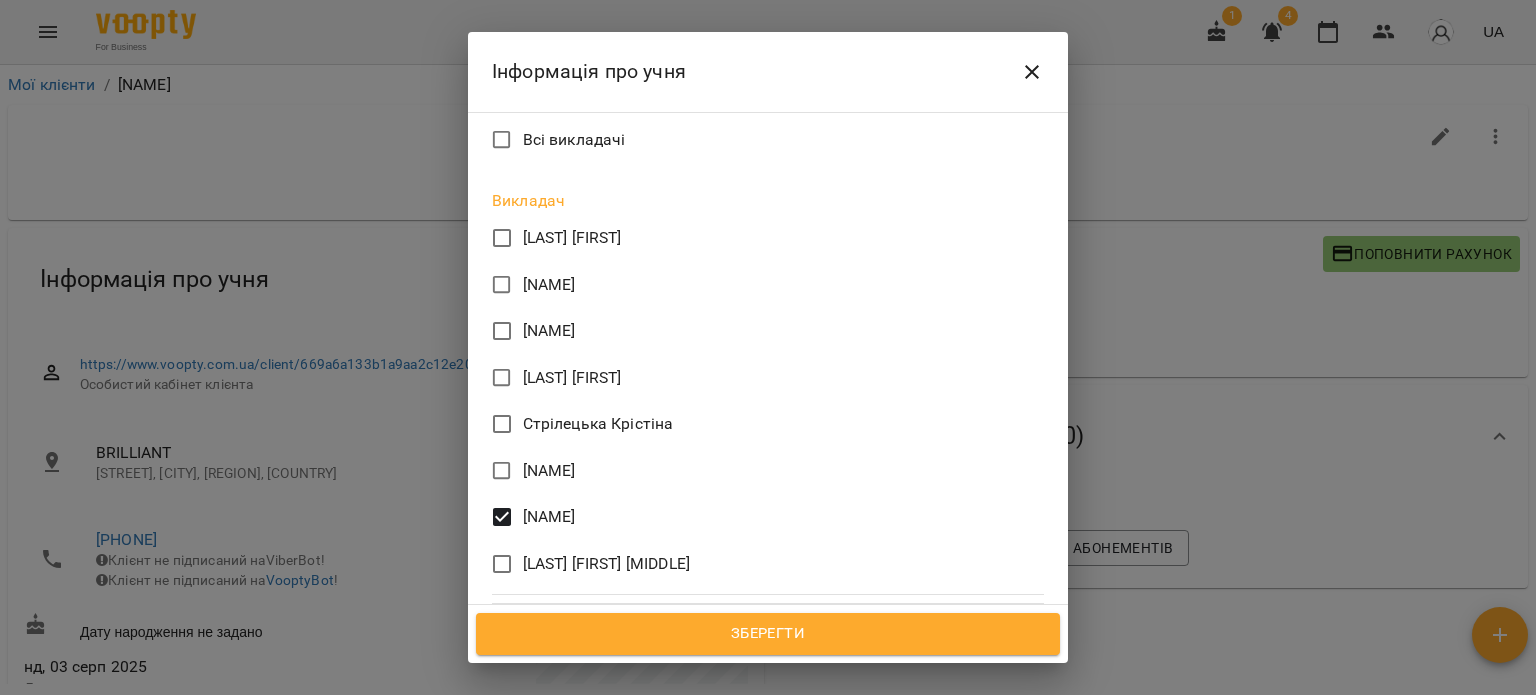 click on "Зберегти" at bounding box center [768, 634] 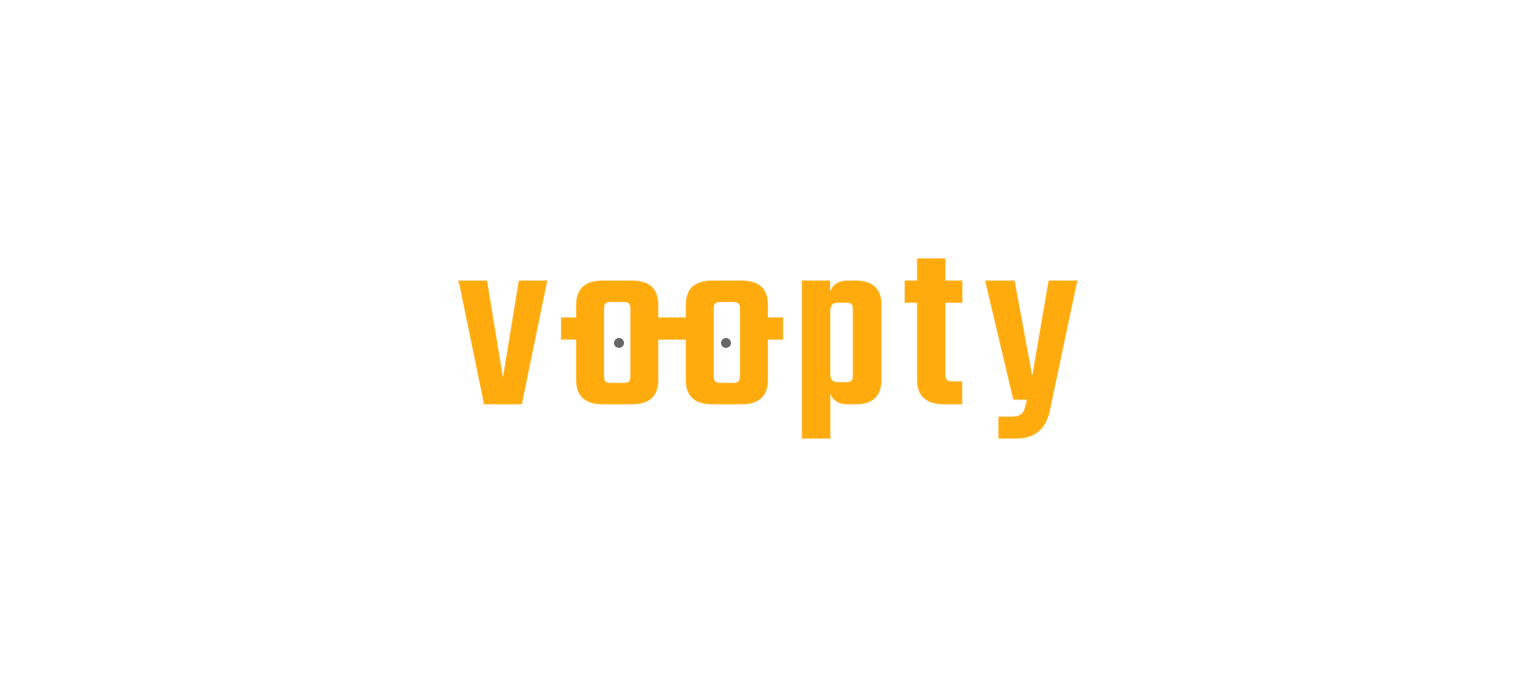 scroll, scrollTop: 0, scrollLeft: 0, axis: both 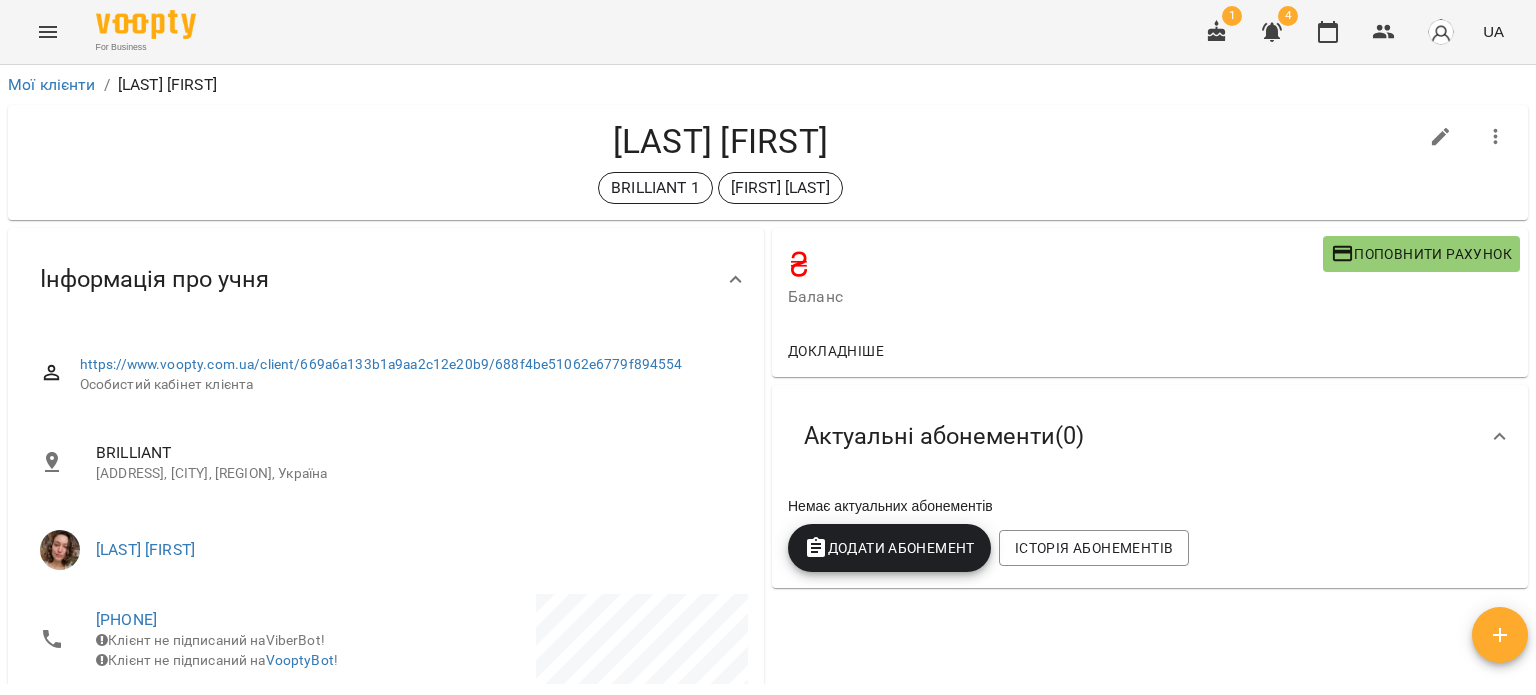 click on "Актуальні абонементи ( 0 )" at bounding box center (944, 436) 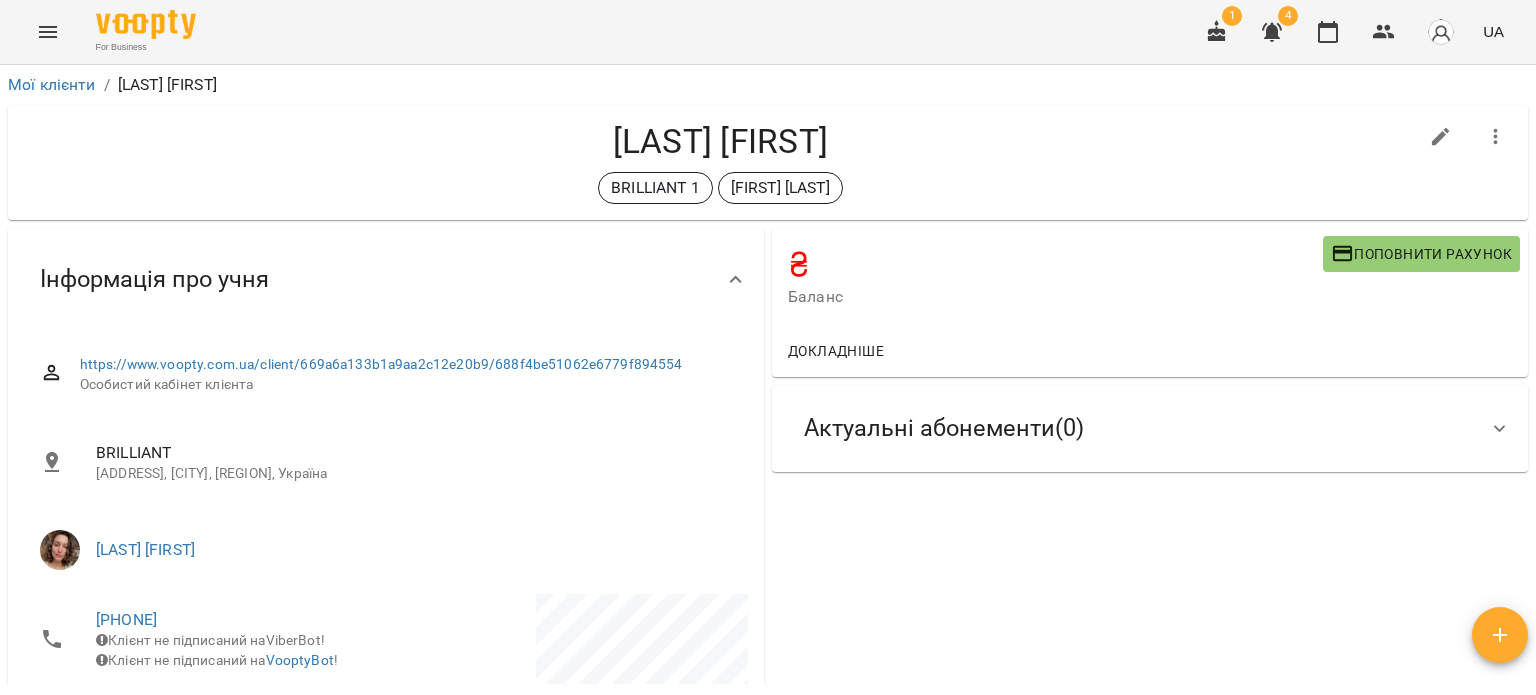 click on "₴ Баланс Поповнити рахунок Докладніше Актуальні абонементи ( 0 ) Немає актуальних абонементів Додати Абонемент Історія абонементів" at bounding box center (1150, 1034) 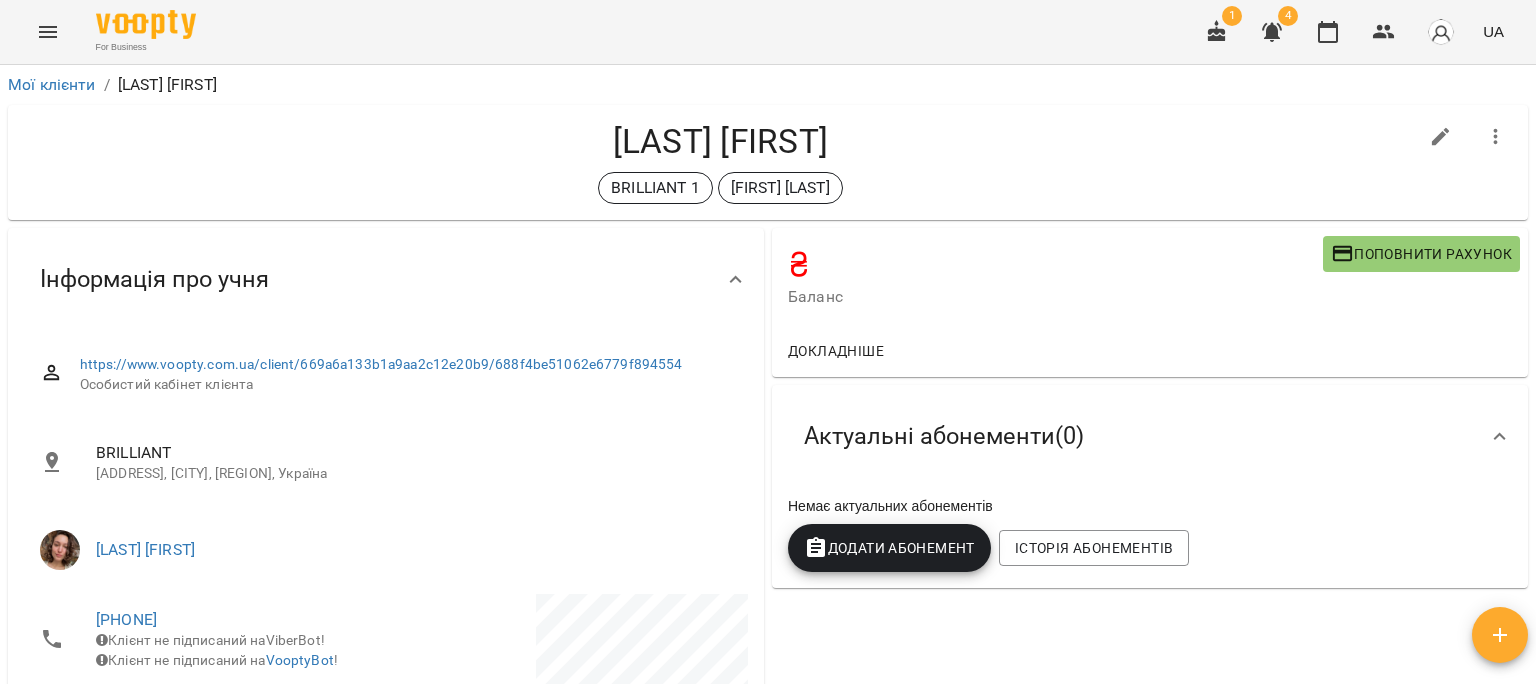 click on "Додати Абонемент" at bounding box center [889, 548] 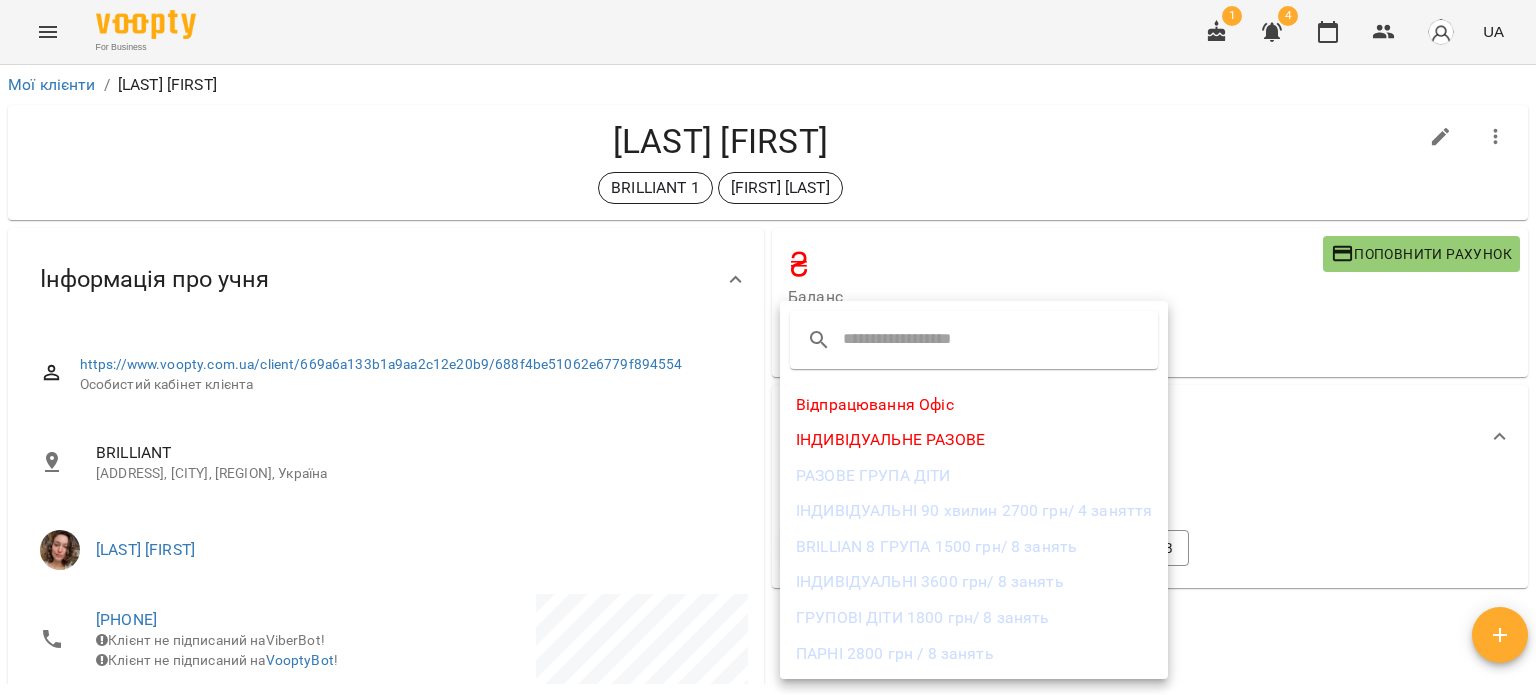 click on "ГРУПОВІ ДІТИ 1800 грн/ 8 занять" at bounding box center (974, 618) 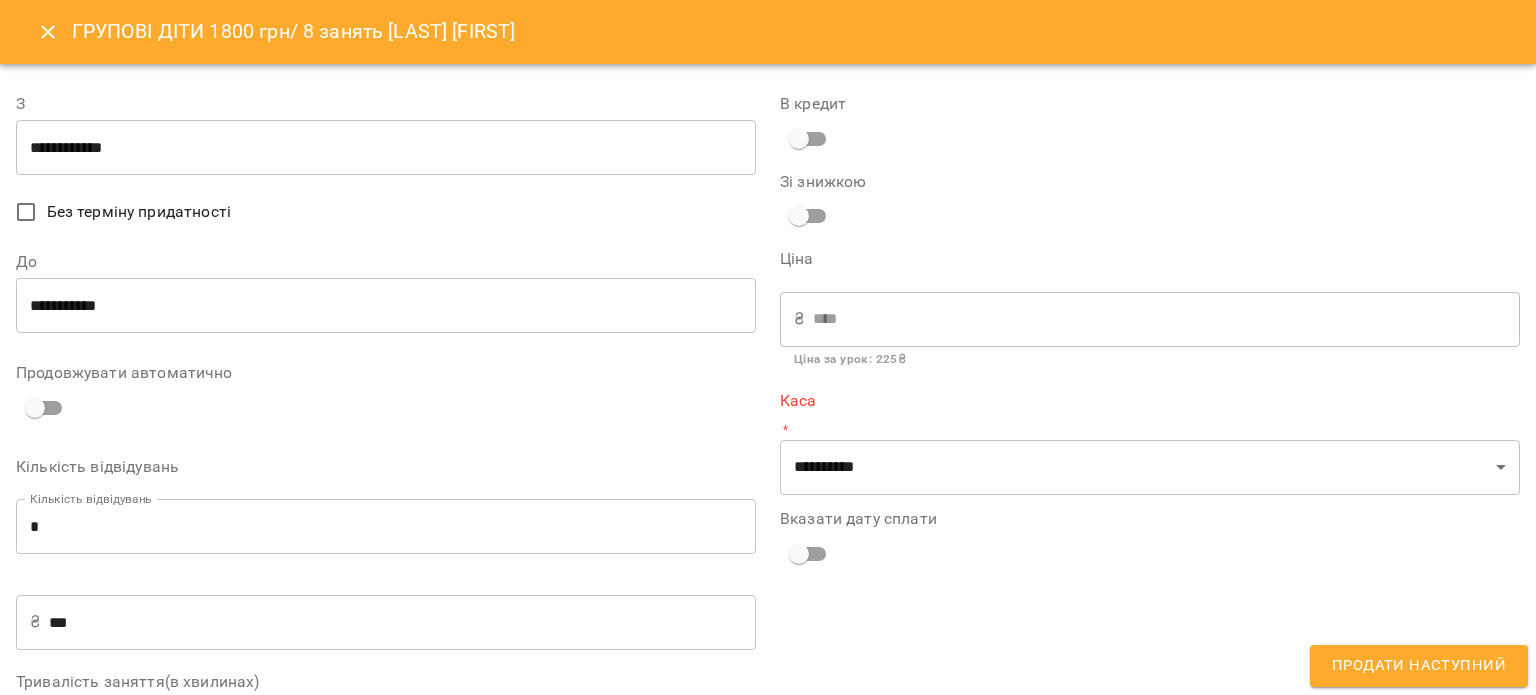 click on "**********" at bounding box center [386, 306] 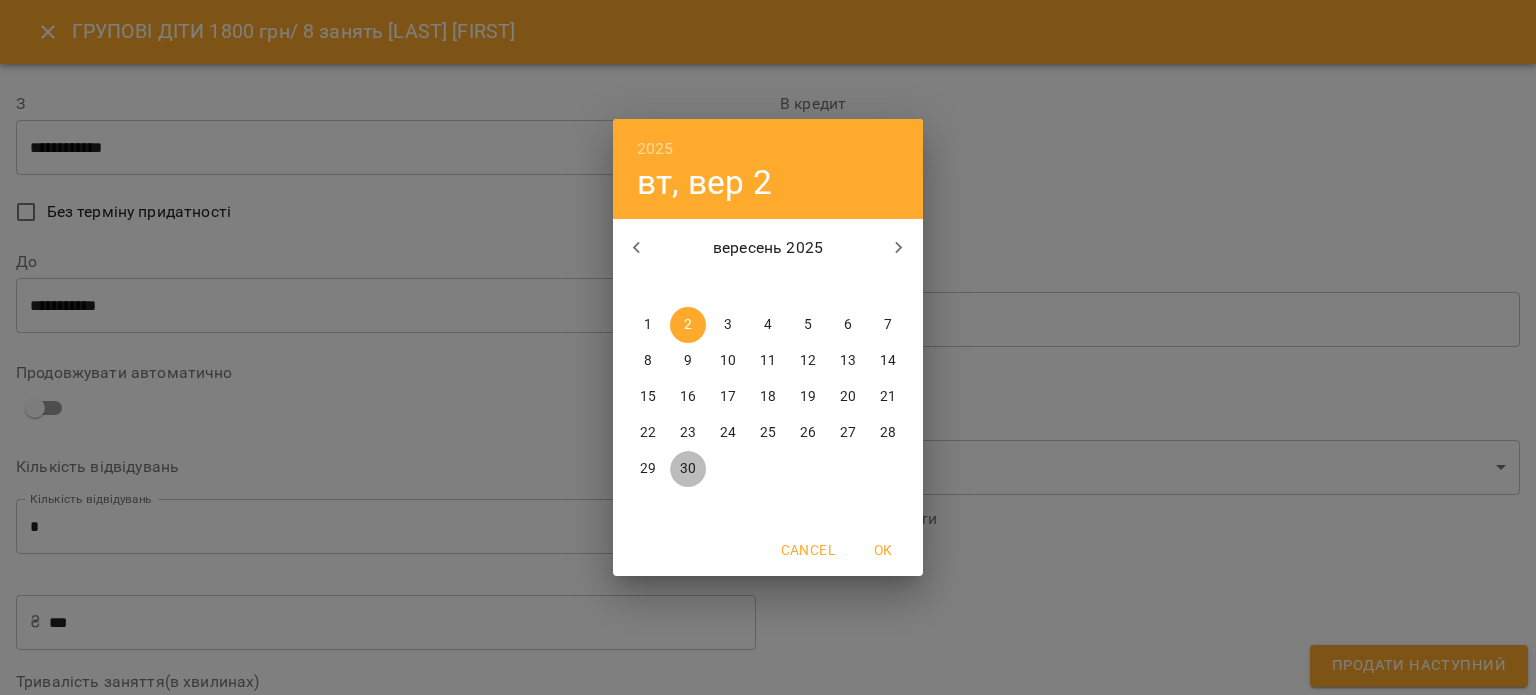 click on "30" at bounding box center (688, 469) 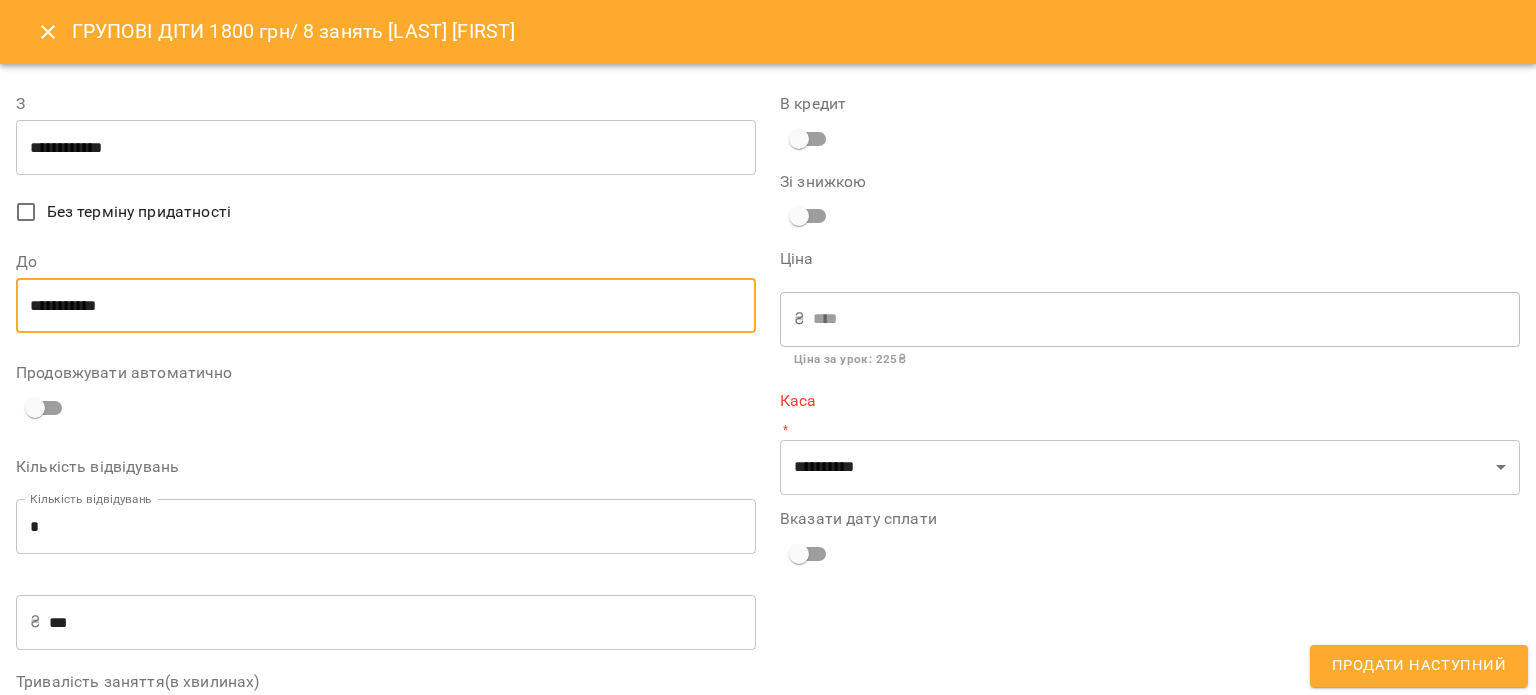 click on "**********" at bounding box center (386, 306) 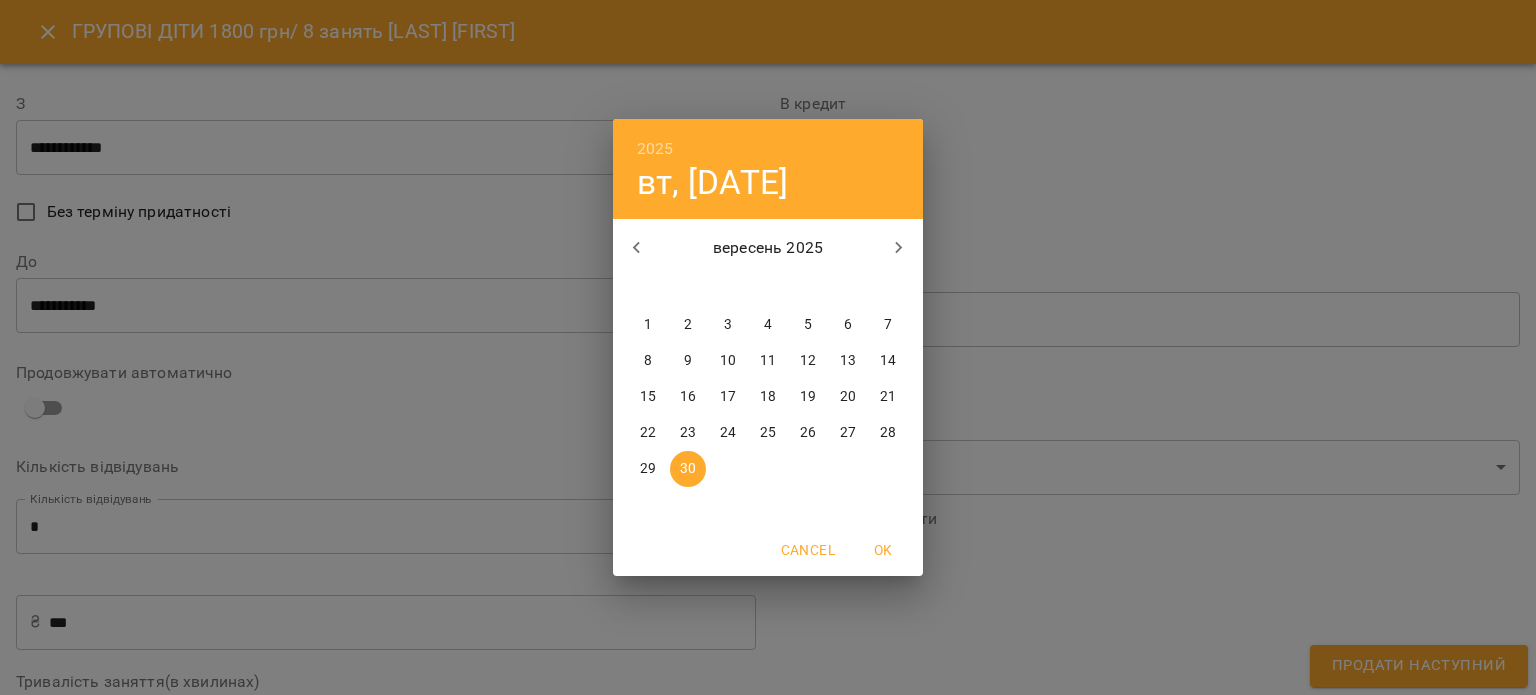 click 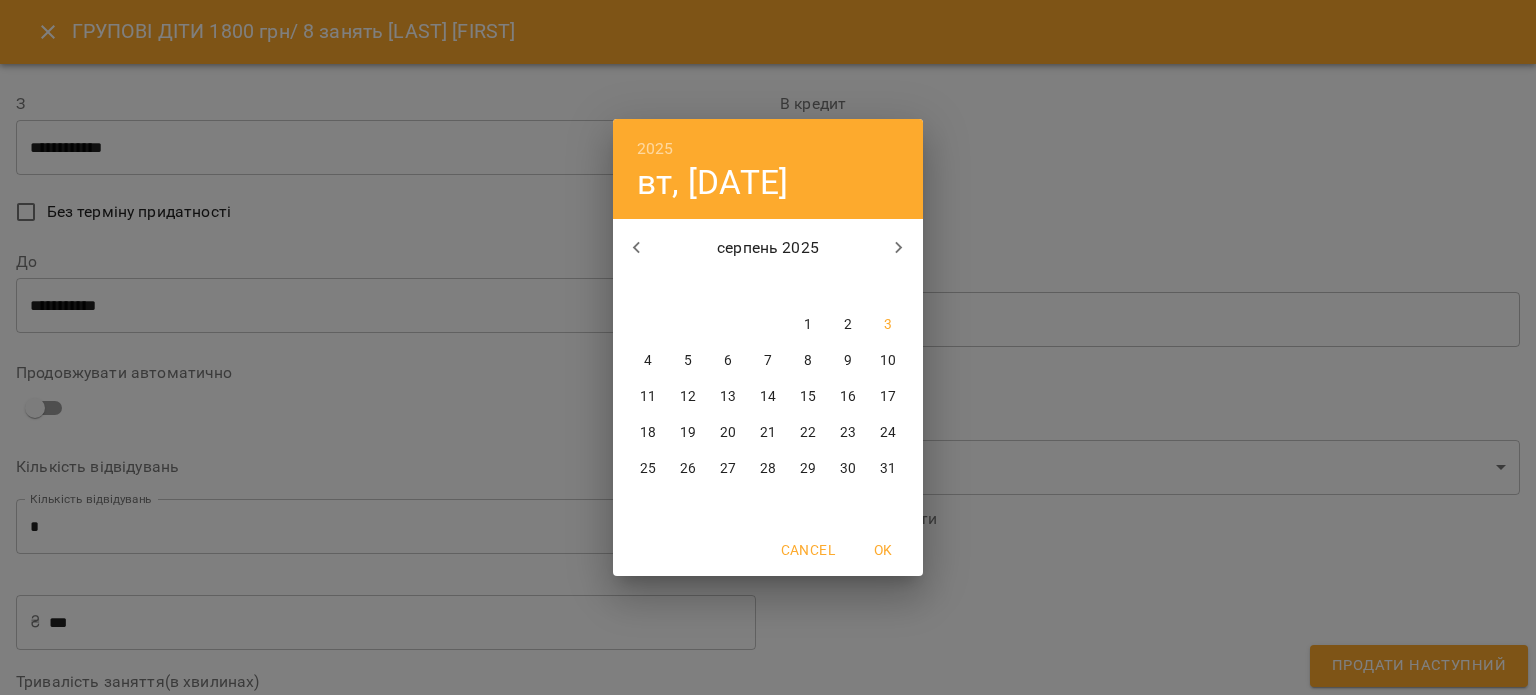 click on "31" at bounding box center [888, 469] 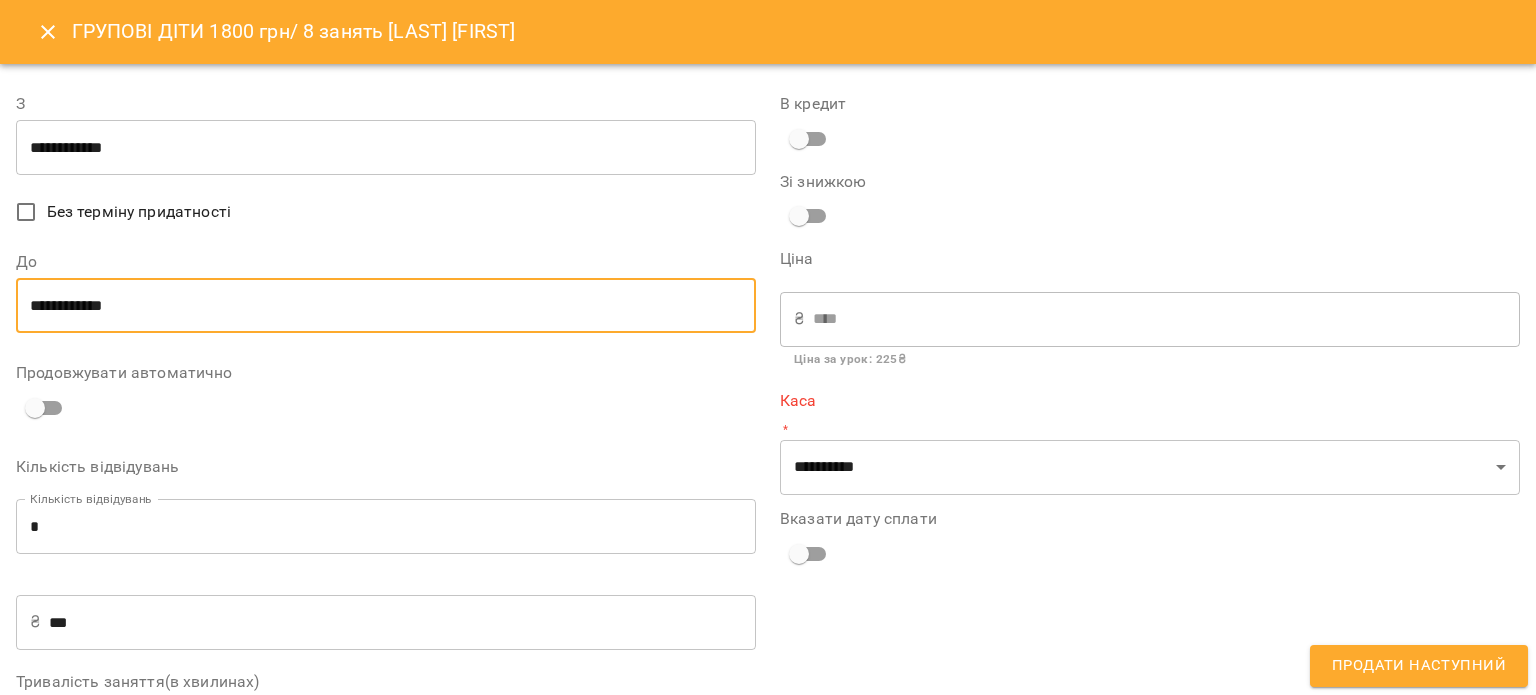 scroll, scrollTop: 317, scrollLeft: 0, axis: vertical 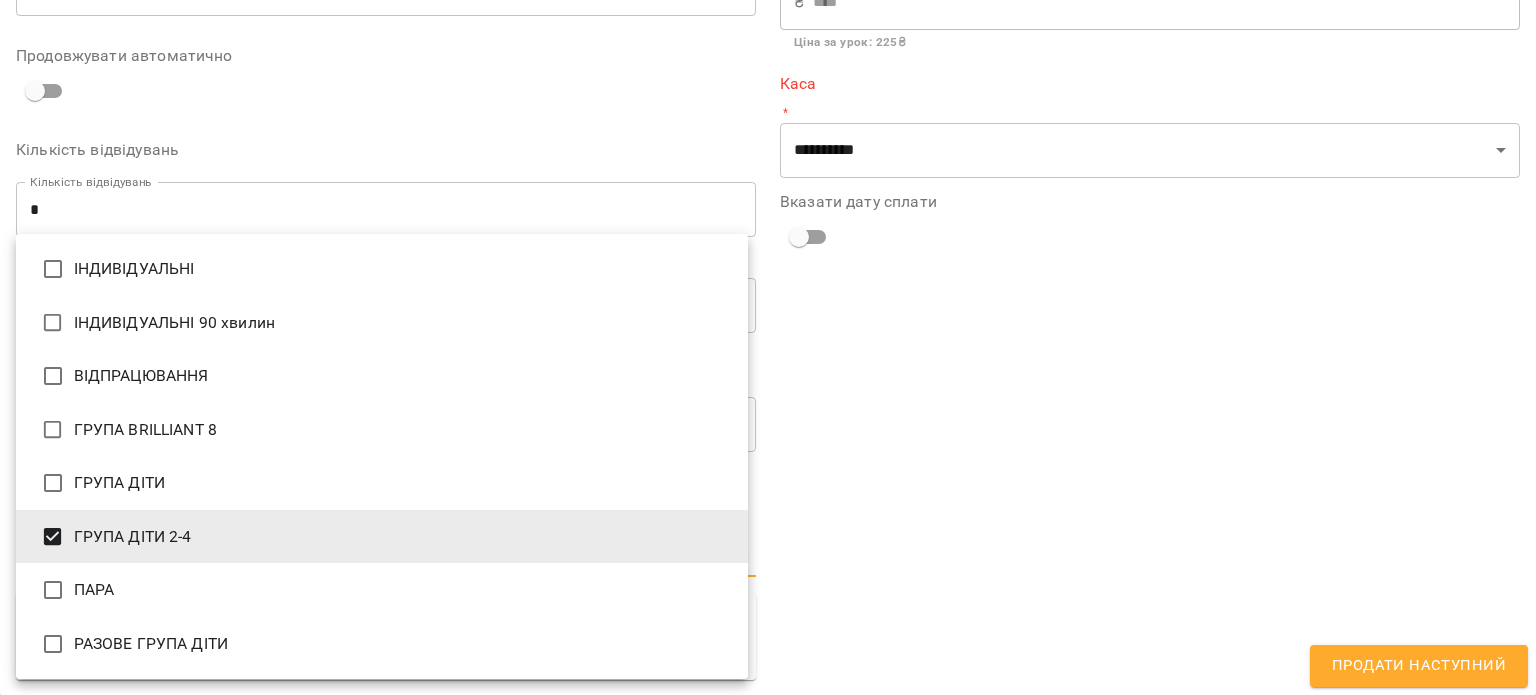 click on "For Business 1 4 UA Мої клієнти / Орішака Михайло Орішака Михайло BRILLIANT 1 Дарина Цвітанська ₴ Баланс Поповнити рахунок Докладніше Актуальні абонементи ( 0 ) Немає актуальних абонементів Додати Абонемент Історія абонементів Інформація про учня https://www.voopty.com.ua/client/669a6a133b1a9aa2c12e20b9/688f4be51062e6779f894554 Особистий кабінет клієнта BRILLIANT проспект Миру, 2к, Дніпро, Дніпропетровська область, Україна Цвітанська Дарина +380505630543 Клієнт не підписаний на  ViberBot! Клієнт не підписаний на  VooptyBot ! Дату народження не задано нд, 03 серп 2025 Дата створення Нотатки" at bounding box center (768, 380) 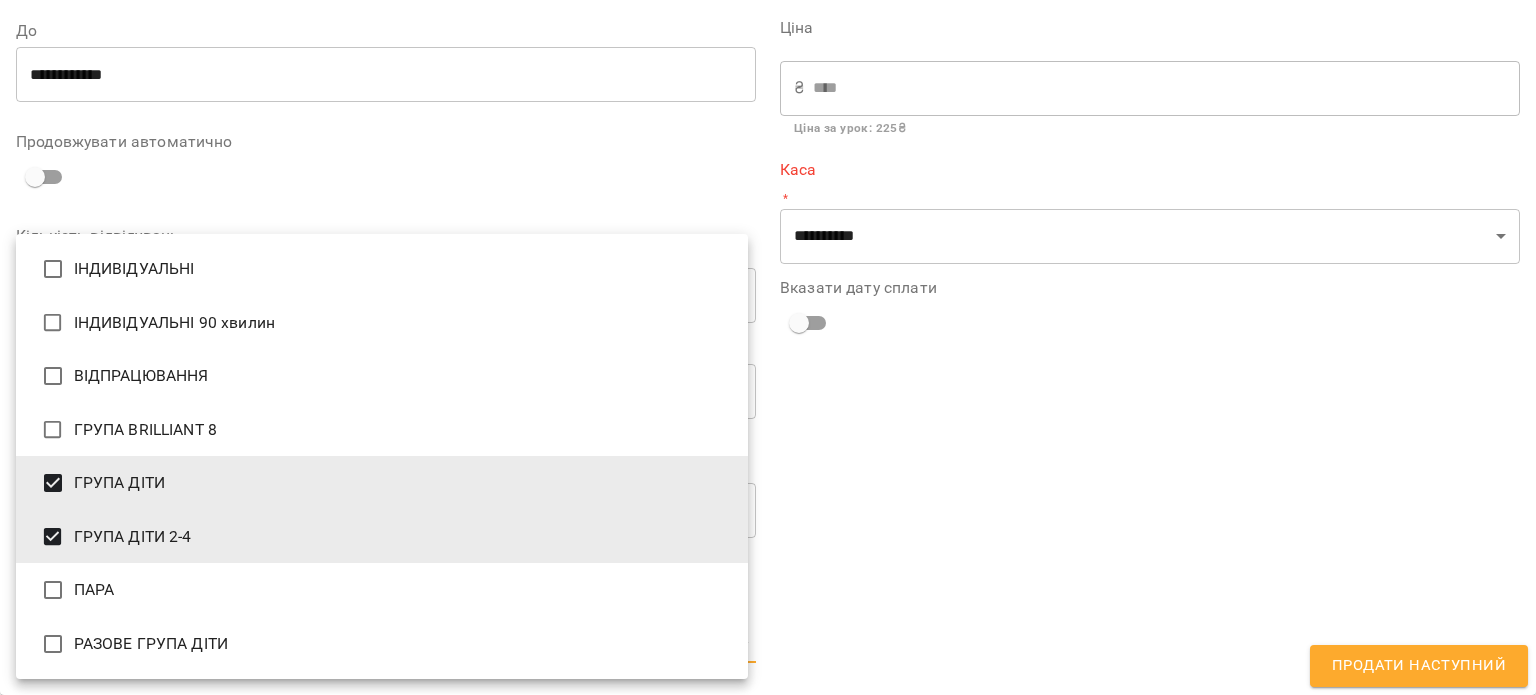 scroll, scrollTop: 317, scrollLeft: 0, axis: vertical 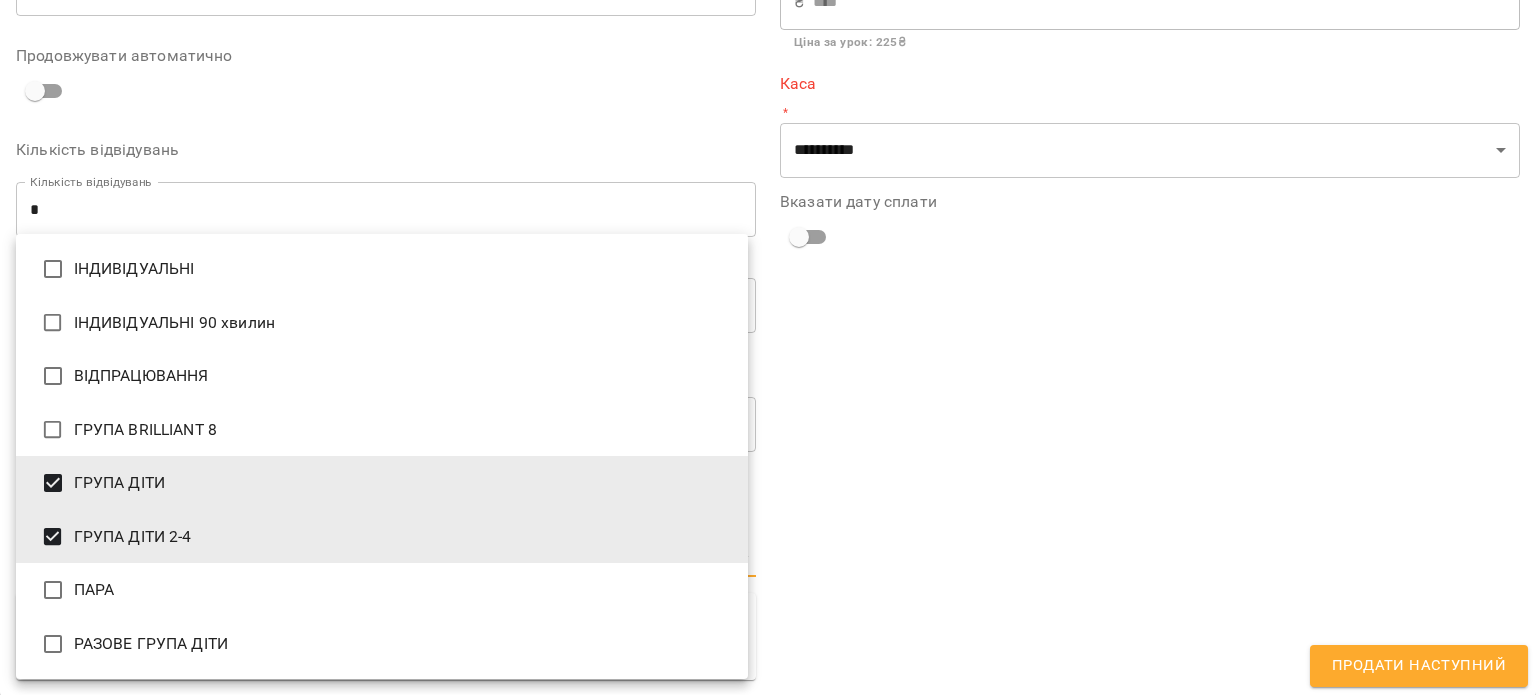 click at bounding box center (768, 347) 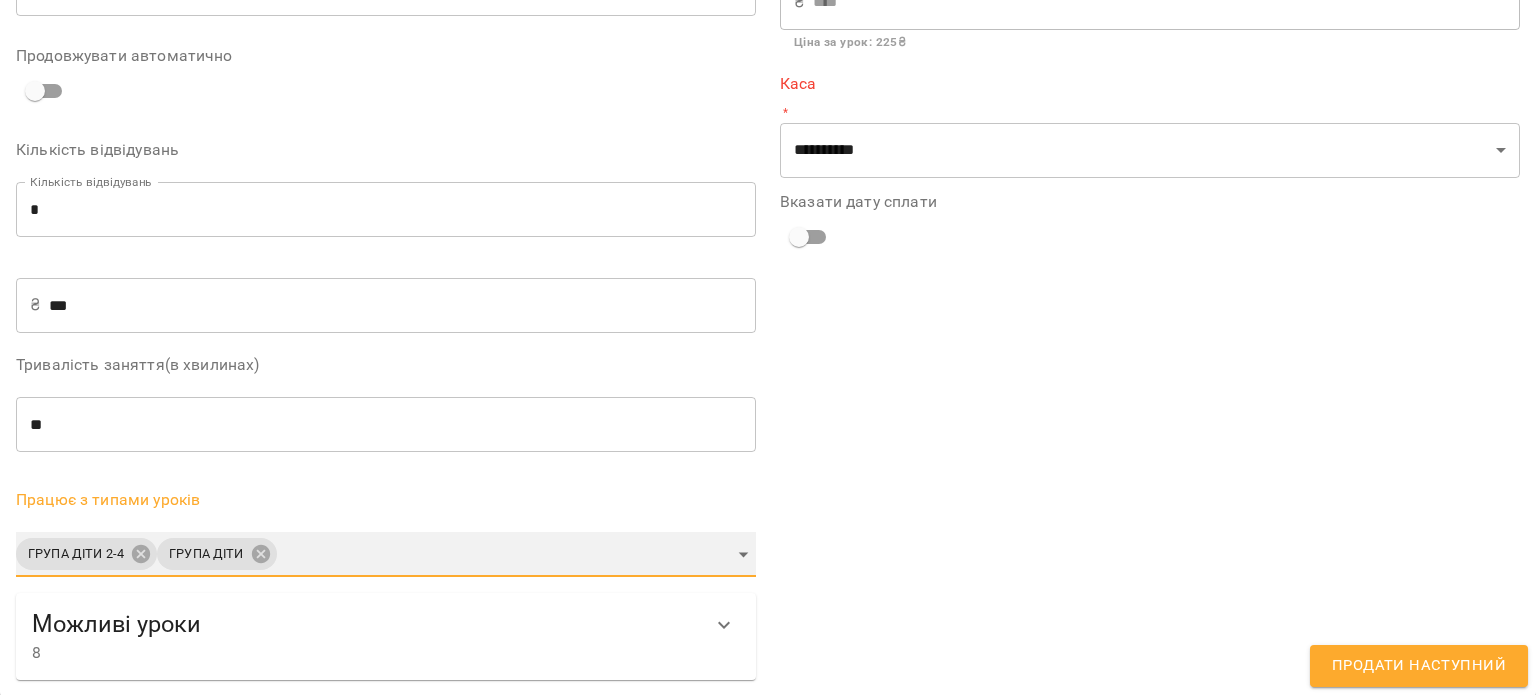 scroll, scrollTop: 0, scrollLeft: 0, axis: both 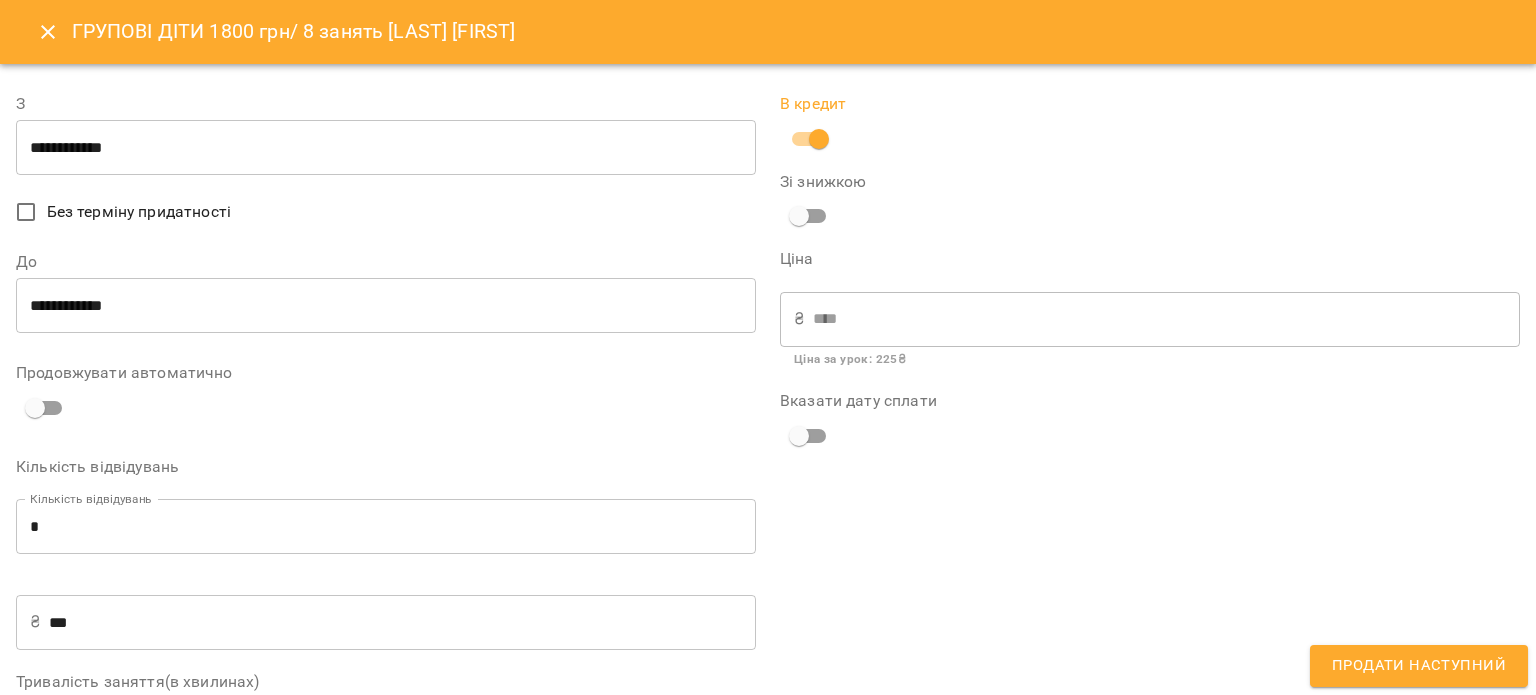 click on "Продати наступний" at bounding box center (1419, 666) 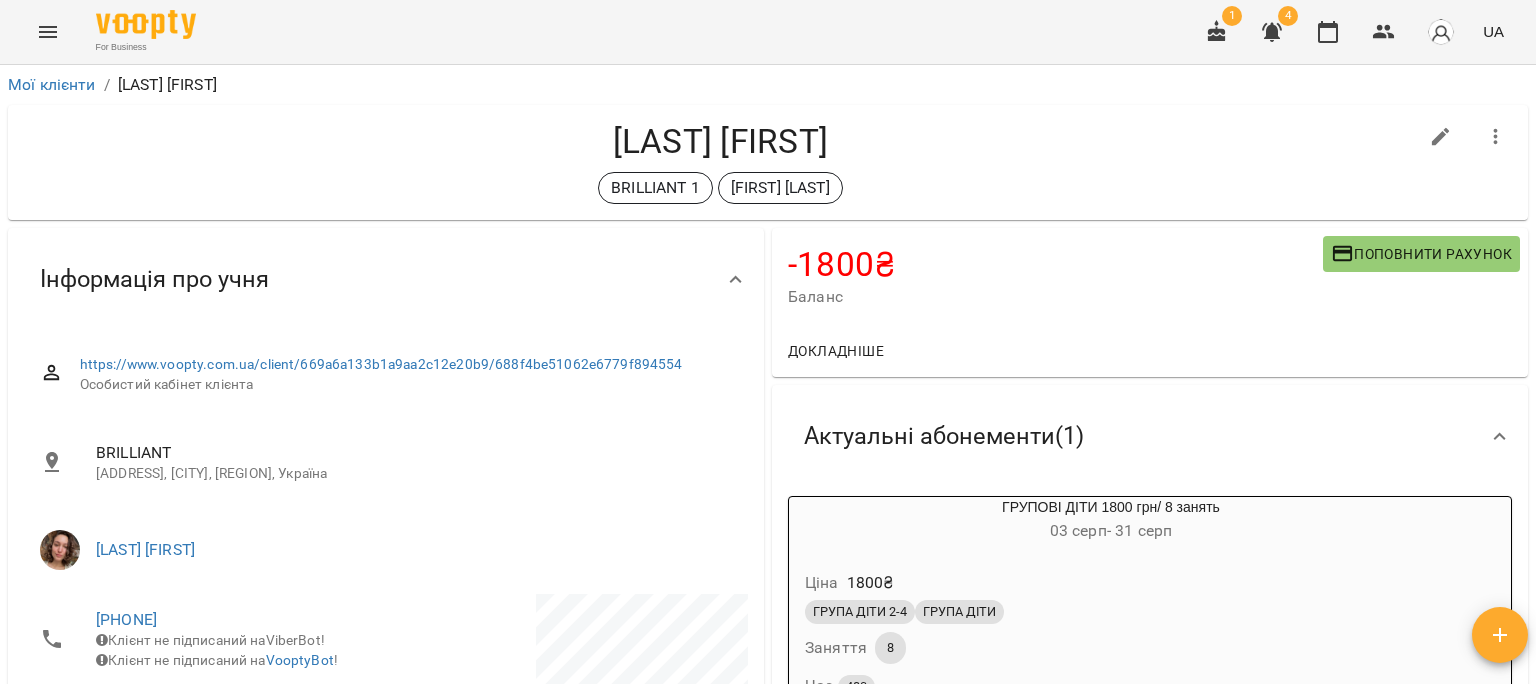 scroll, scrollTop: 200, scrollLeft: 0, axis: vertical 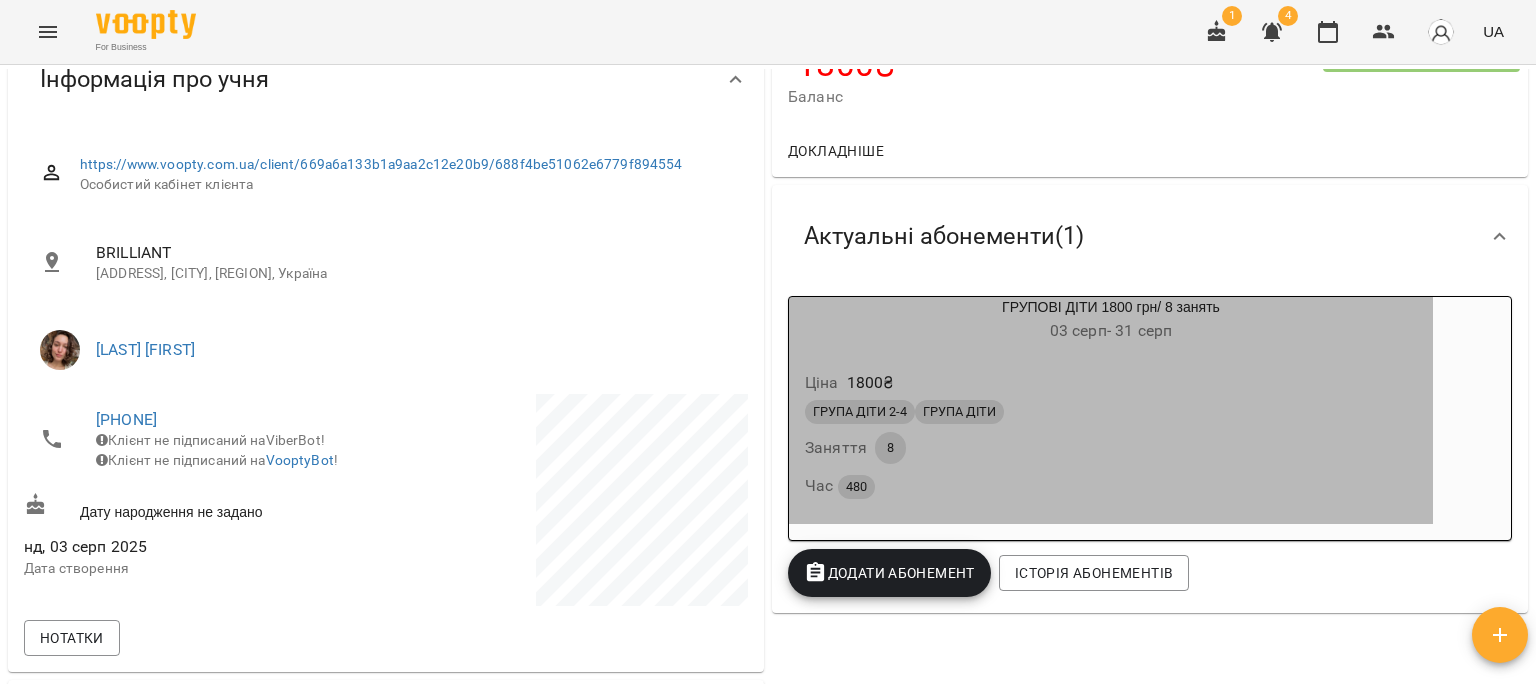 click on "Ціна 1800 ₴ ГРУПА ДІТИ 2-4 ГРУПА ДІТИ Заняття 8 Час   480" at bounding box center [1111, 438] 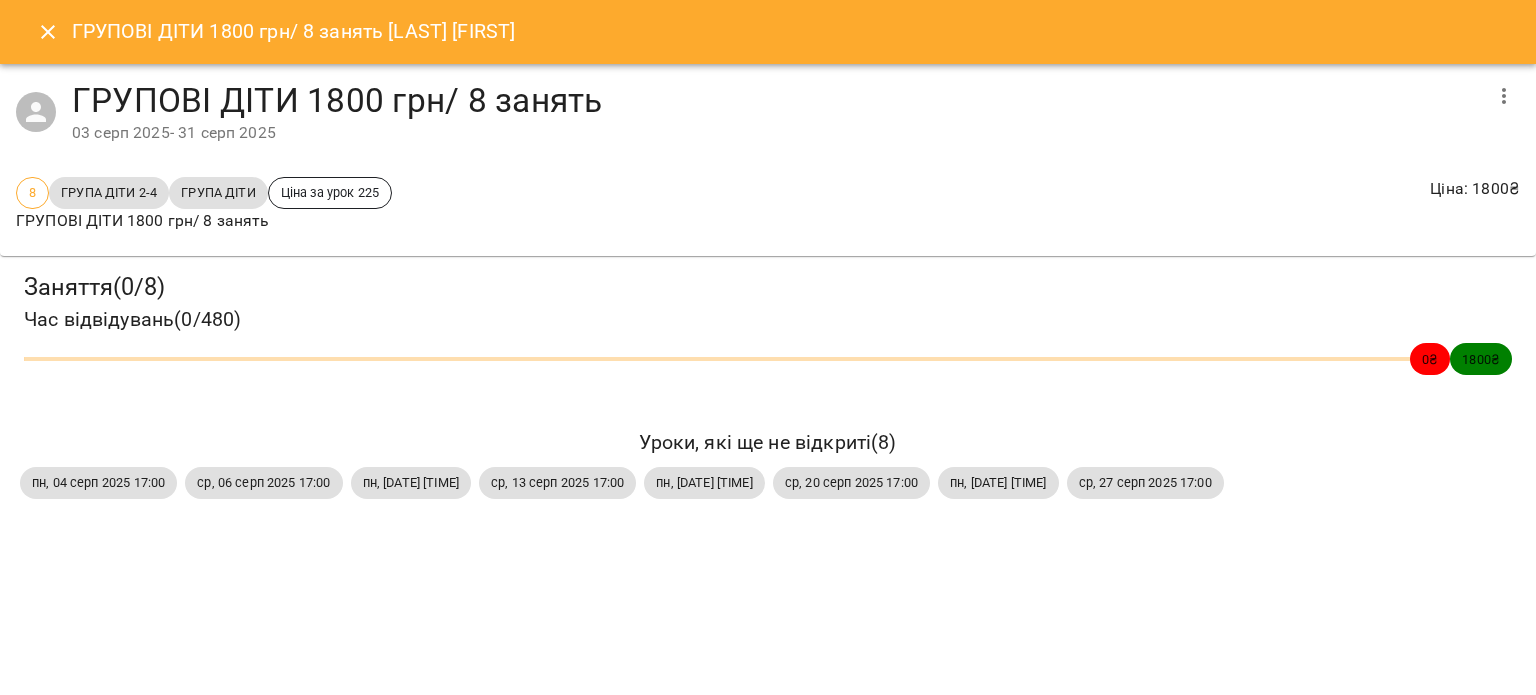 click 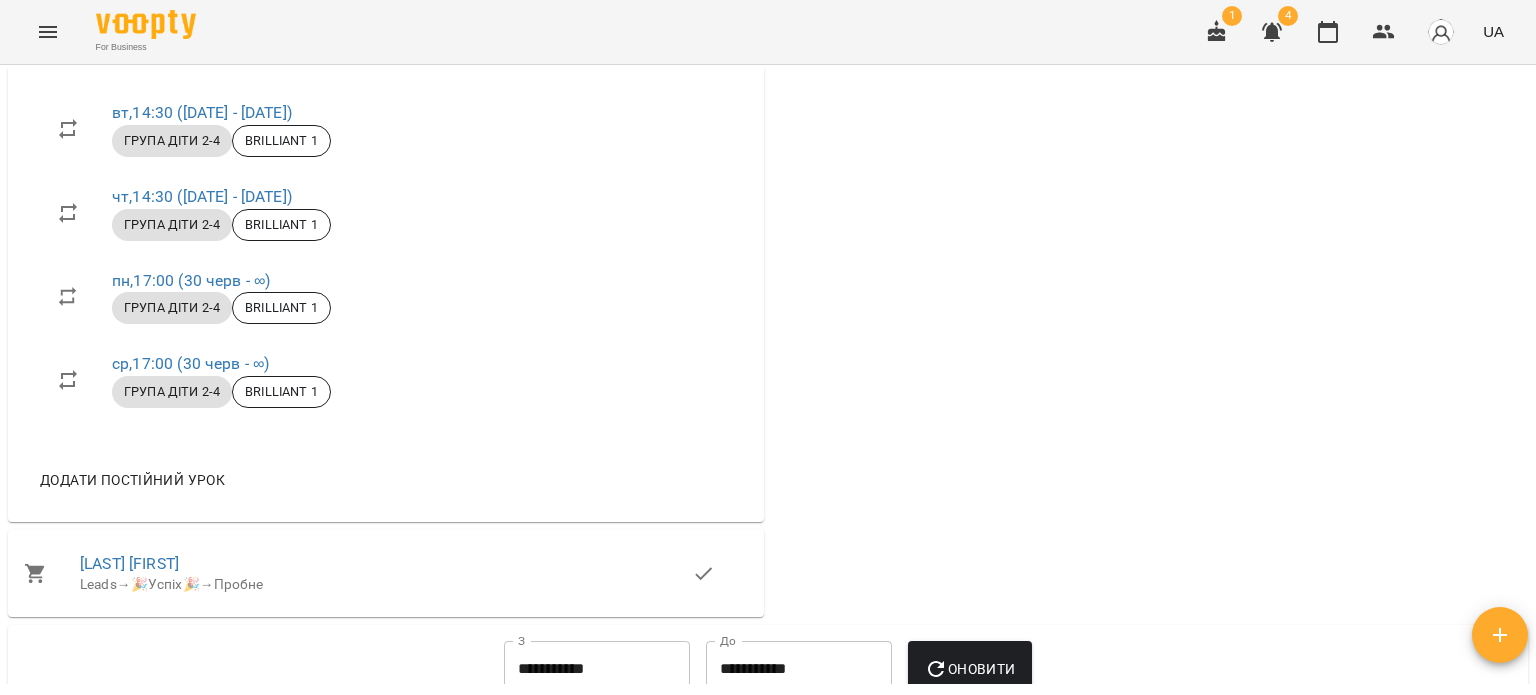 scroll, scrollTop: 900, scrollLeft: 0, axis: vertical 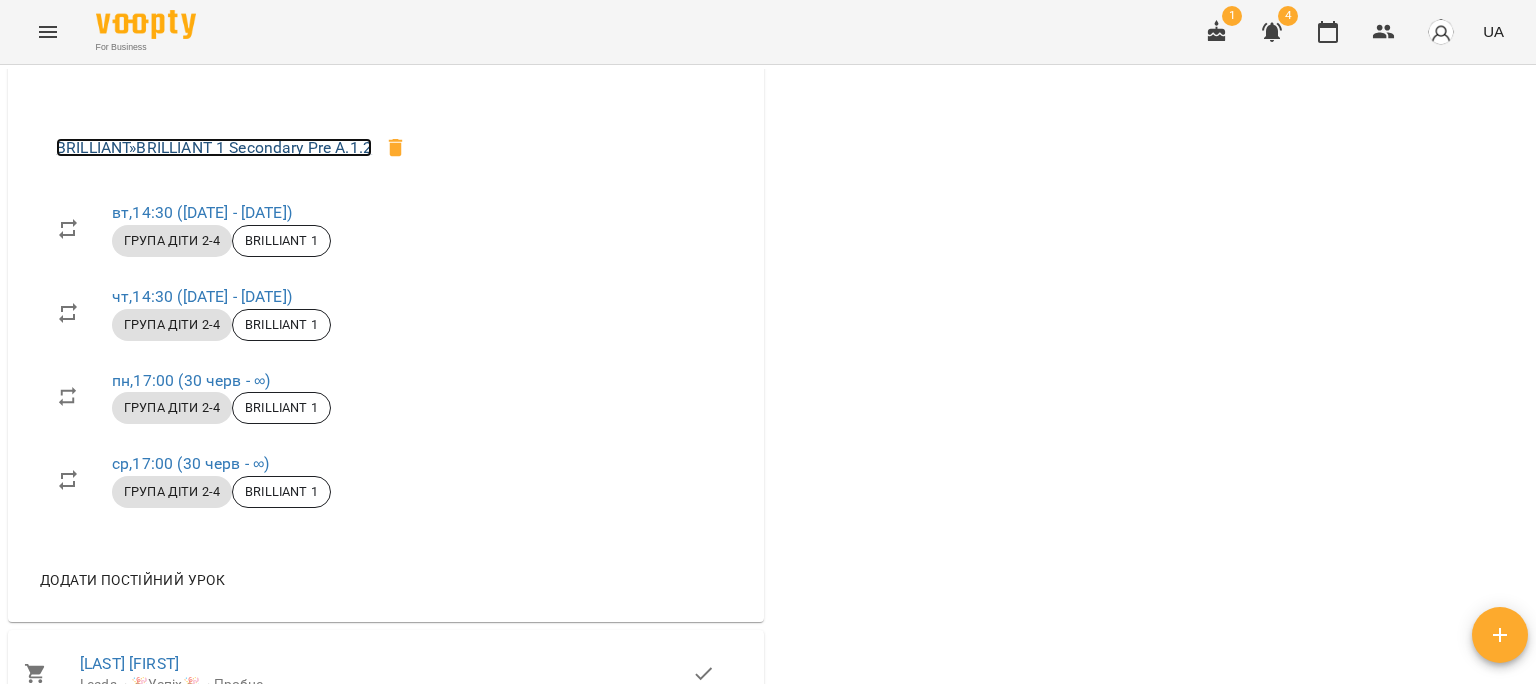 click on "BRILLIANT  »  BRILLIANT 1 Secondary Pre A.1.2" at bounding box center (214, 147) 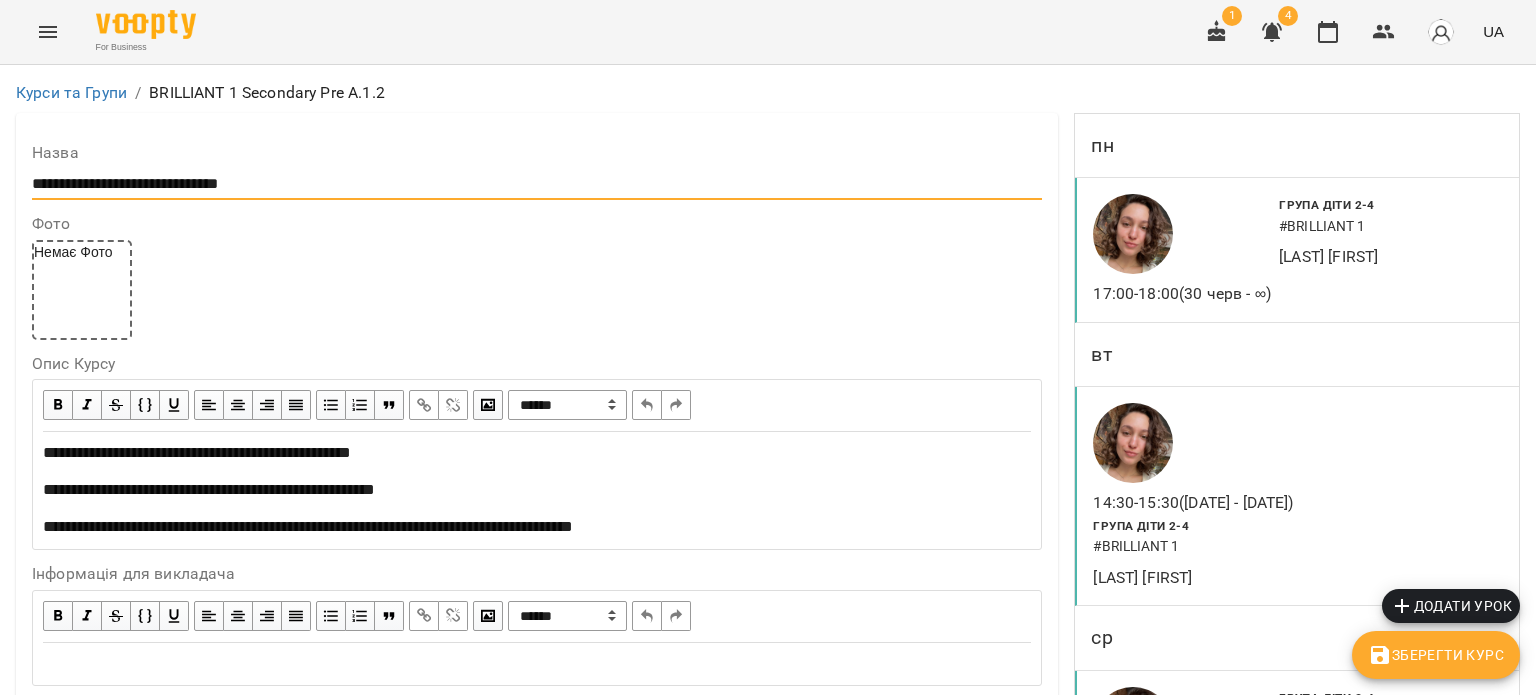 drag, startPoint x: 299, startPoint y: 179, endPoint x: 123, endPoint y: 187, distance: 176.18172 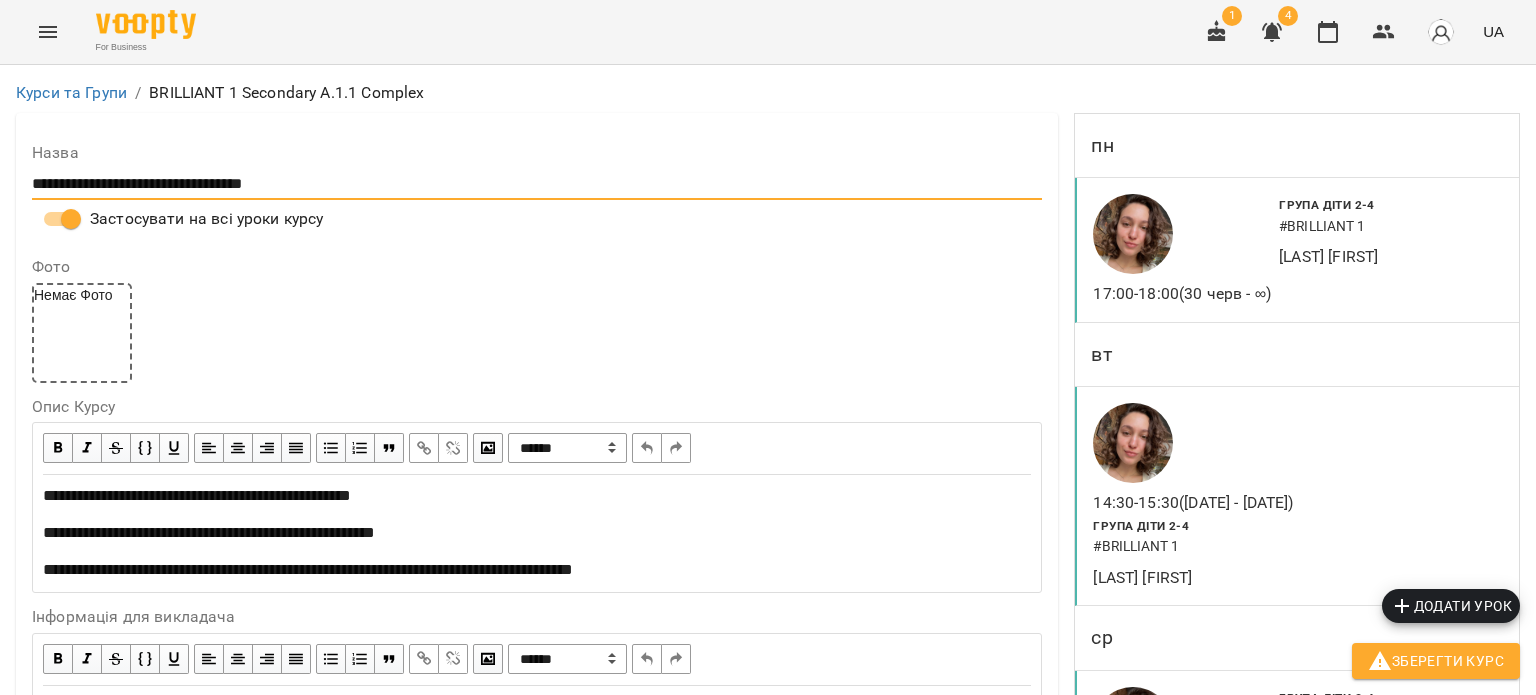 type on "**********" 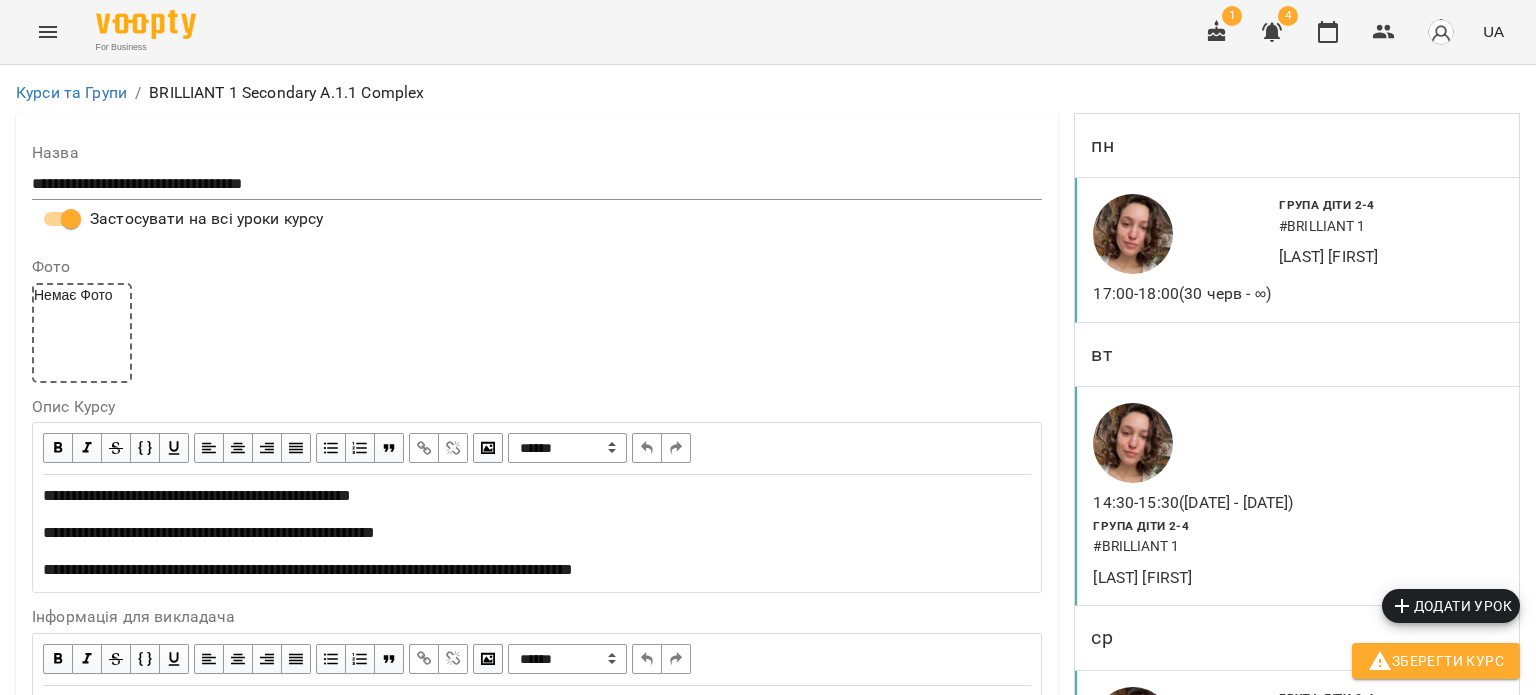 click on "Немає Фото" at bounding box center (537, 333) 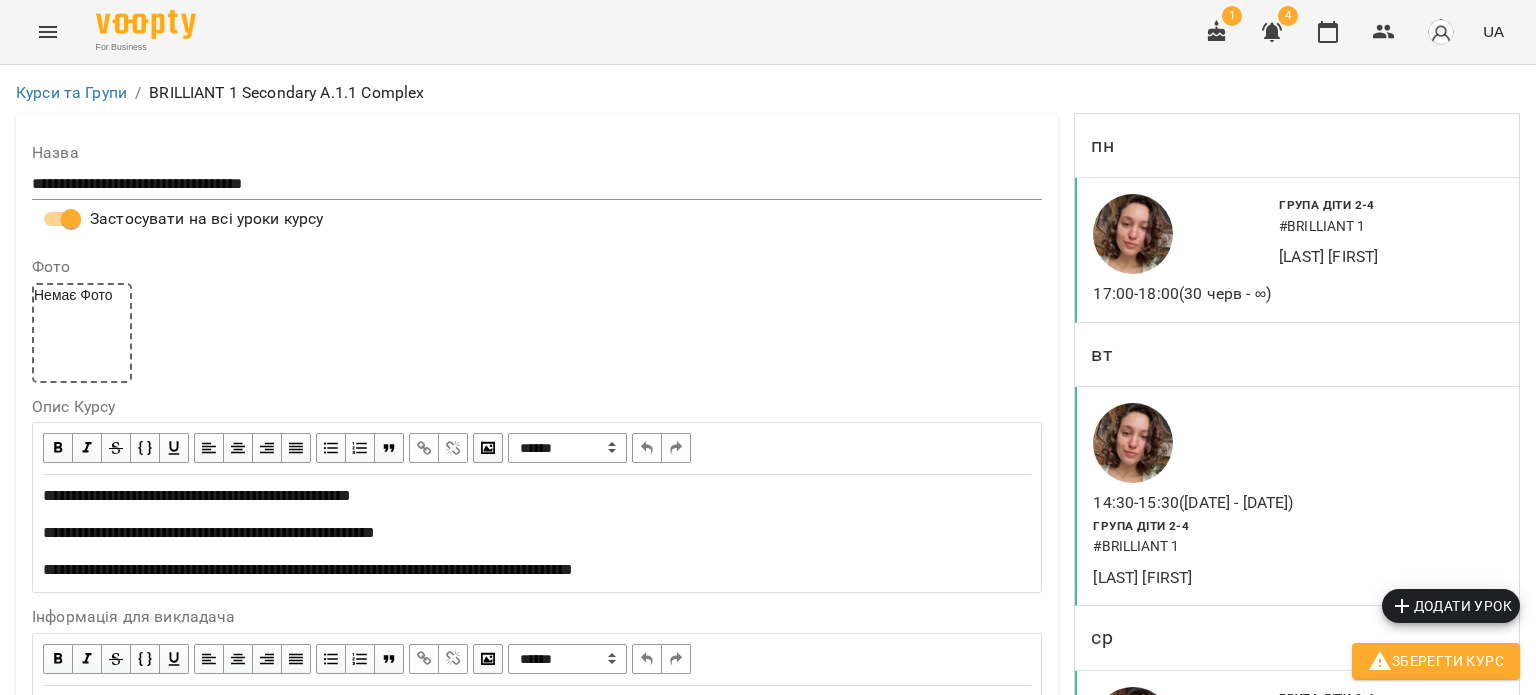 scroll, scrollTop: 300, scrollLeft: 0, axis: vertical 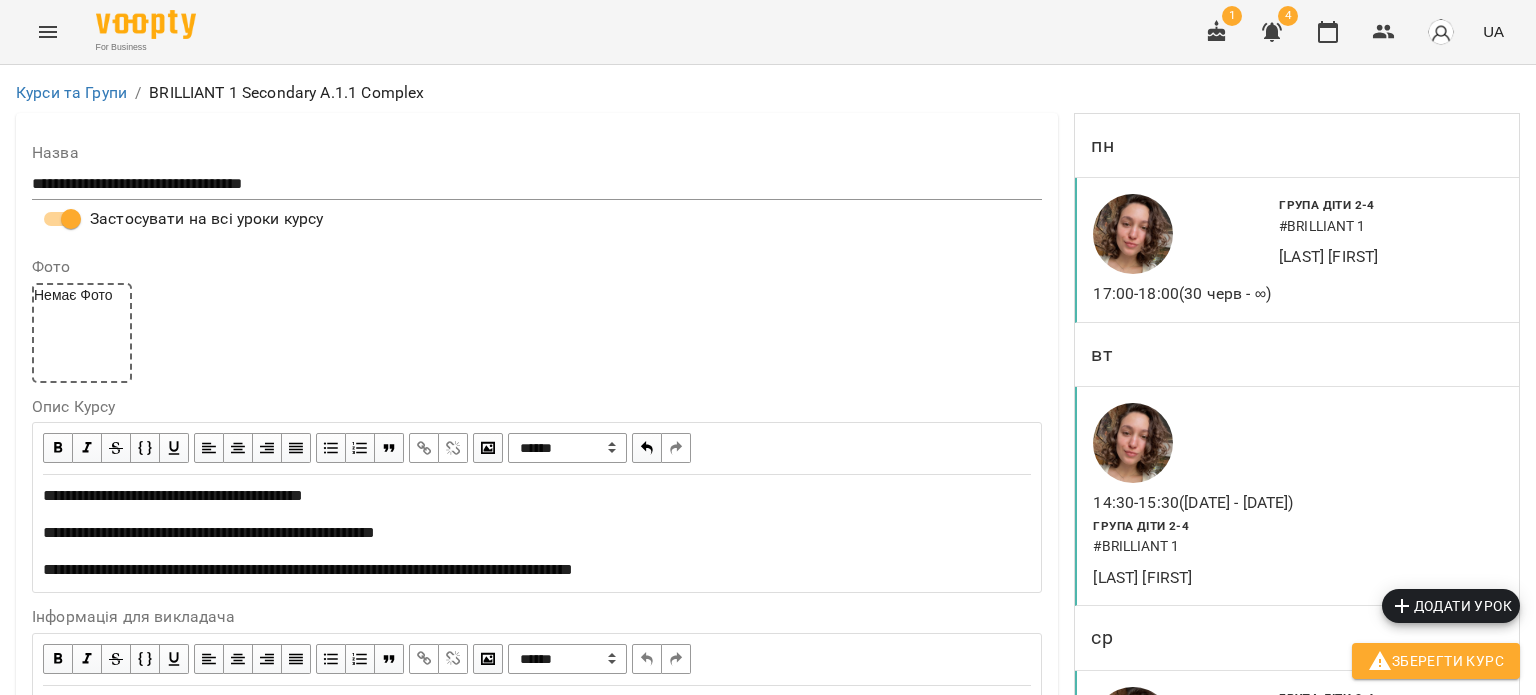 type 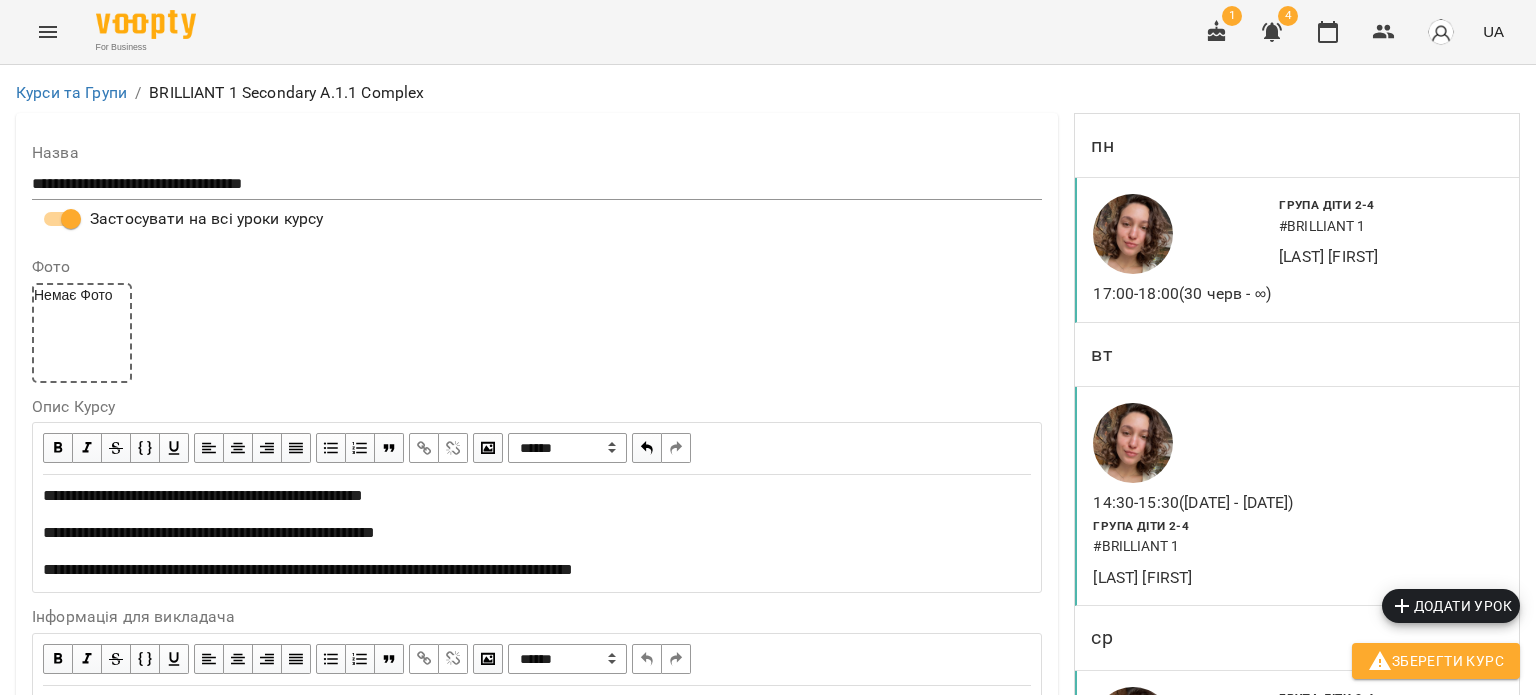 click on "**********" at bounding box center [203, 495] 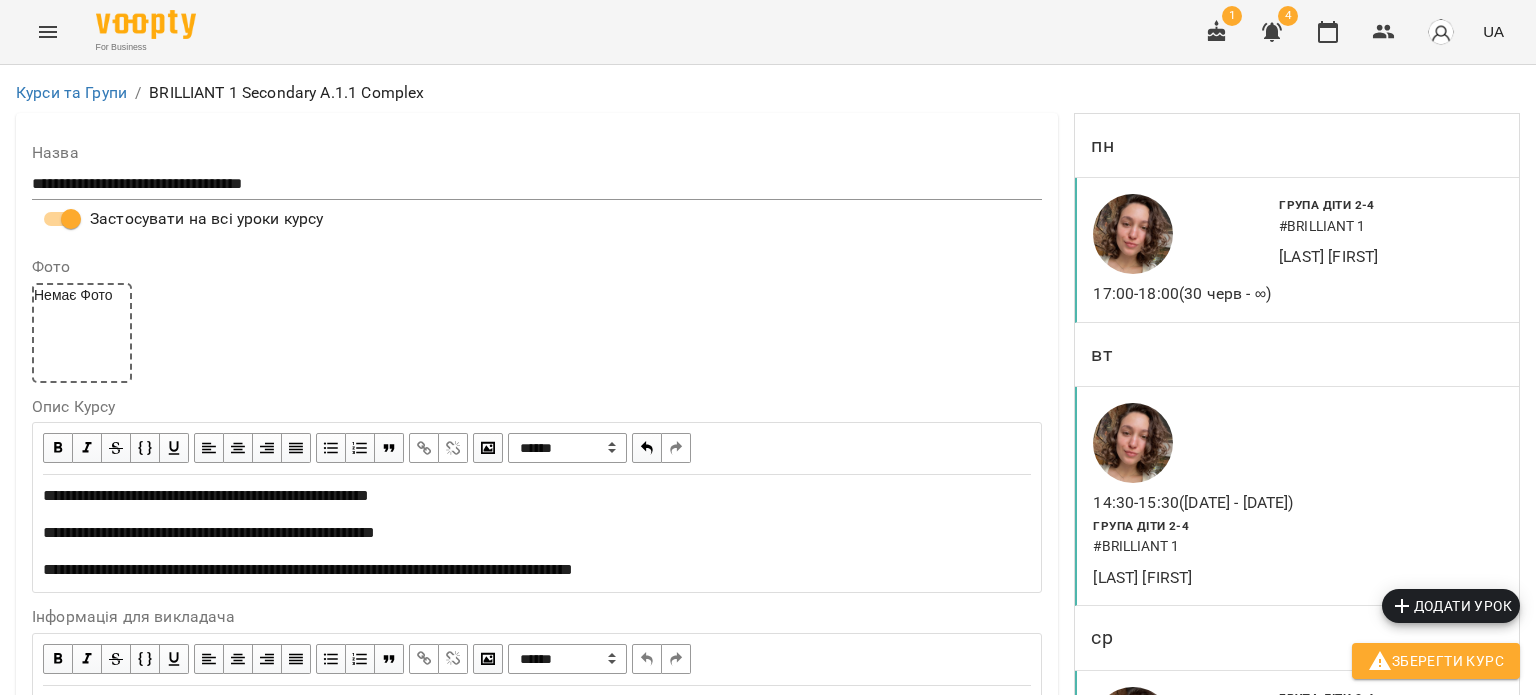 click on "**********" at bounding box center [537, 533] 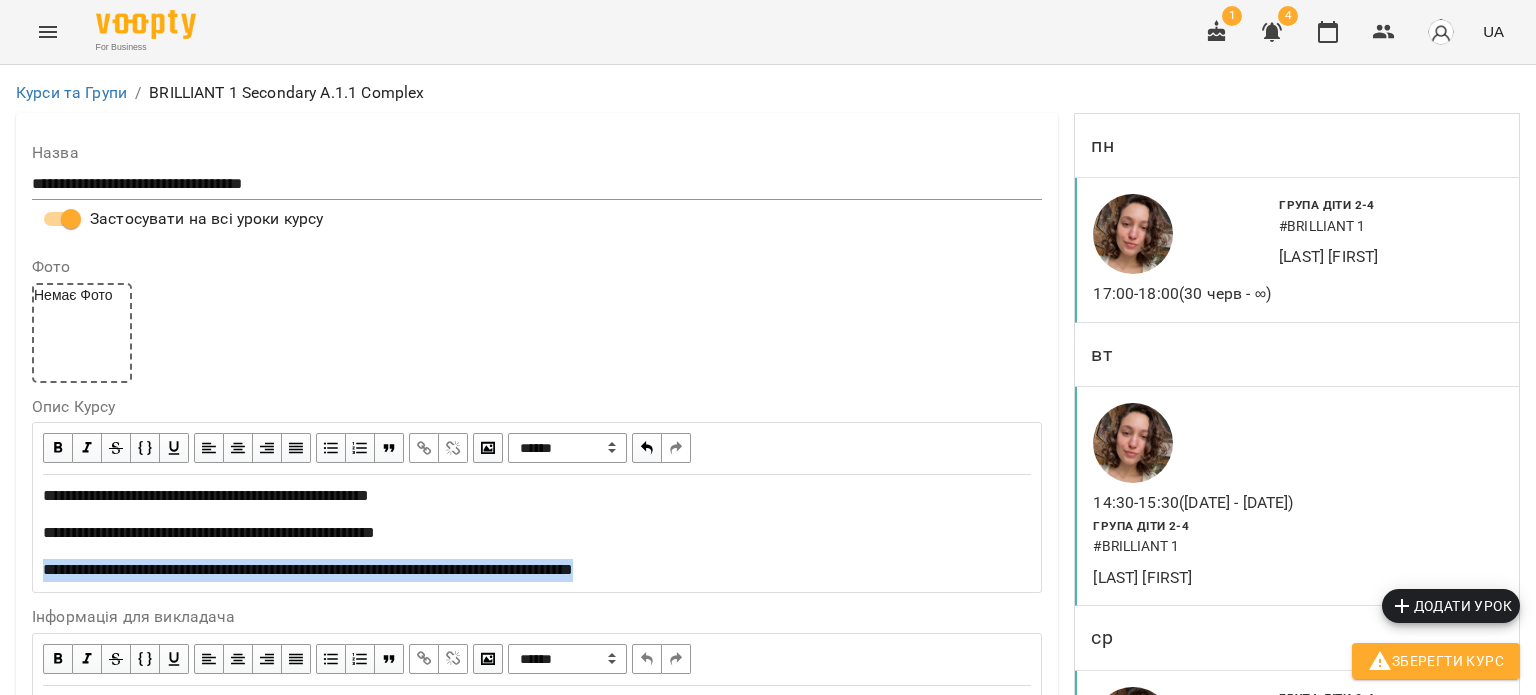 drag, startPoint x: 758, startPoint y: 167, endPoint x: 12, endPoint y: 182, distance: 746.1508 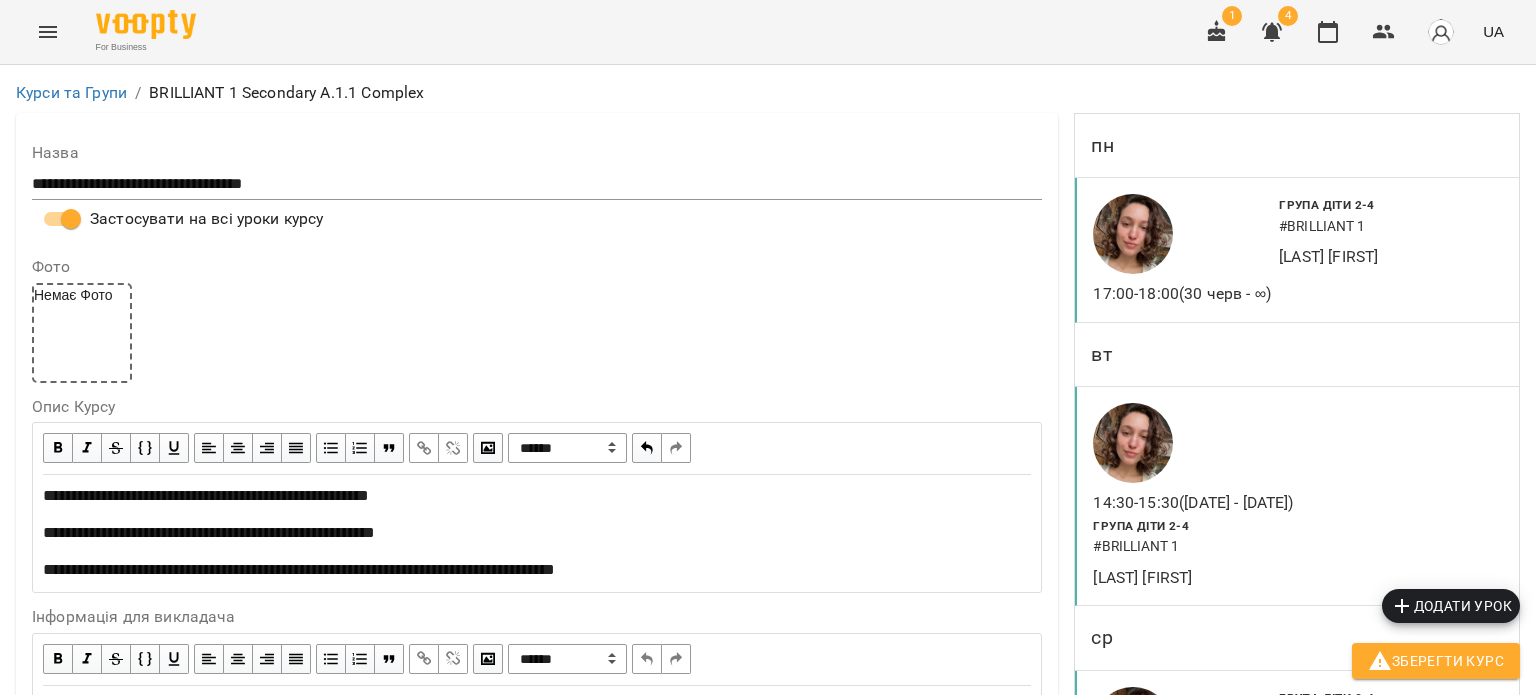 scroll, scrollTop: 600, scrollLeft: 0, axis: vertical 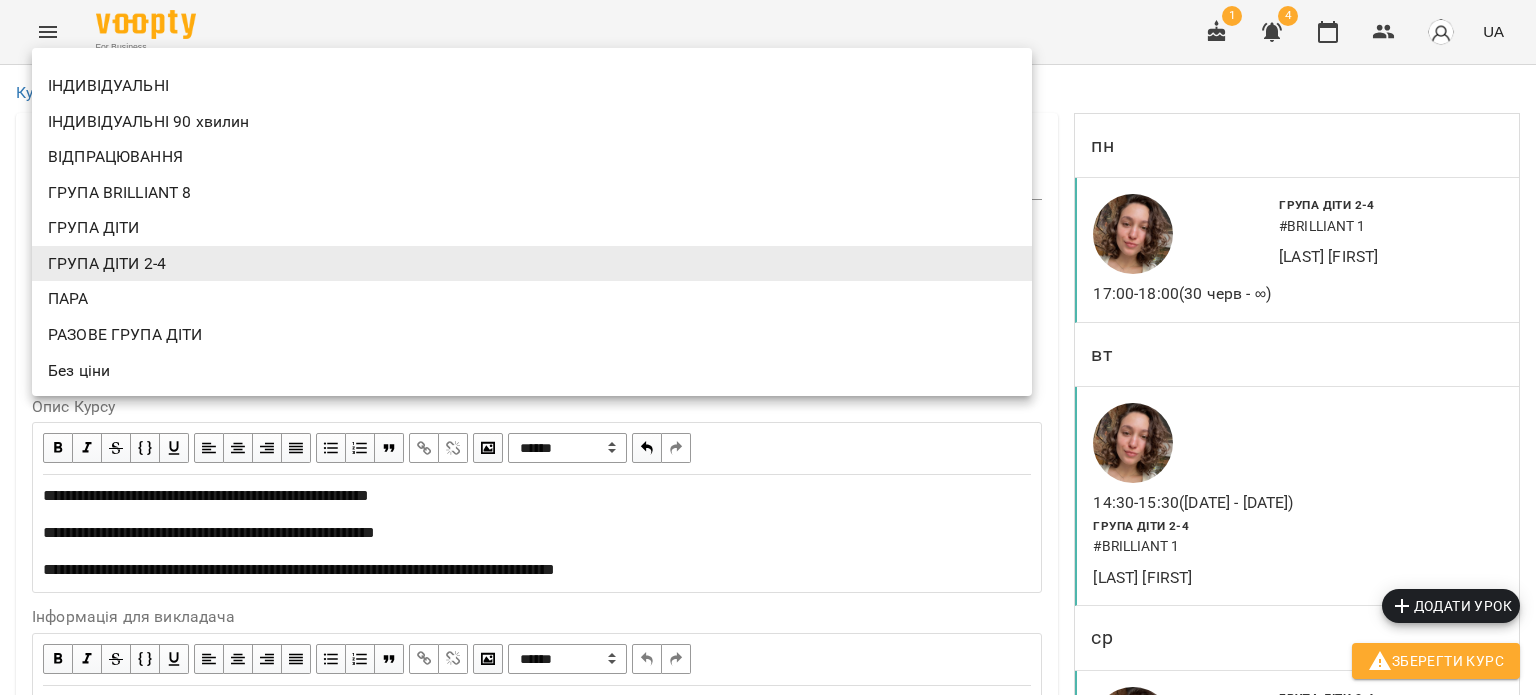 click on "ГРУПА ДІТИ" at bounding box center [532, 228] 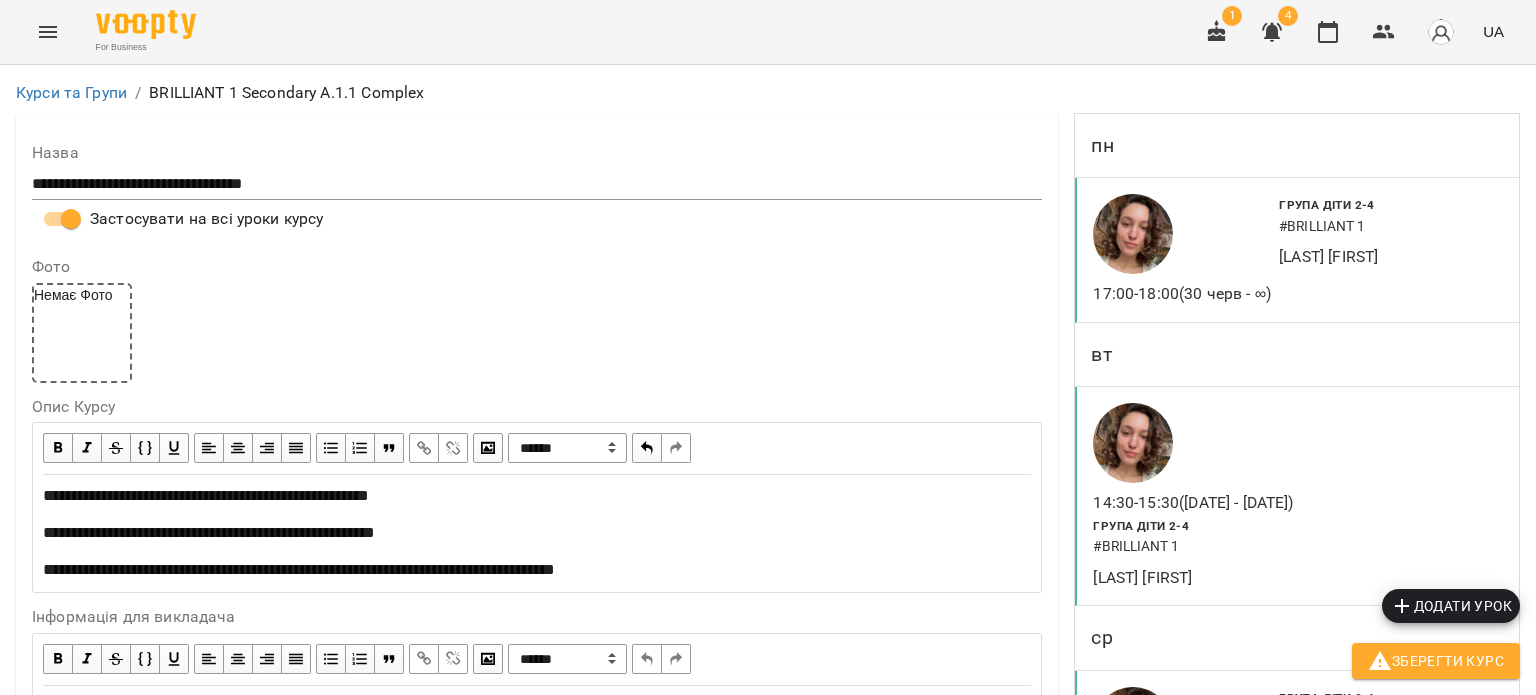 scroll, scrollTop: 1200, scrollLeft: 0, axis: vertical 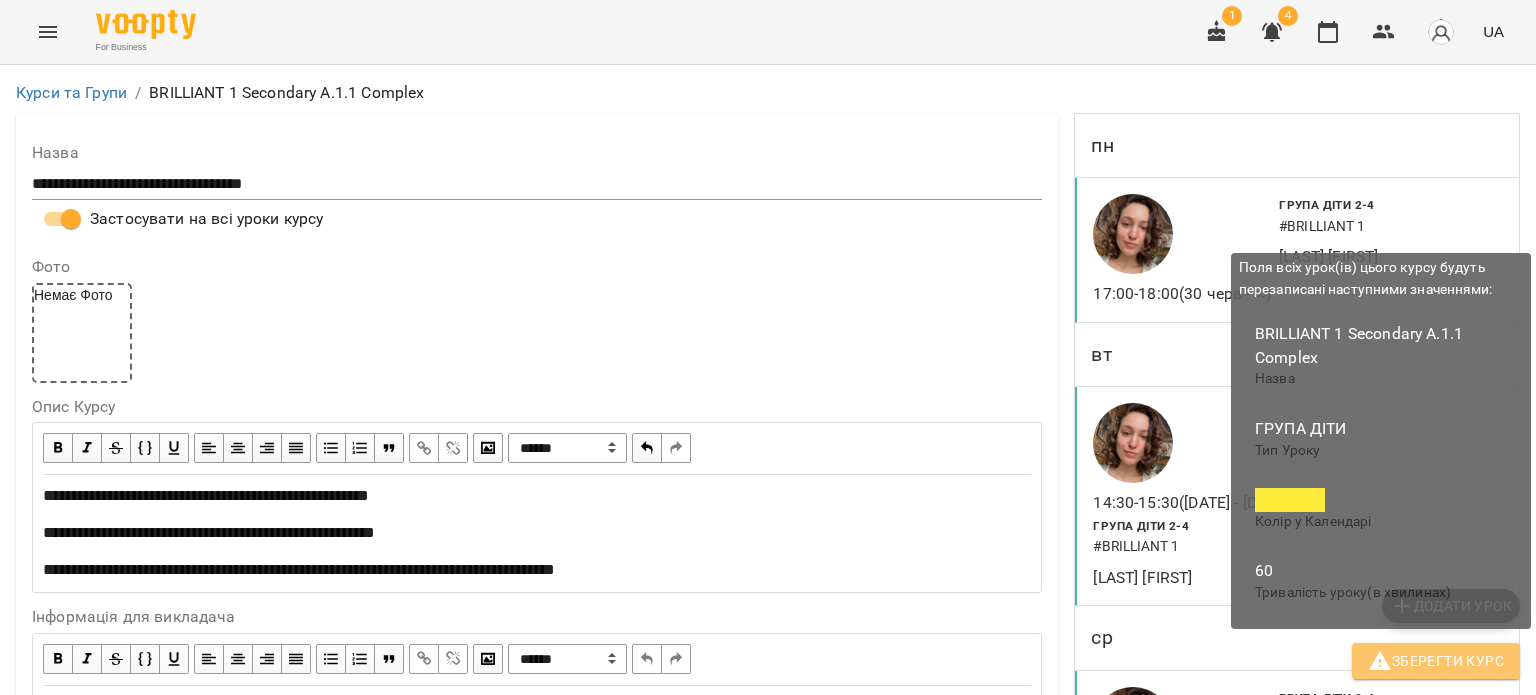 click on "Зберегти Курс" at bounding box center (1436, 661) 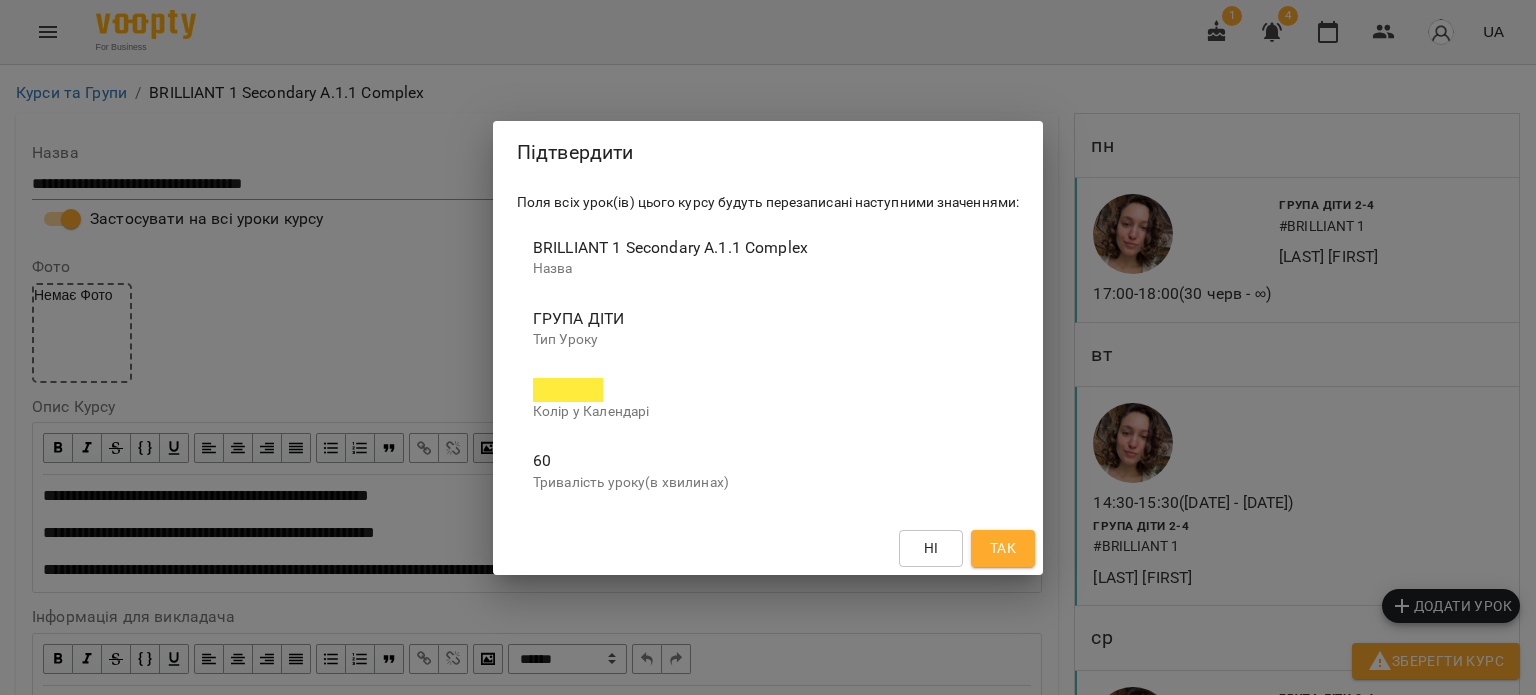 click on "Так" at bounding box center (1003, 548) 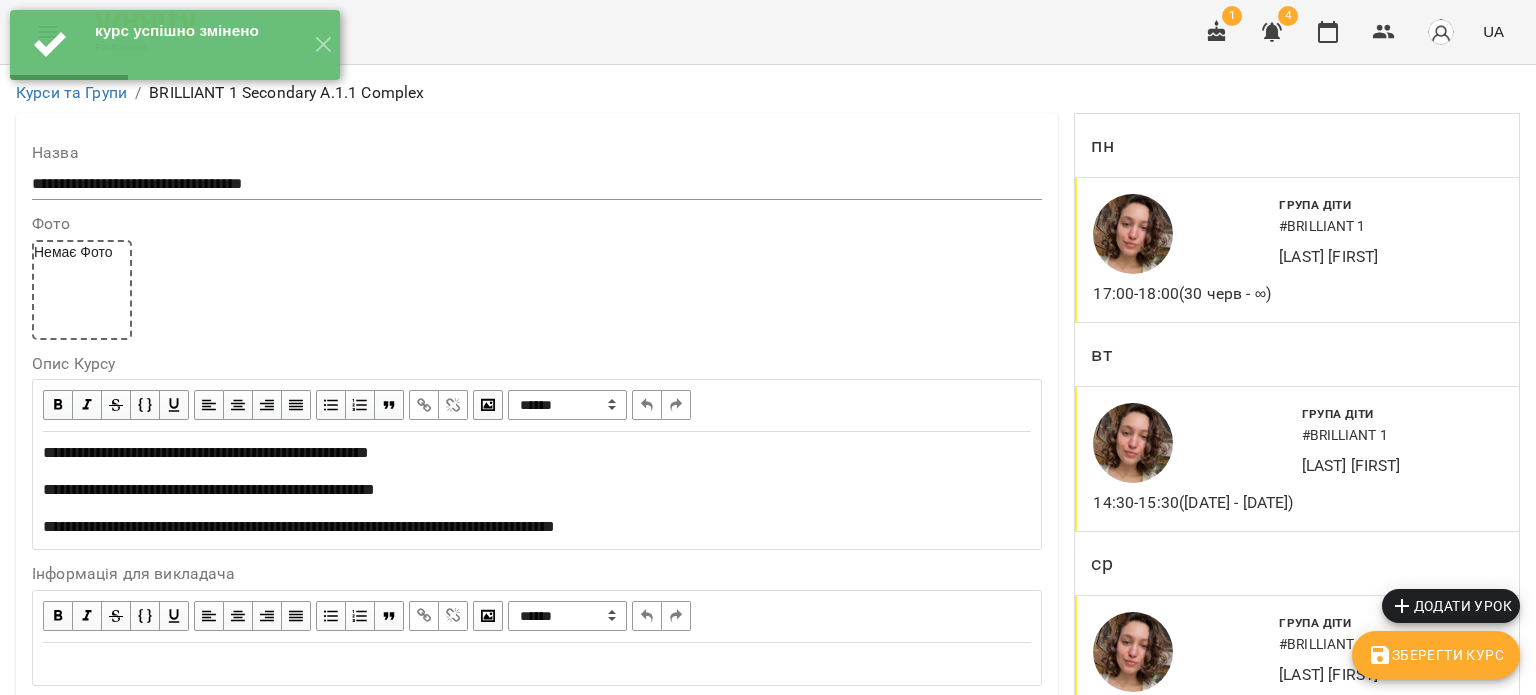 scroll, scrollTop: 900, scrollLeft: 0, axis: vertical 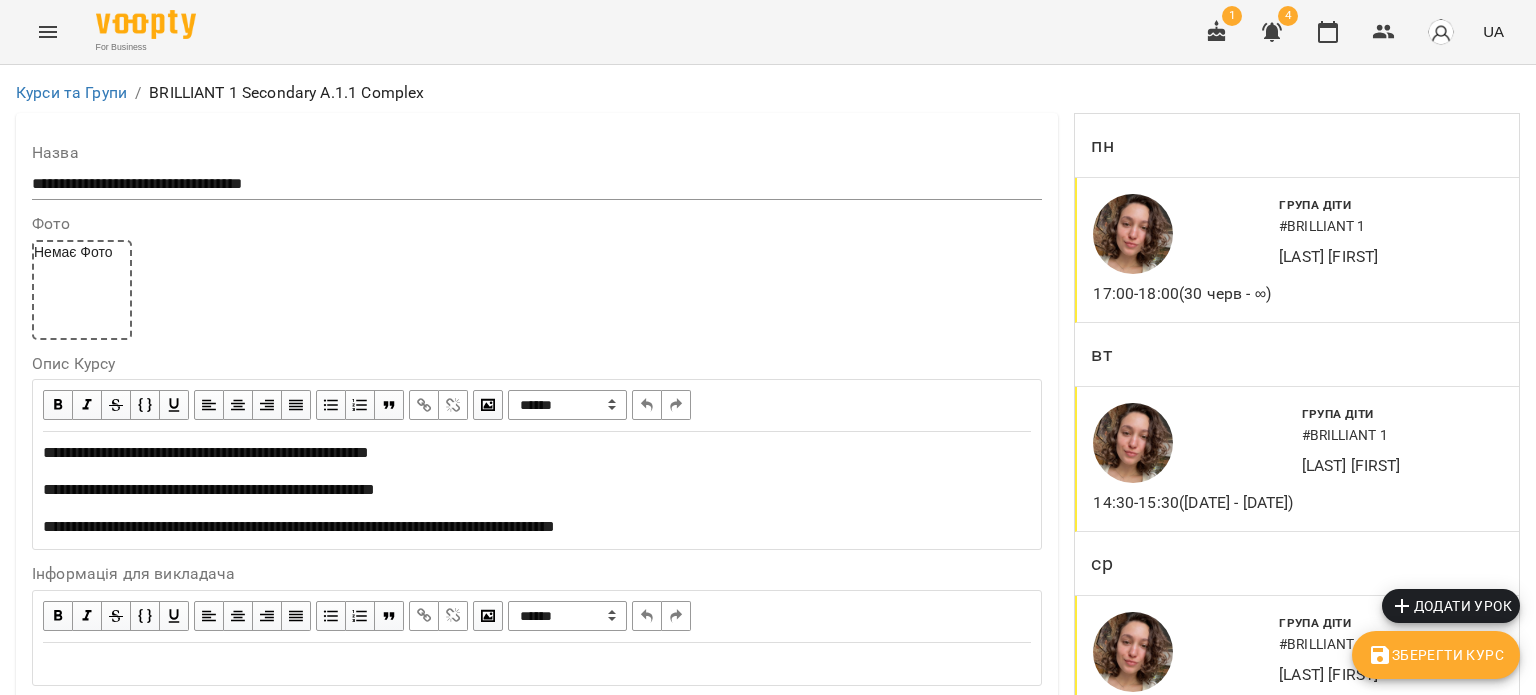 click on "Гаркавенко Ольга" at bounding box center (126, 2568) 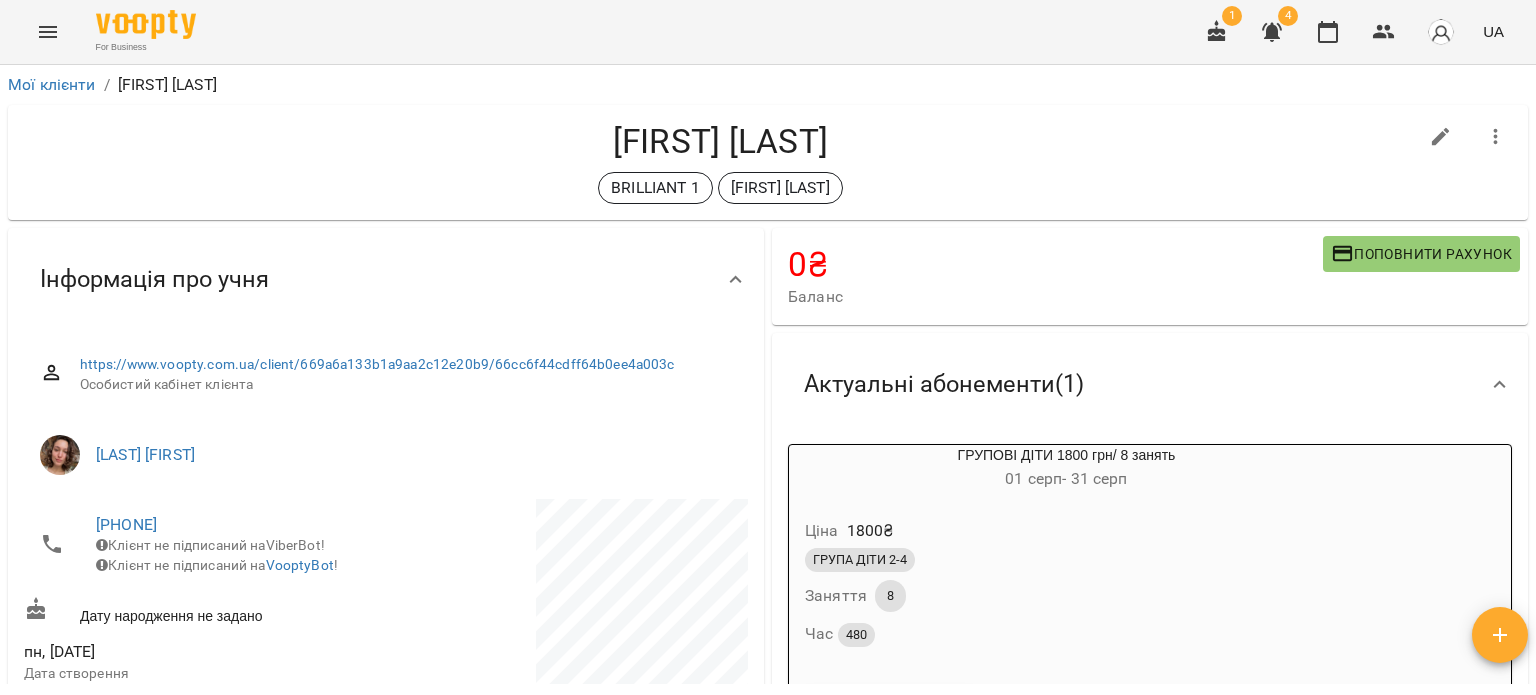 scroll, scrollTop: 200, scrollLeft: 0, axis: vertical 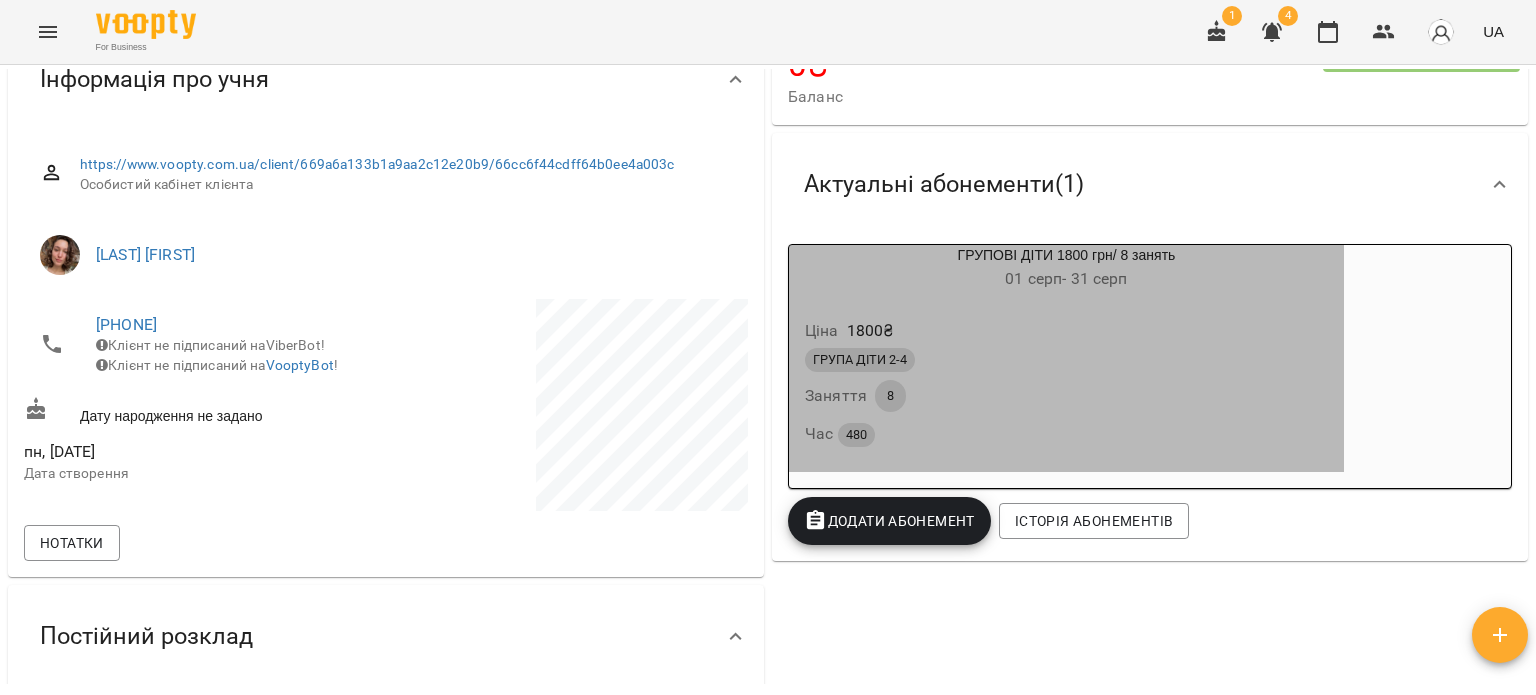 click on "Ціна 1800 ₴" at bounding box center [1066, 331] 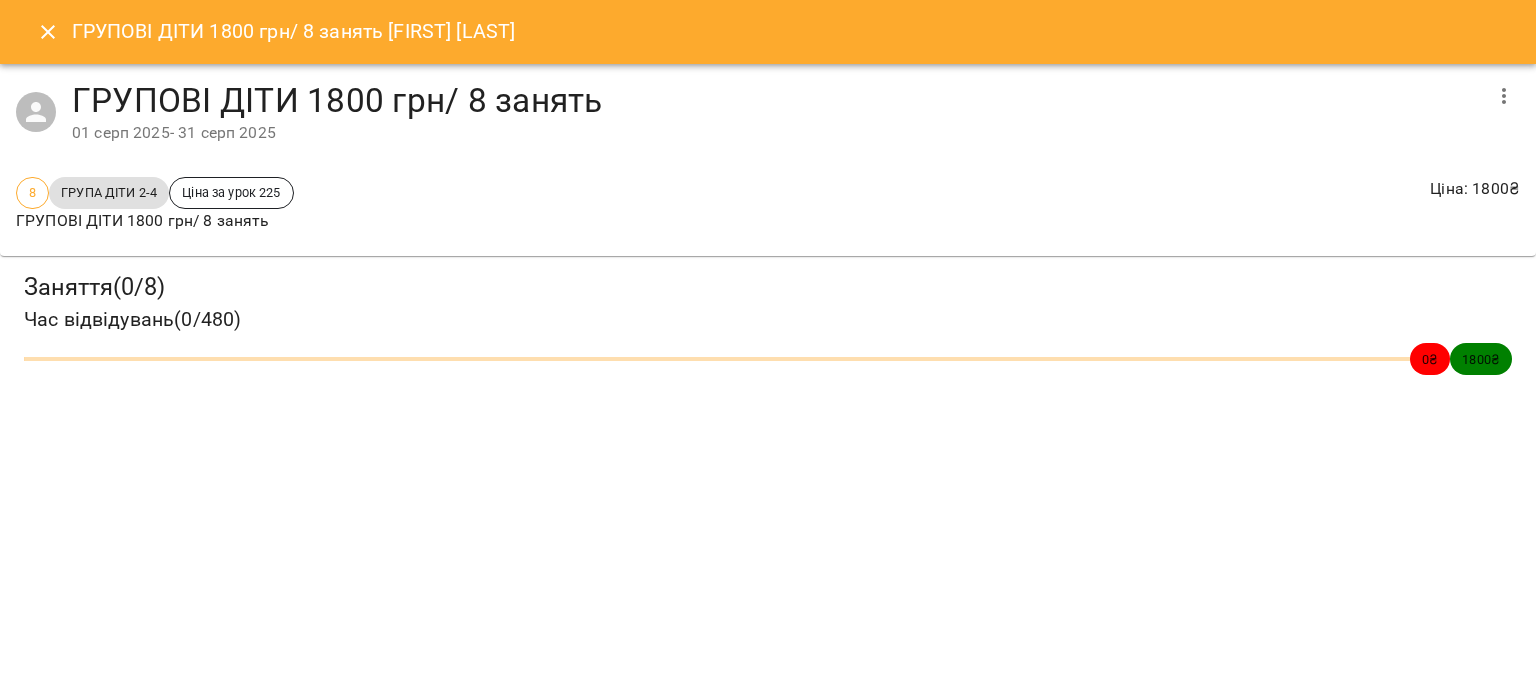 click 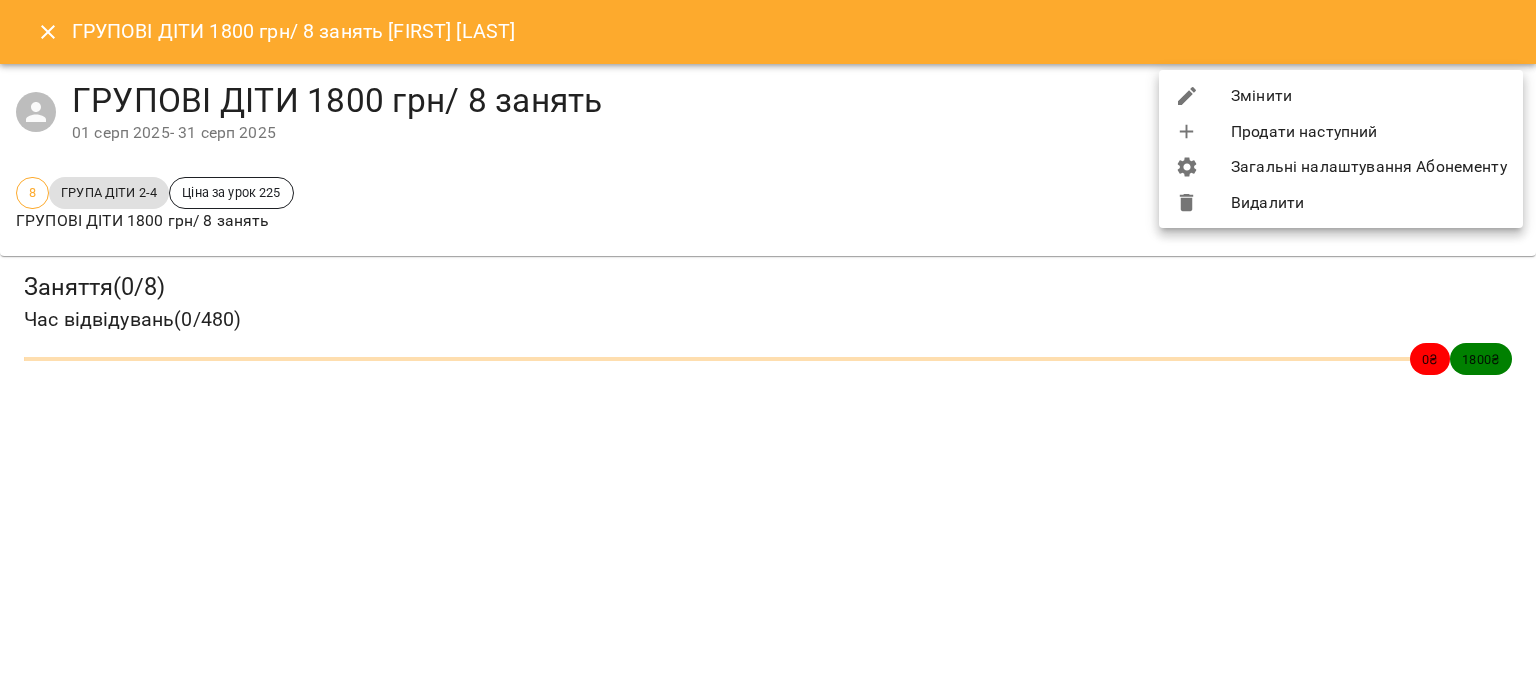 click on "Змінити" at bounding box center (1341, 96) 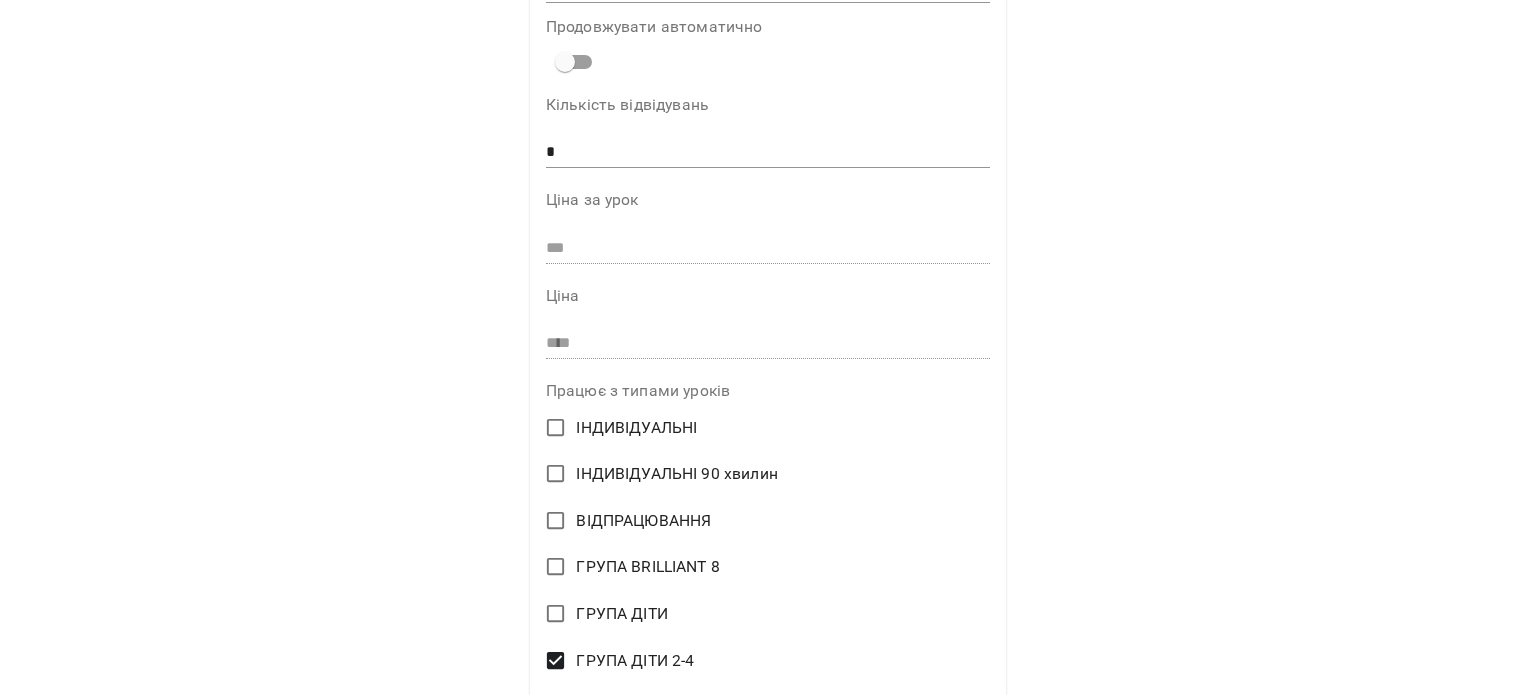 scroll, scrollTop: 600, scrollLeft: 0, axis: vertical 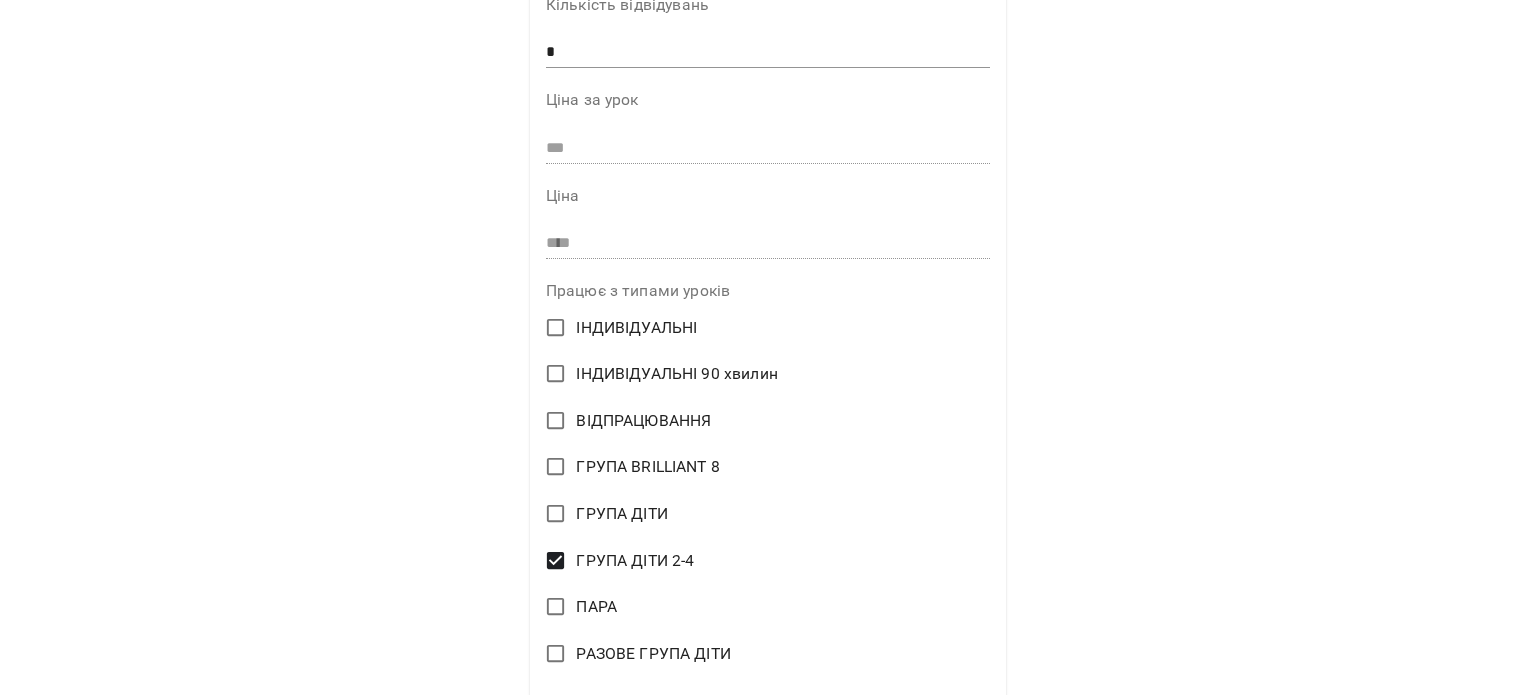 click on "ГРУПА ДІТИ" at bounding box center (621, 514) 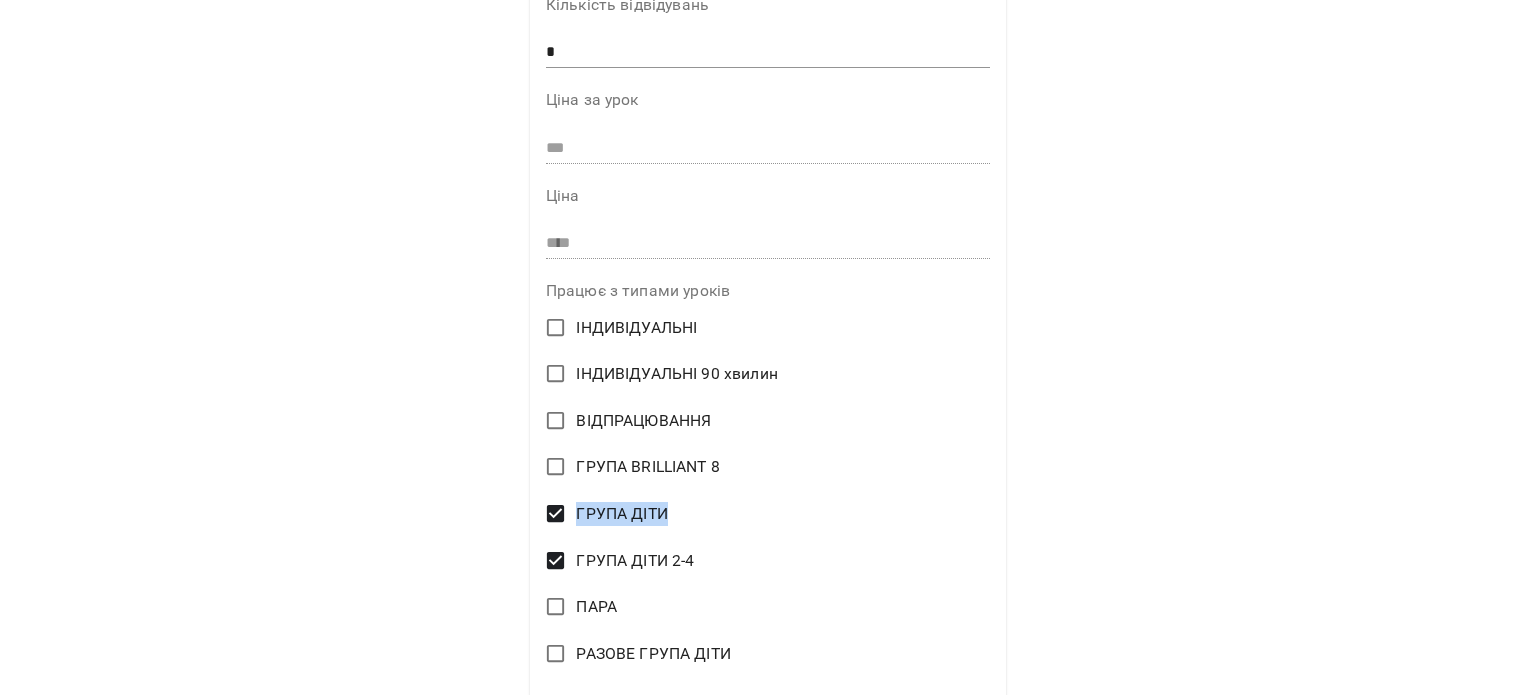 click on "ГРУПА ДІТИ" at bounding box center [754, 514] 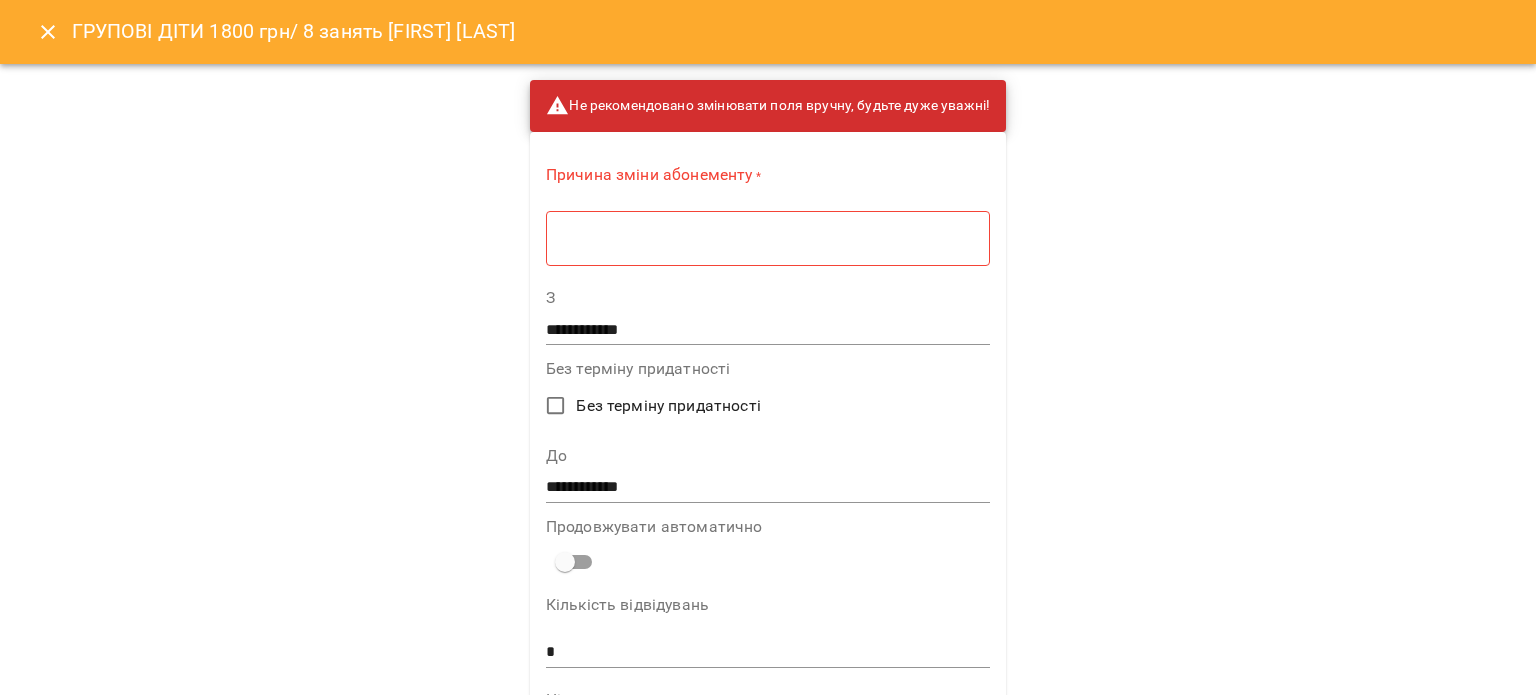 click at bounding box center [768, 238] 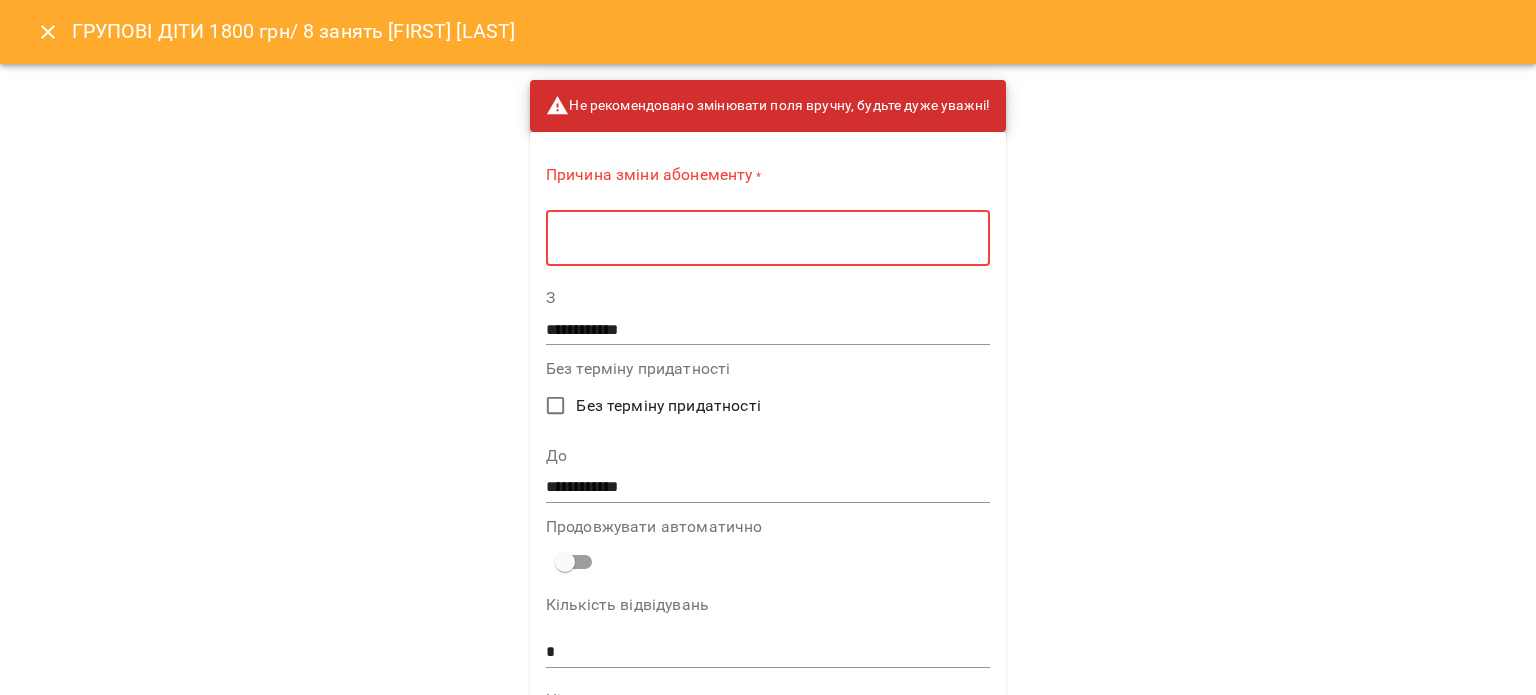 paste on "**********" 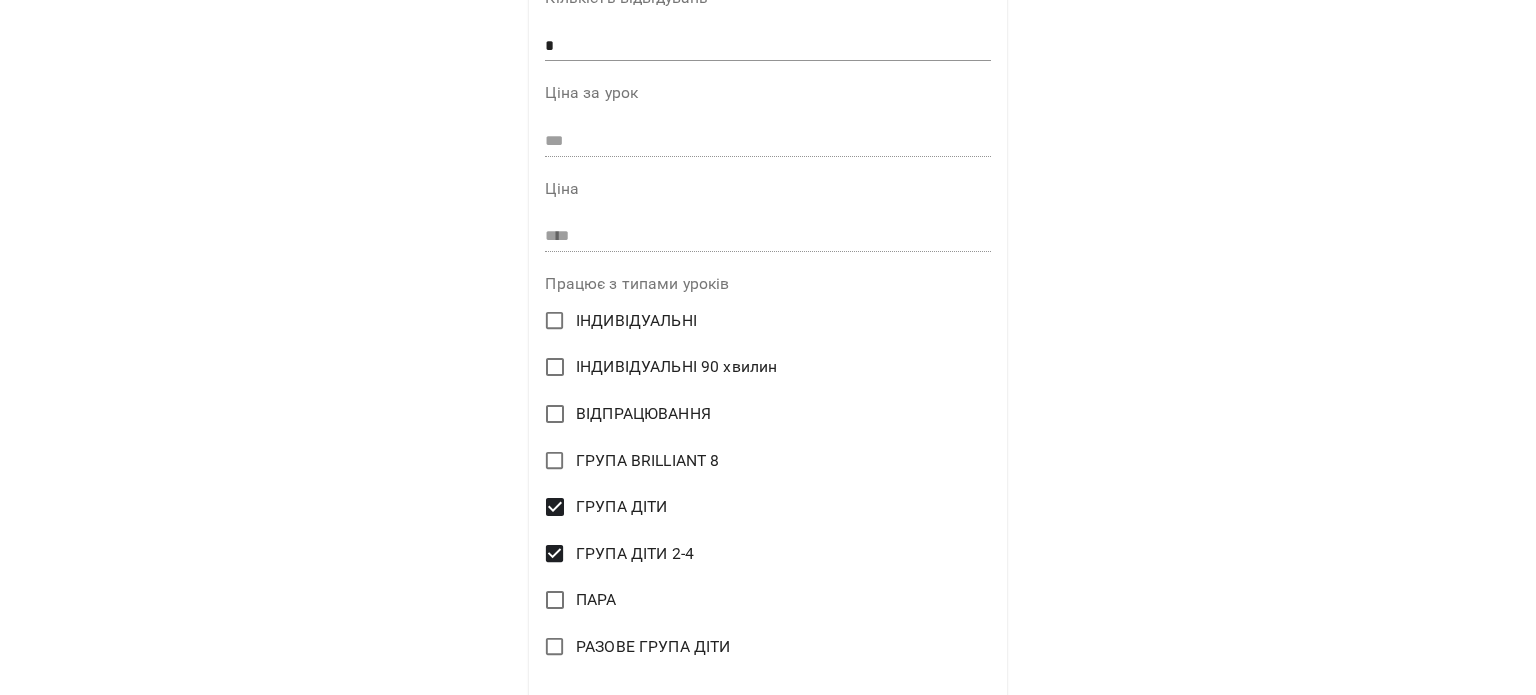 scroll, scrollTop: 808, scrollLeft: 0, axis: vertical 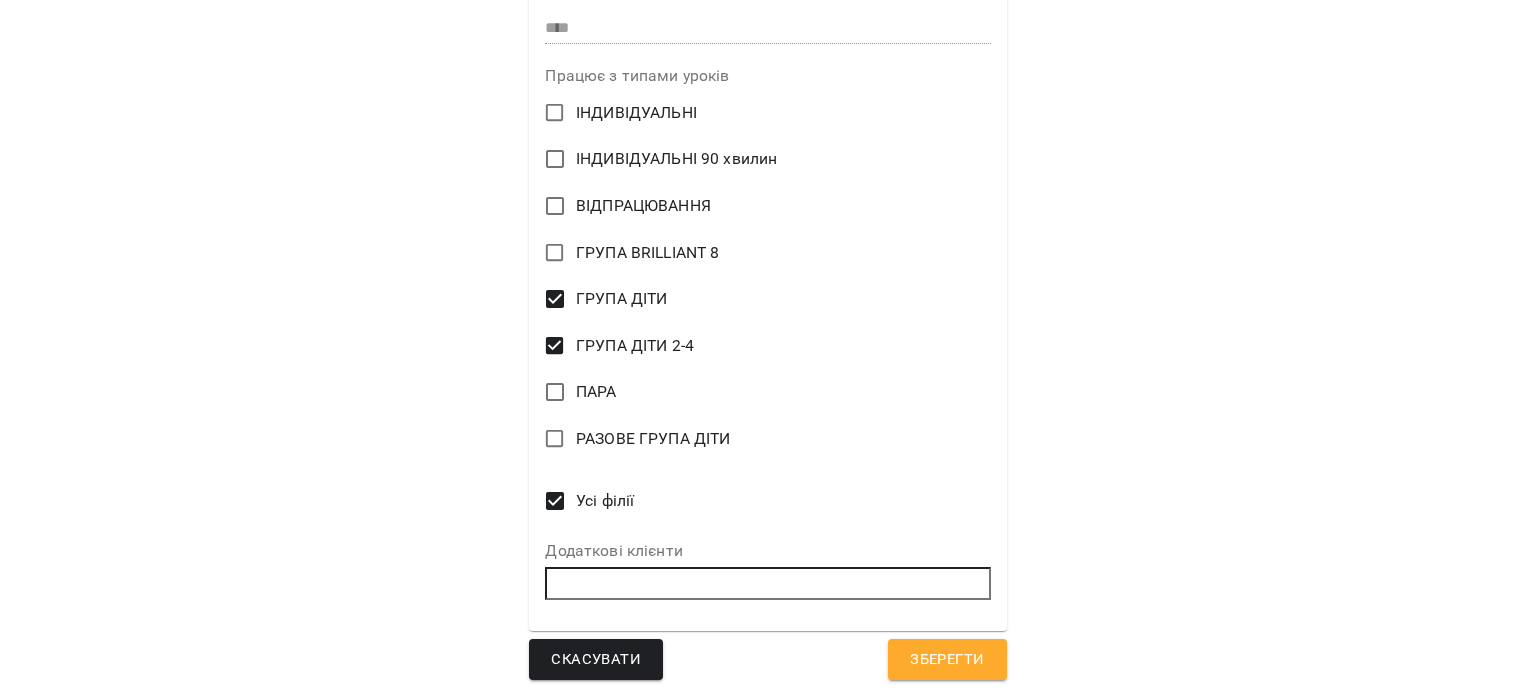 type on "**********" 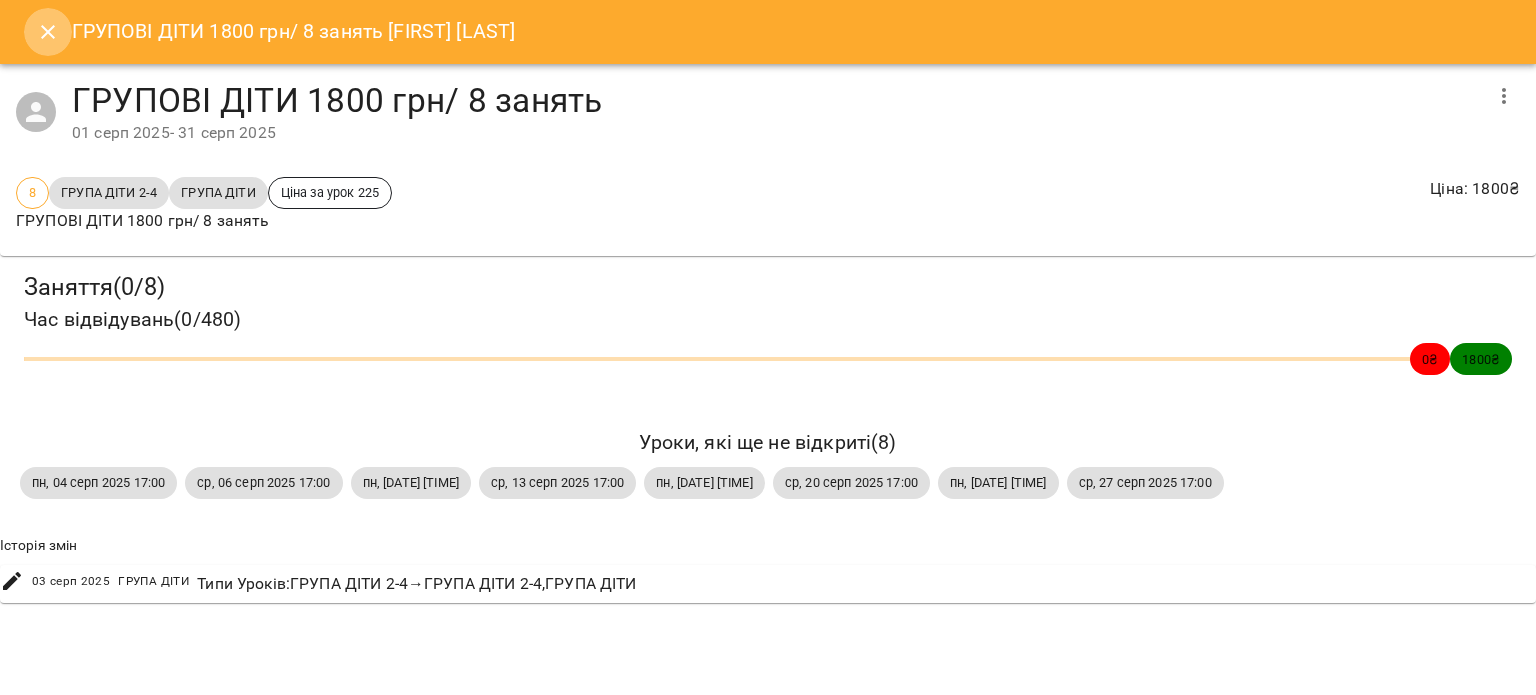 click 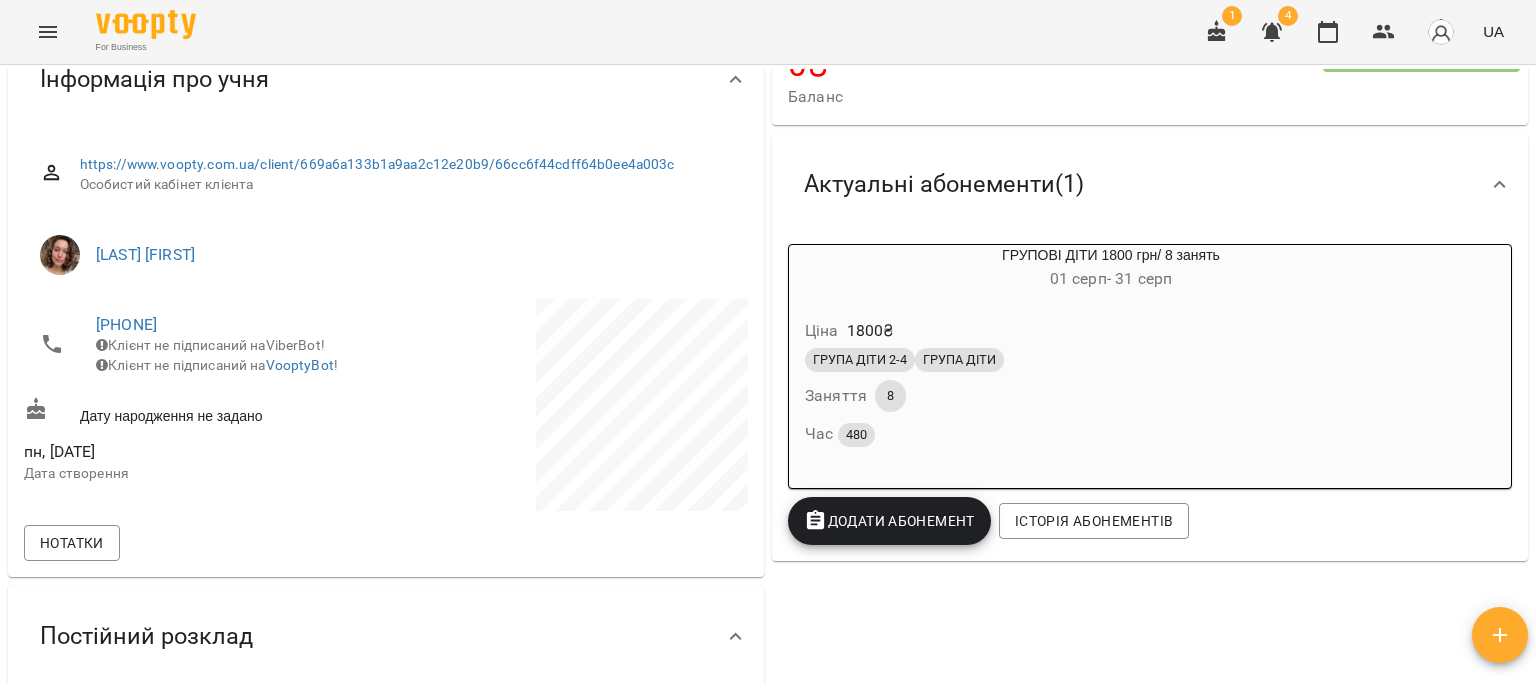 scroll, scrollTop: 0, scrollLeft: 0, axis: both 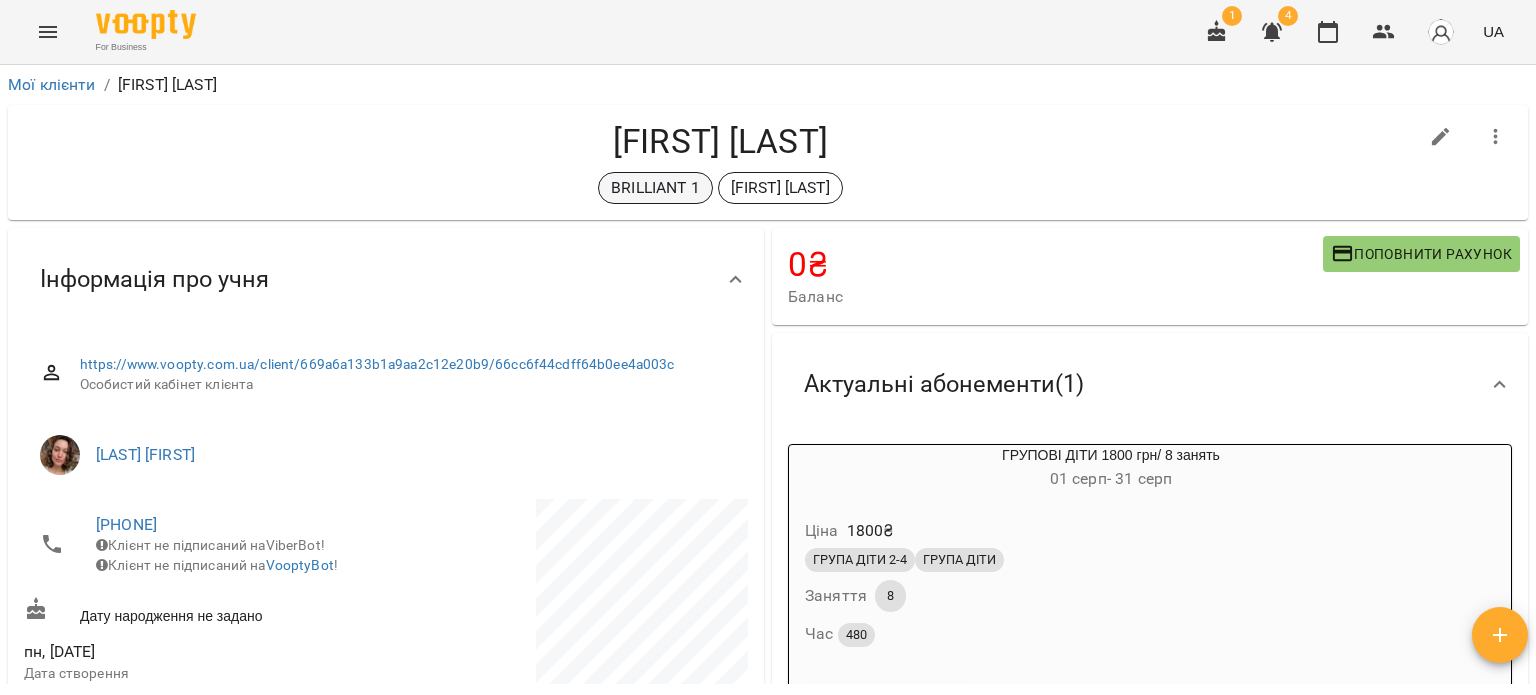 click on "BRILLIANT 1" at bounding box center (655, 188) 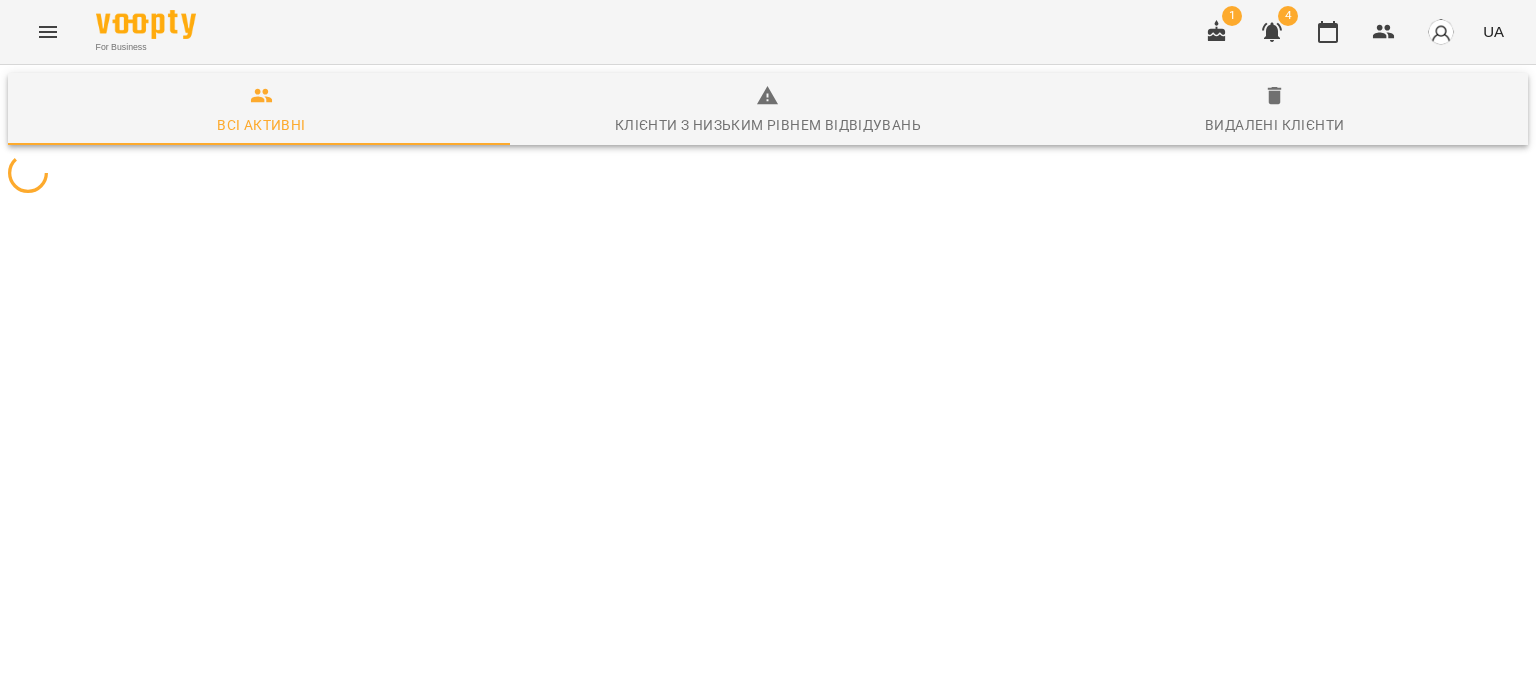 scroll, scrollTop: 0, scrollLeft: 0, axis: both 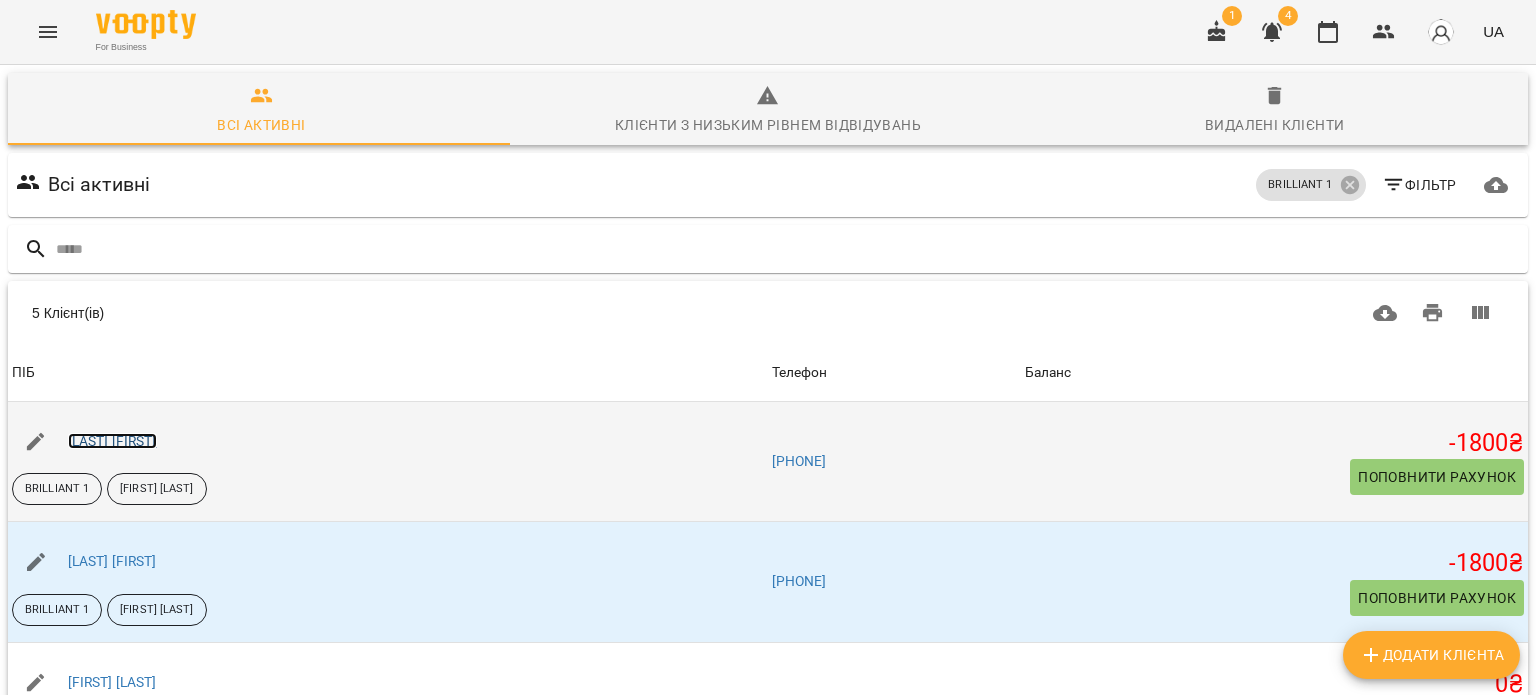 click on "[NAME]" at bounding box center [112, 441] 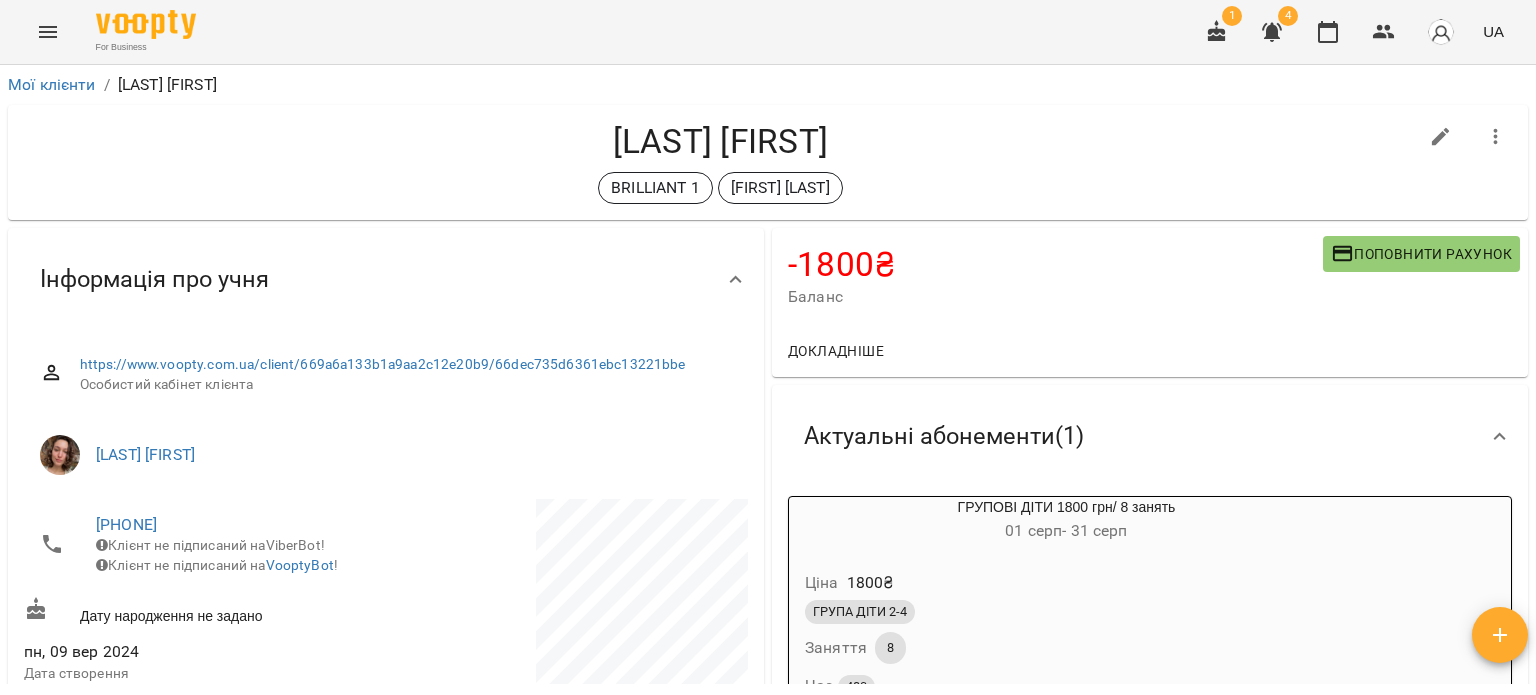 scroll, scrollTop: 200, scrollLeft: 0, axis: vertical 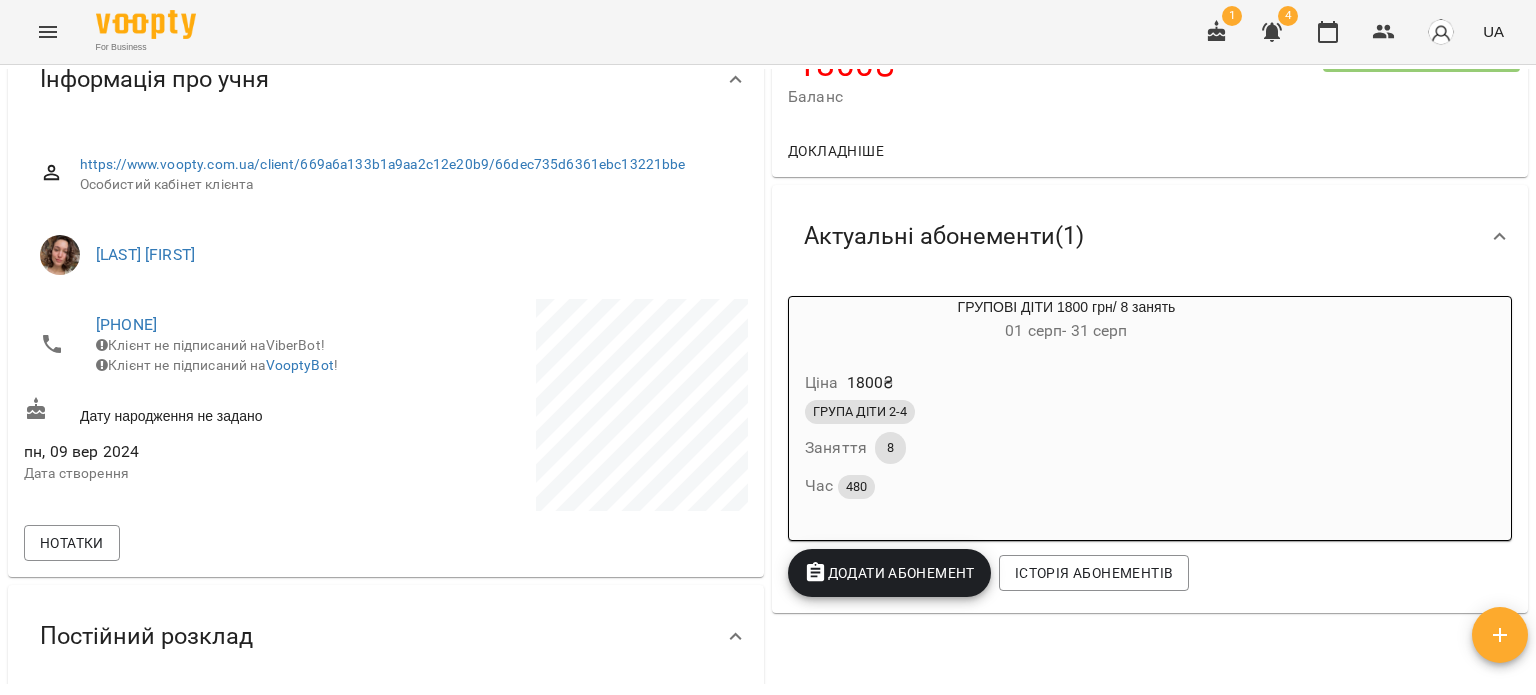 click on "ГРУПА ДІТИ 2-4" at bounding box center (1066, 412) 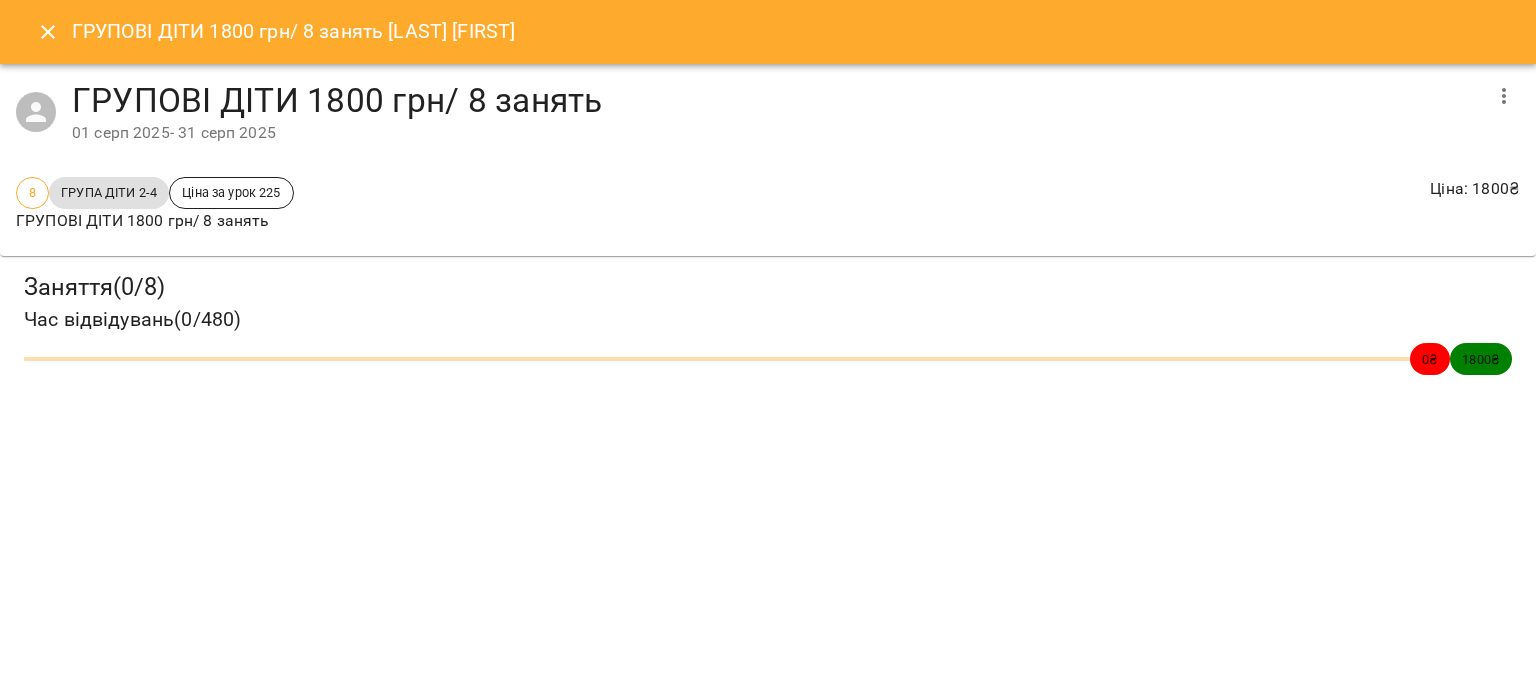 click 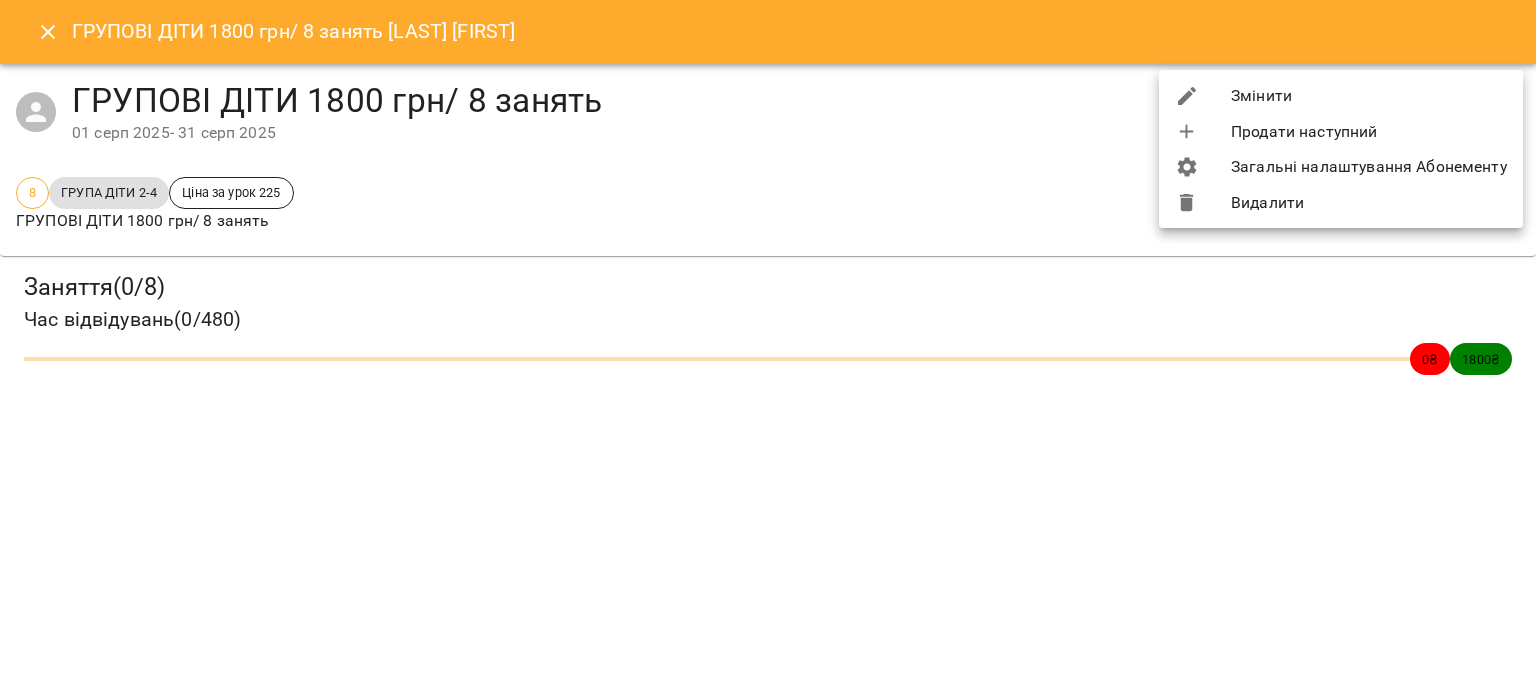 click on "Змінити" at bounding box center [1341, 96] 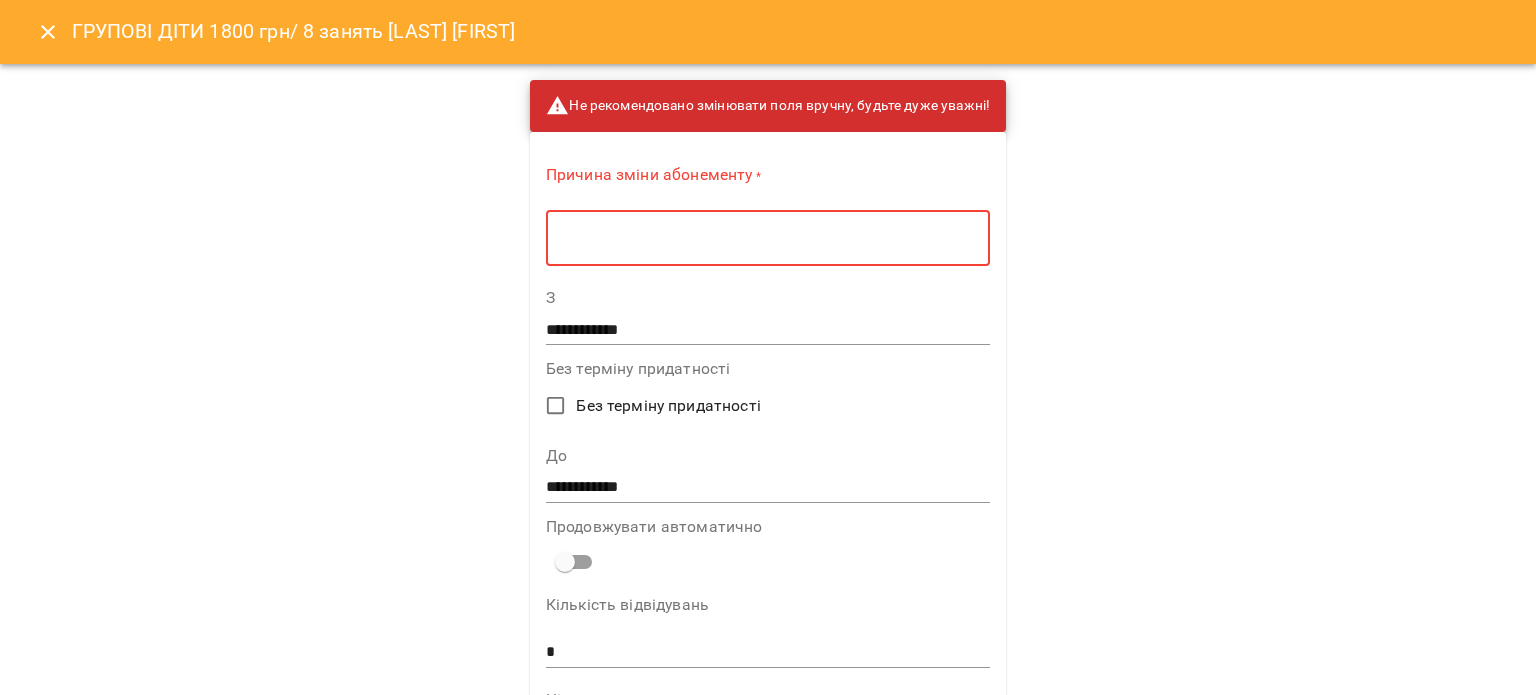 paste on "**********" 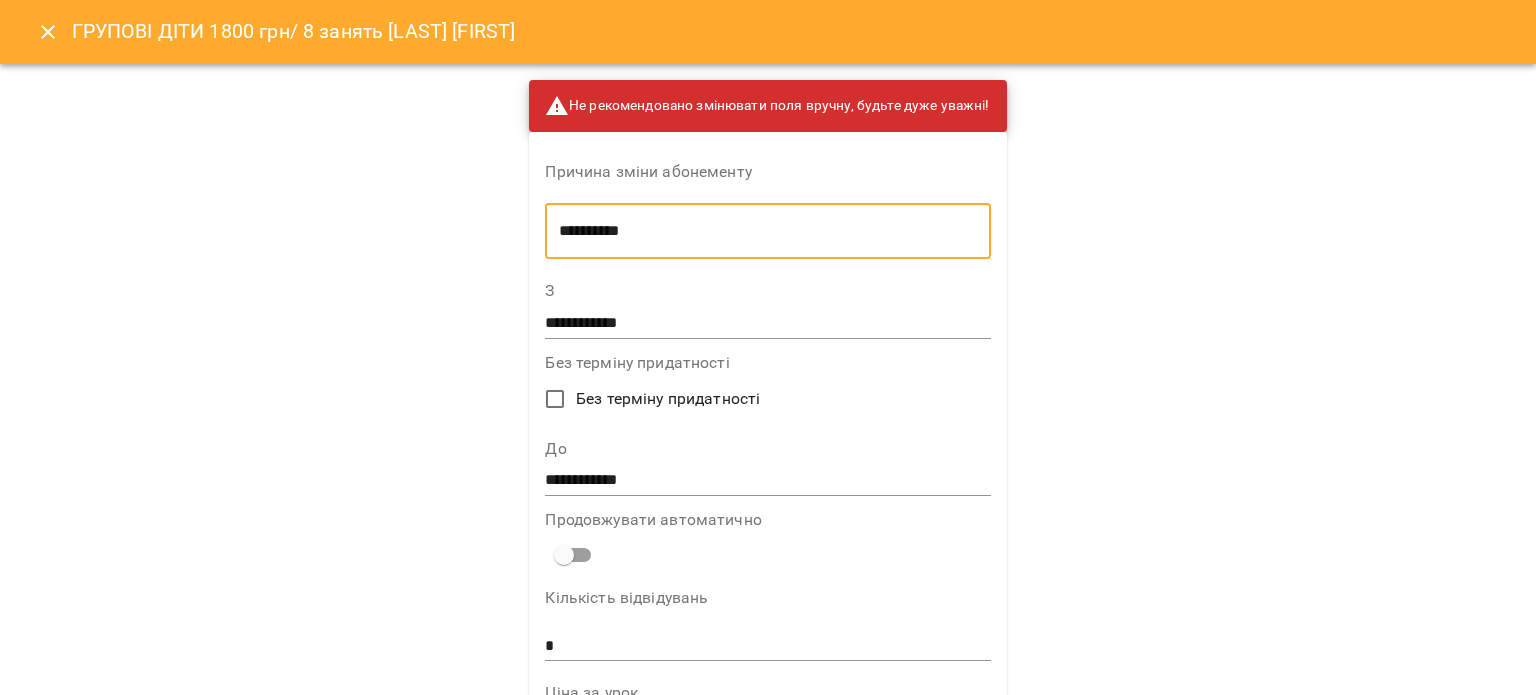 scroll, scrollTop: 500, scrollLeft: 0, axis: vertical 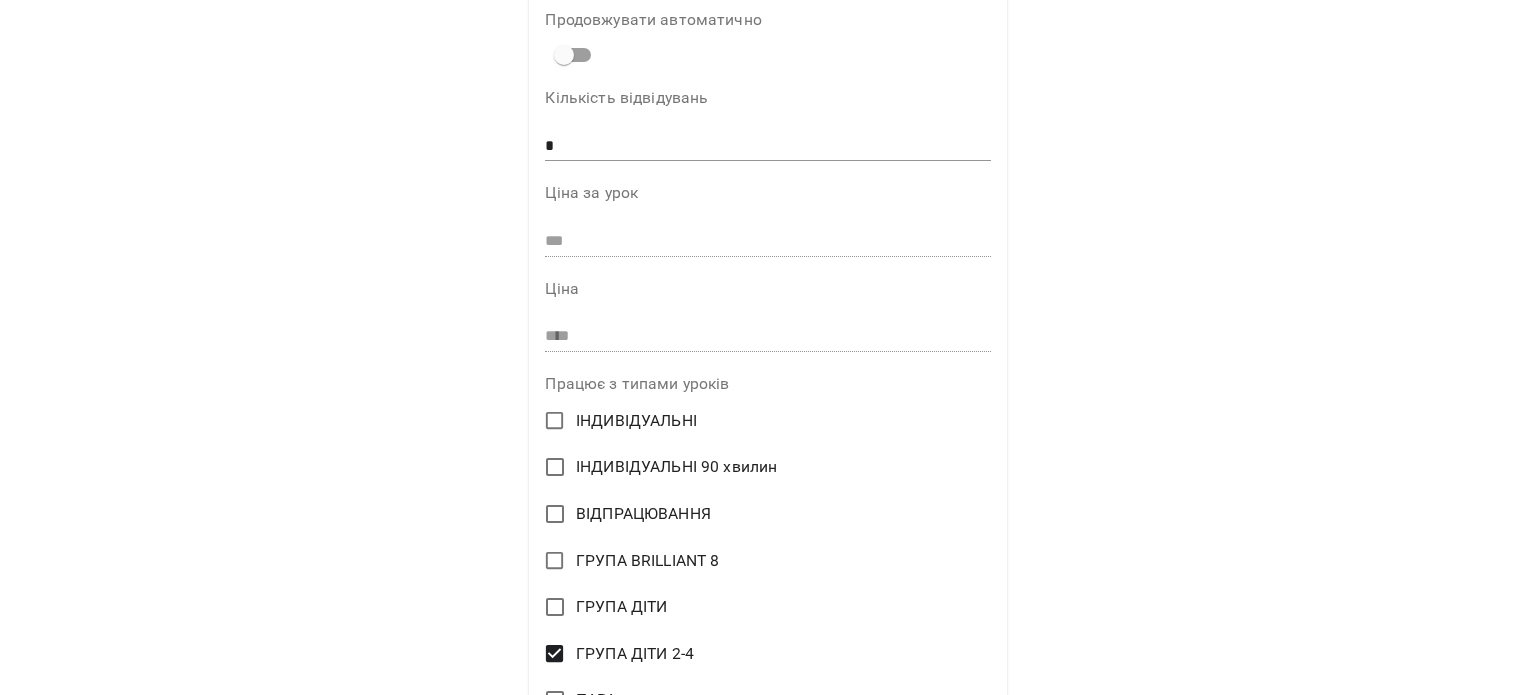 type on "**********" 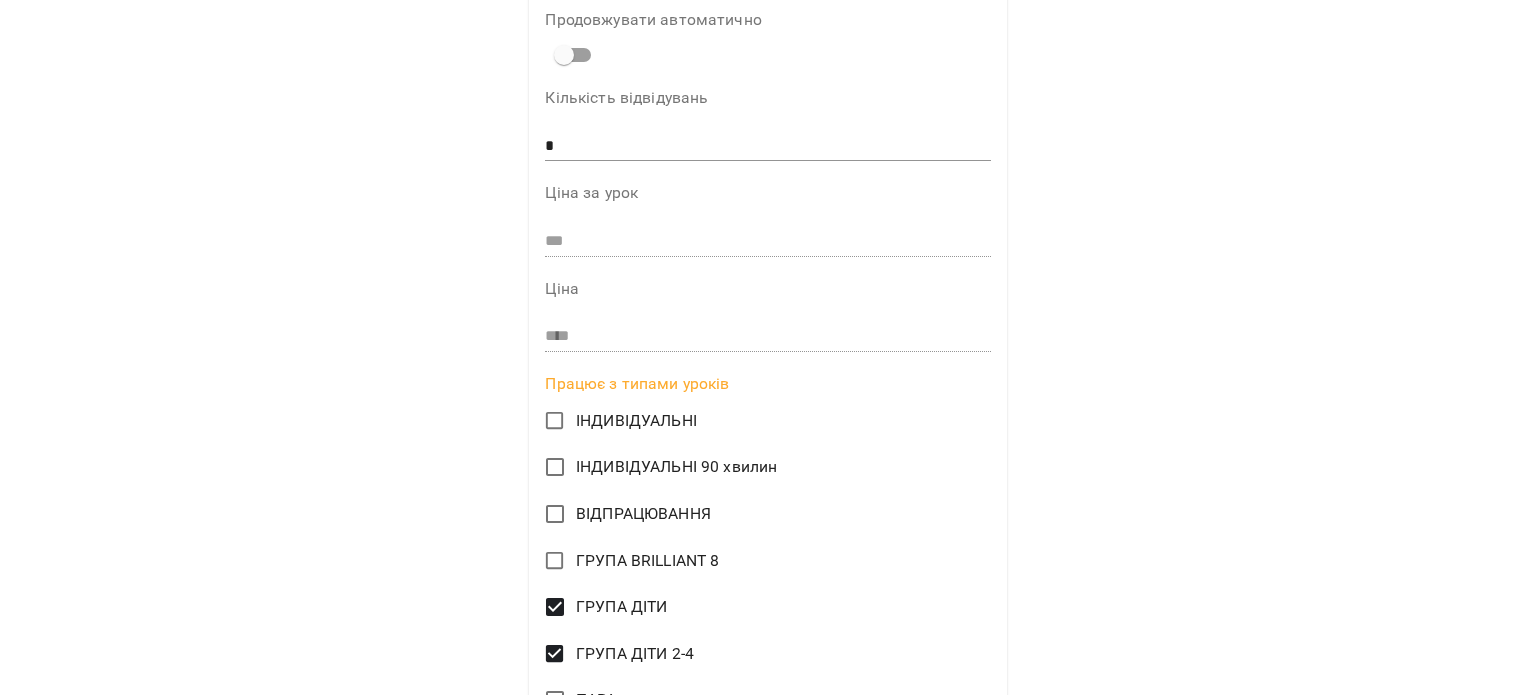 scroll, scrollTop: 808, scrollLeft: 0, axis: vertical 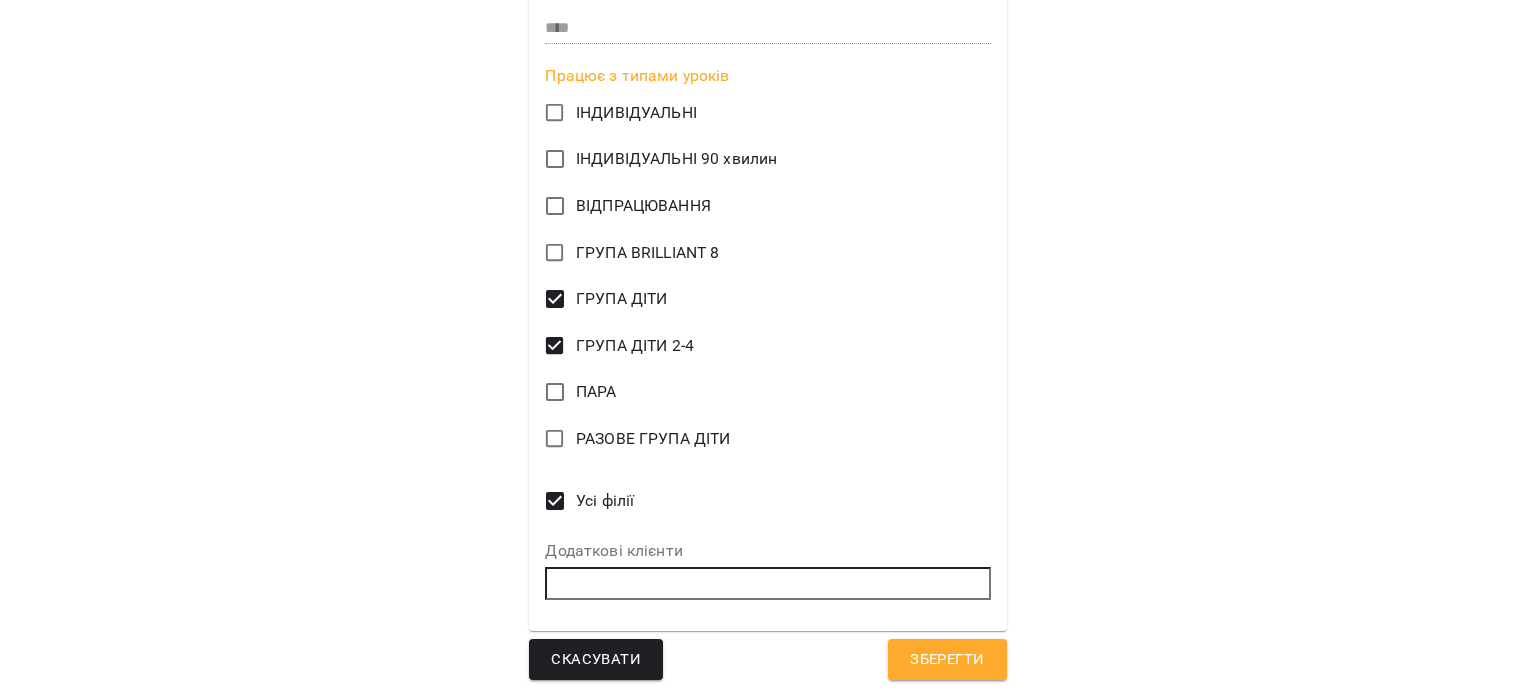 click on "Зберегти" at bounding box center (947, 660) 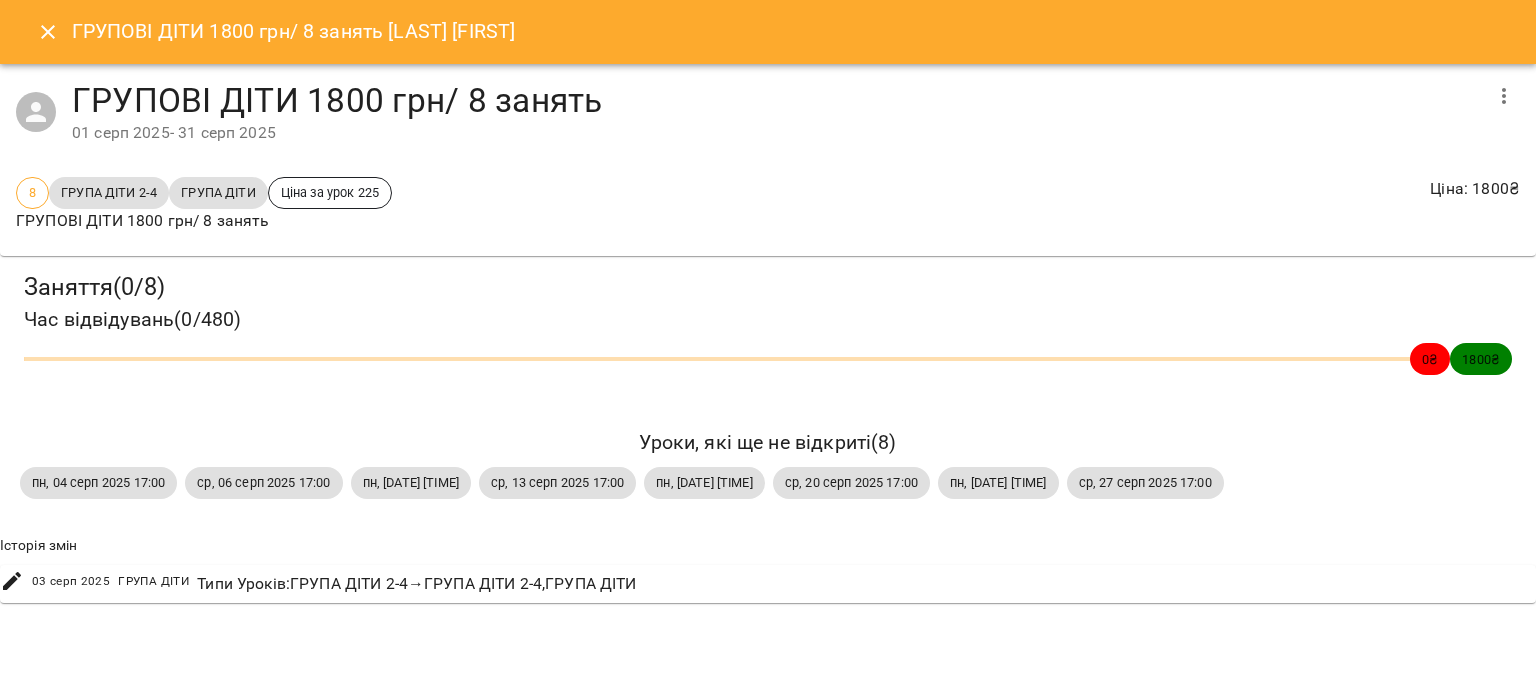 click 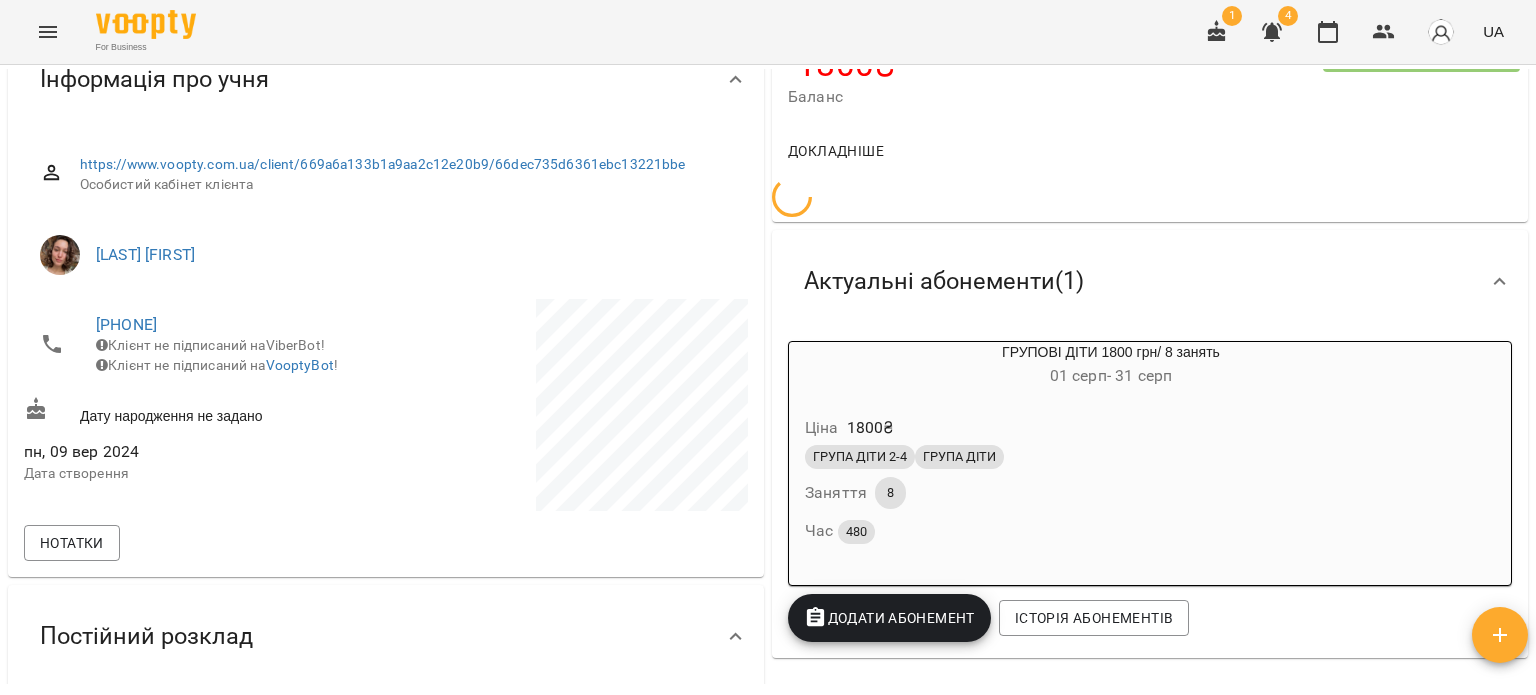 scroll, scrollTop: 0, scrollLeft: 0, axis: both 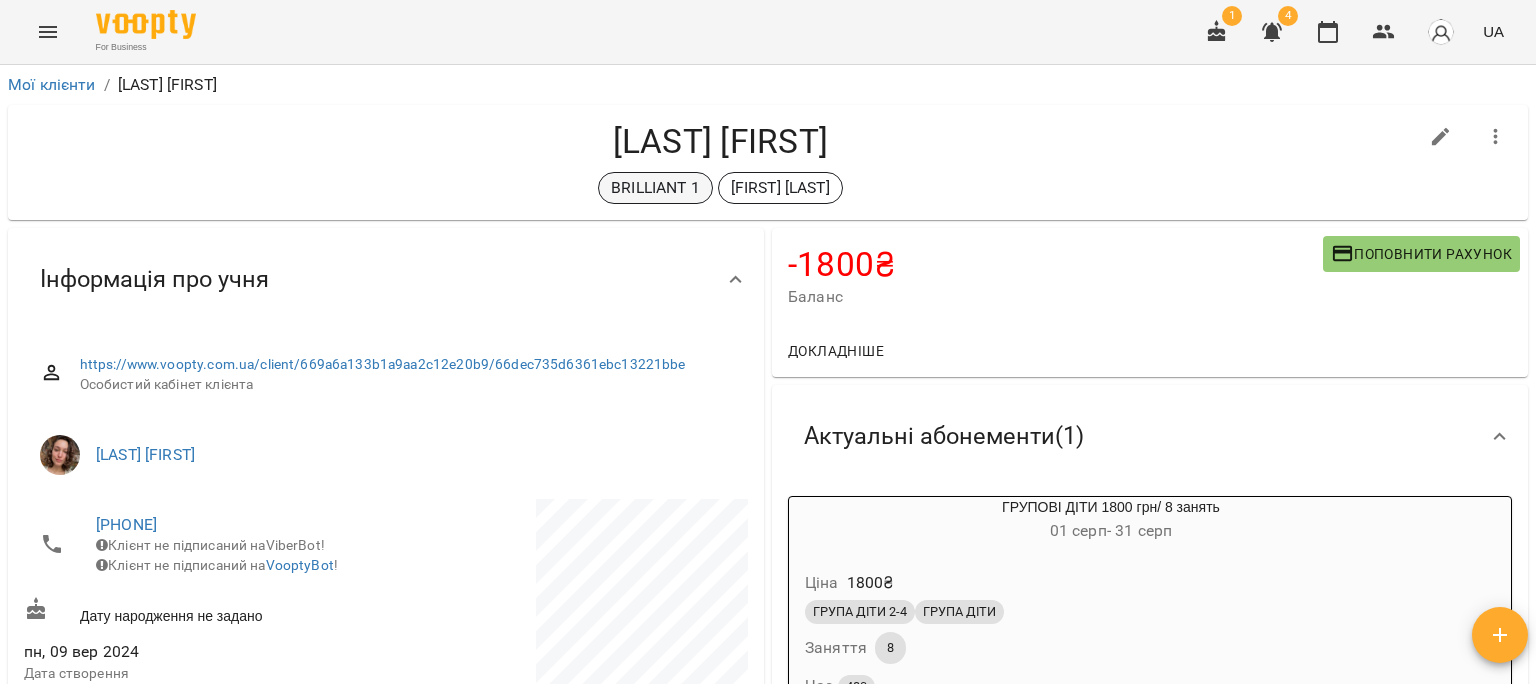 click on "BRILLIANT 1" at bounding box center [655, 188] 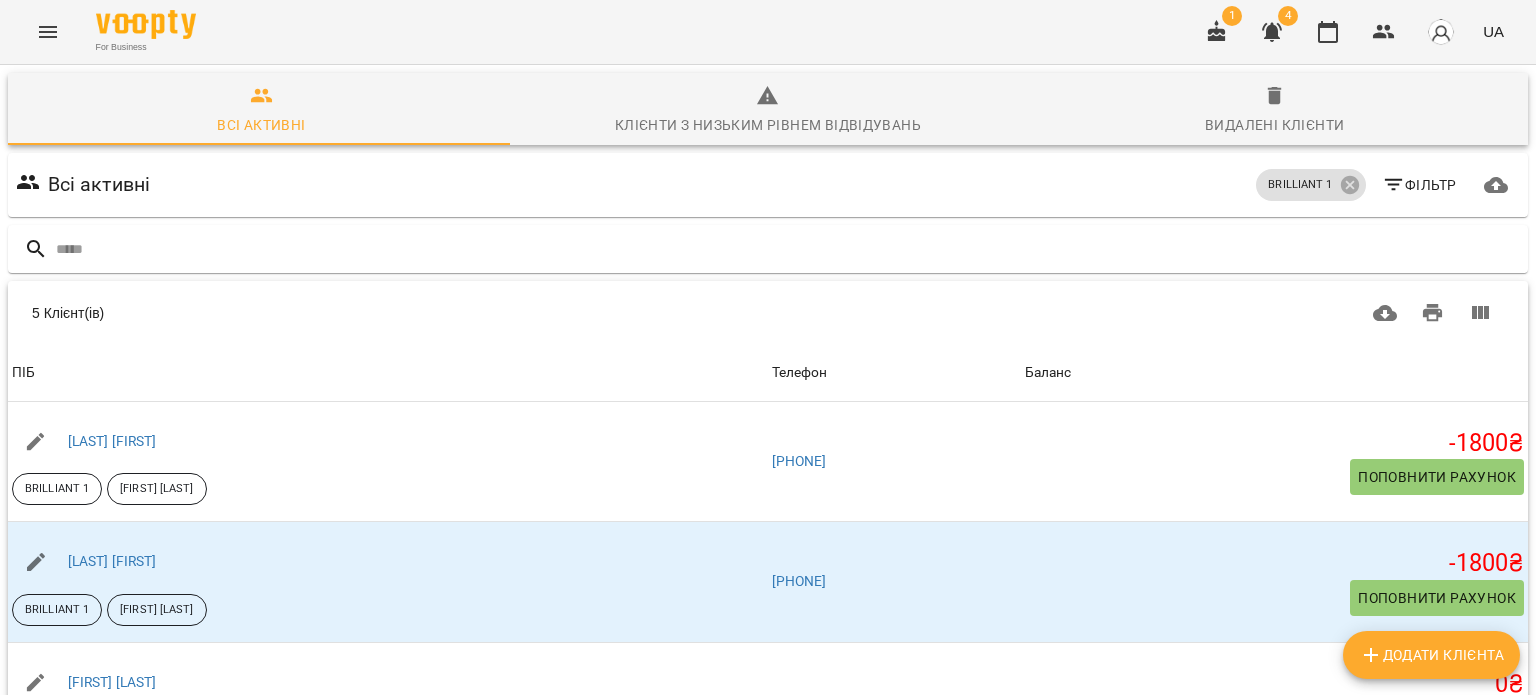 scroll, scrollTop: 159, scrollLeft: 0, axis: vertical 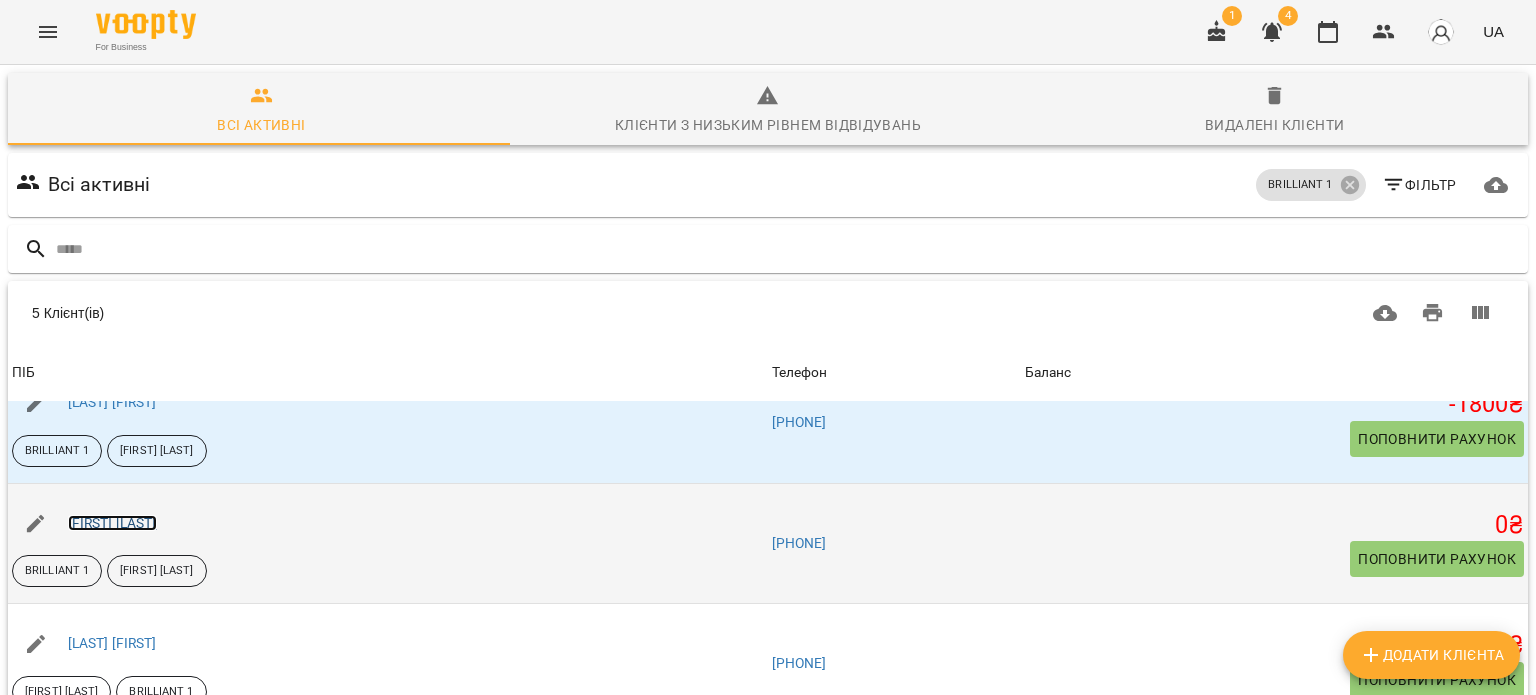 click on "Гаркавенко Ольга" at bounding box center [112, 523] 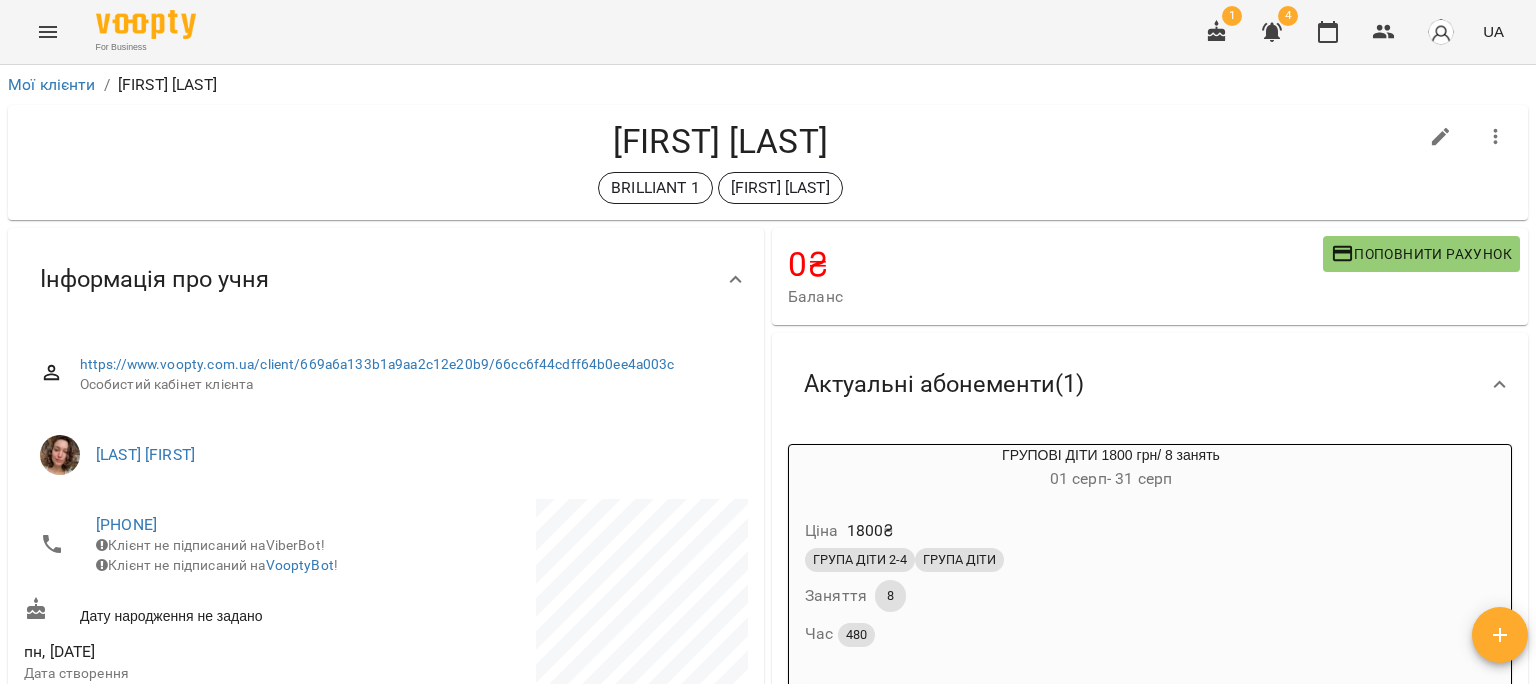 scroll, scrollTop: 200, scrollLeft: 0, axis: vertical 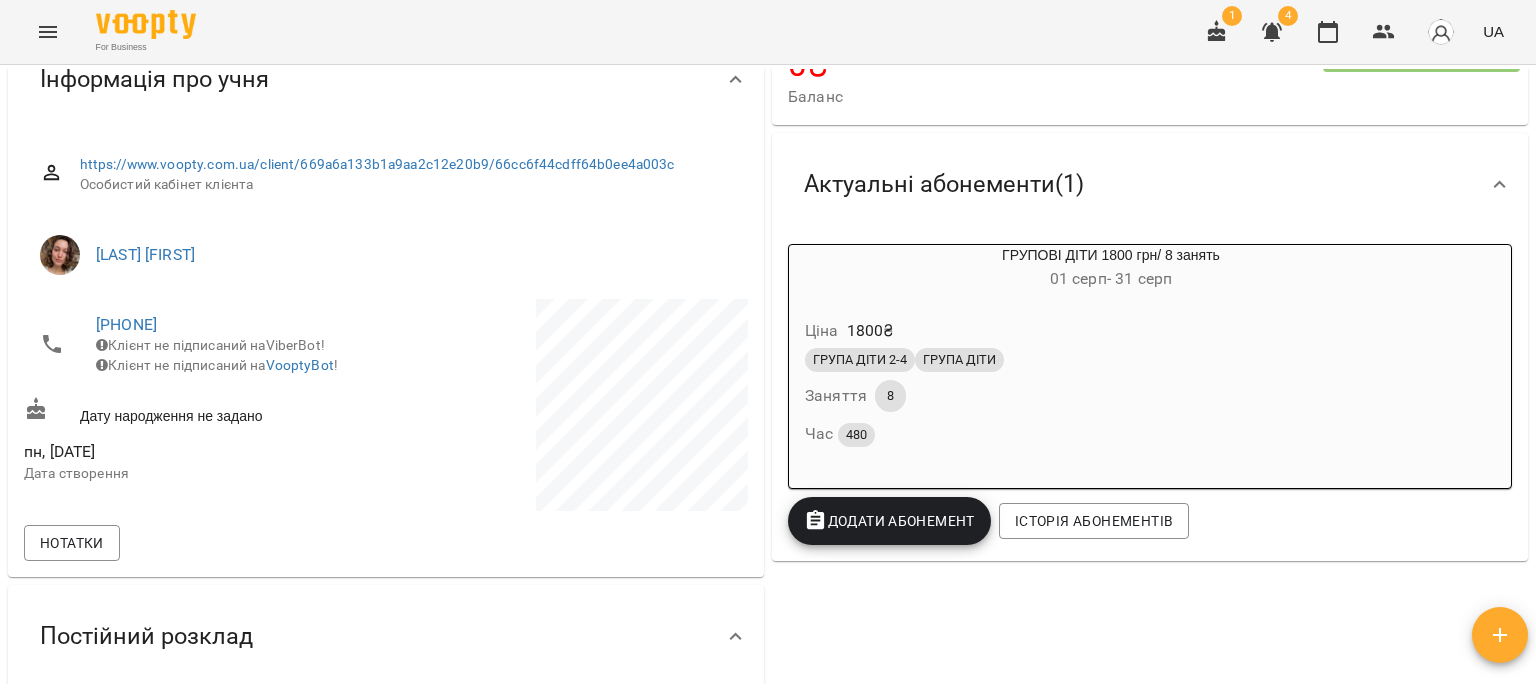 click on "ГРУПА ДІТИ 2-4 ГРУПА ДІТИ" at bounding box center [1111, 360] 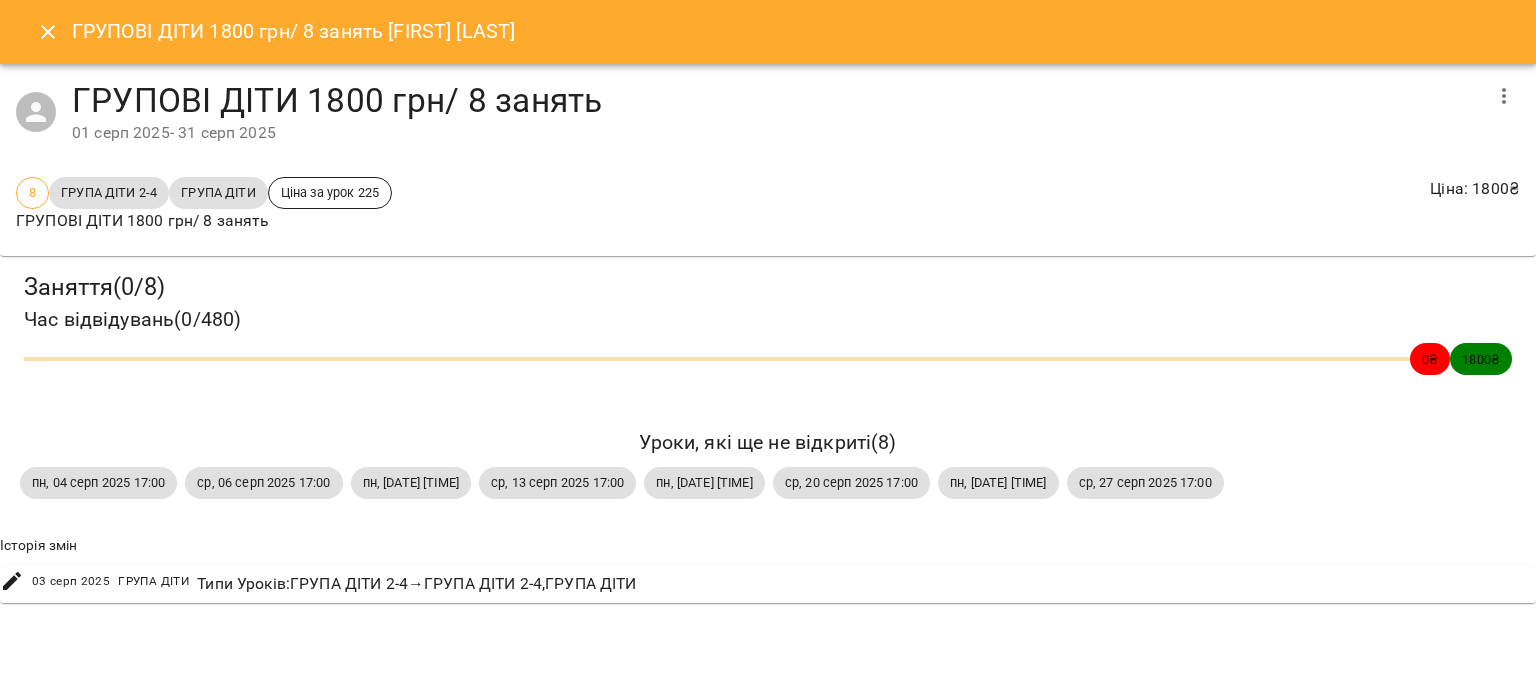 click 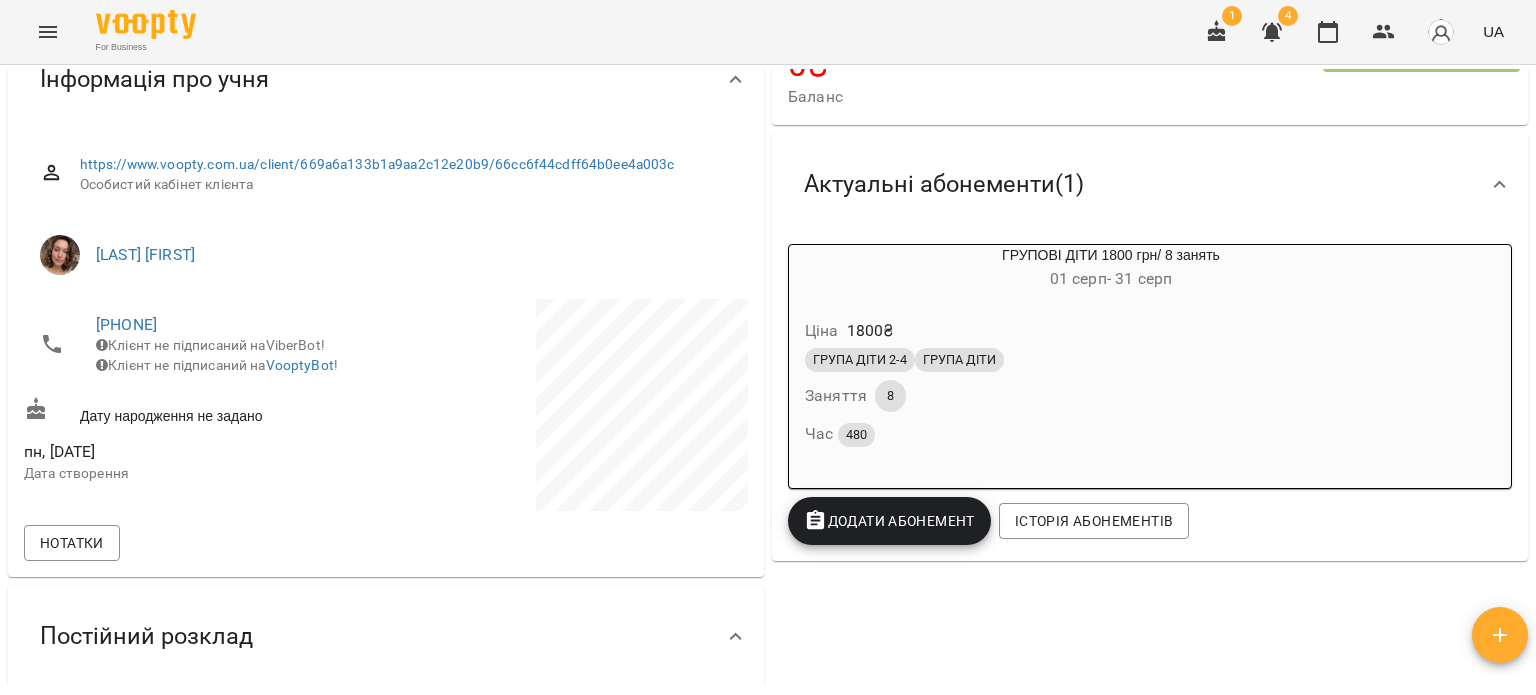 scroll, scrollTop: 0, scrollLeft: 0, axis: both 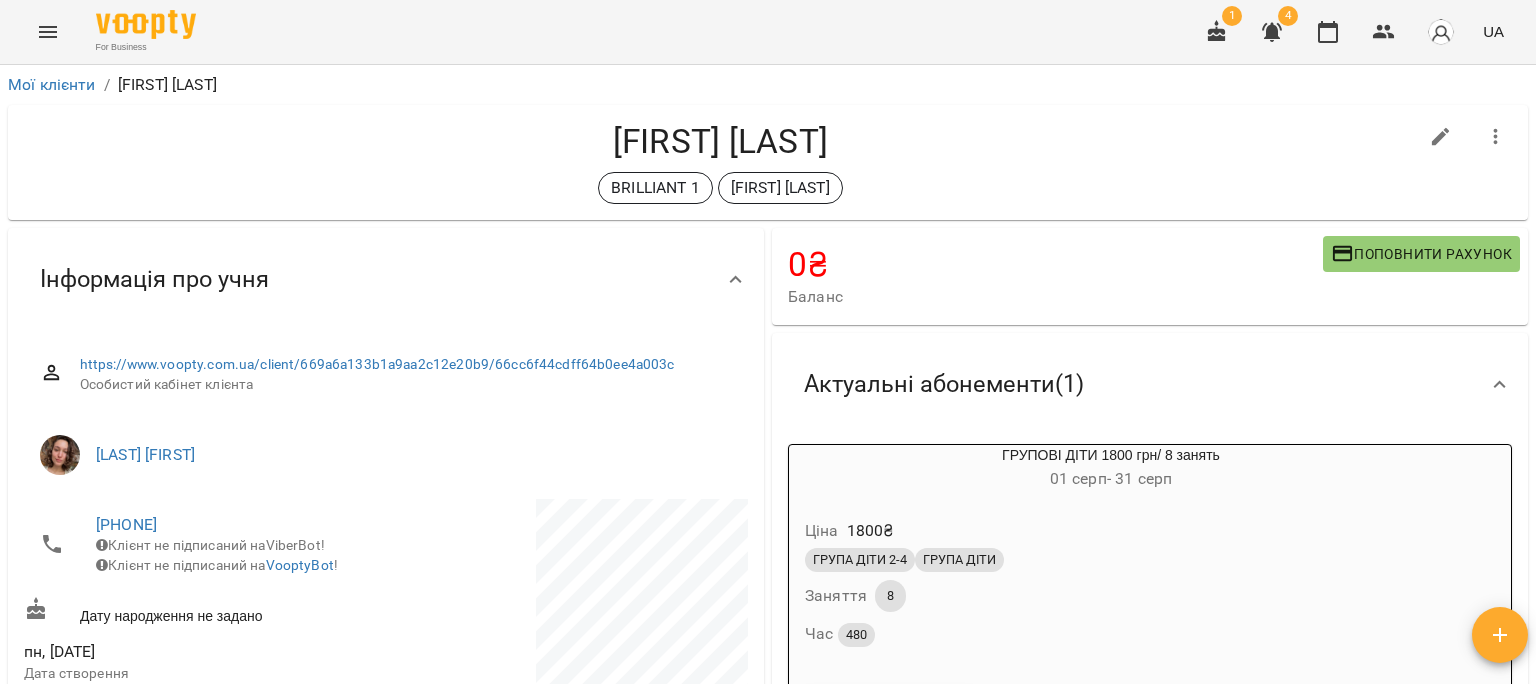 click on "Мої клієнти / Гаркавенко Ольга" at bounding box center (768, 85) 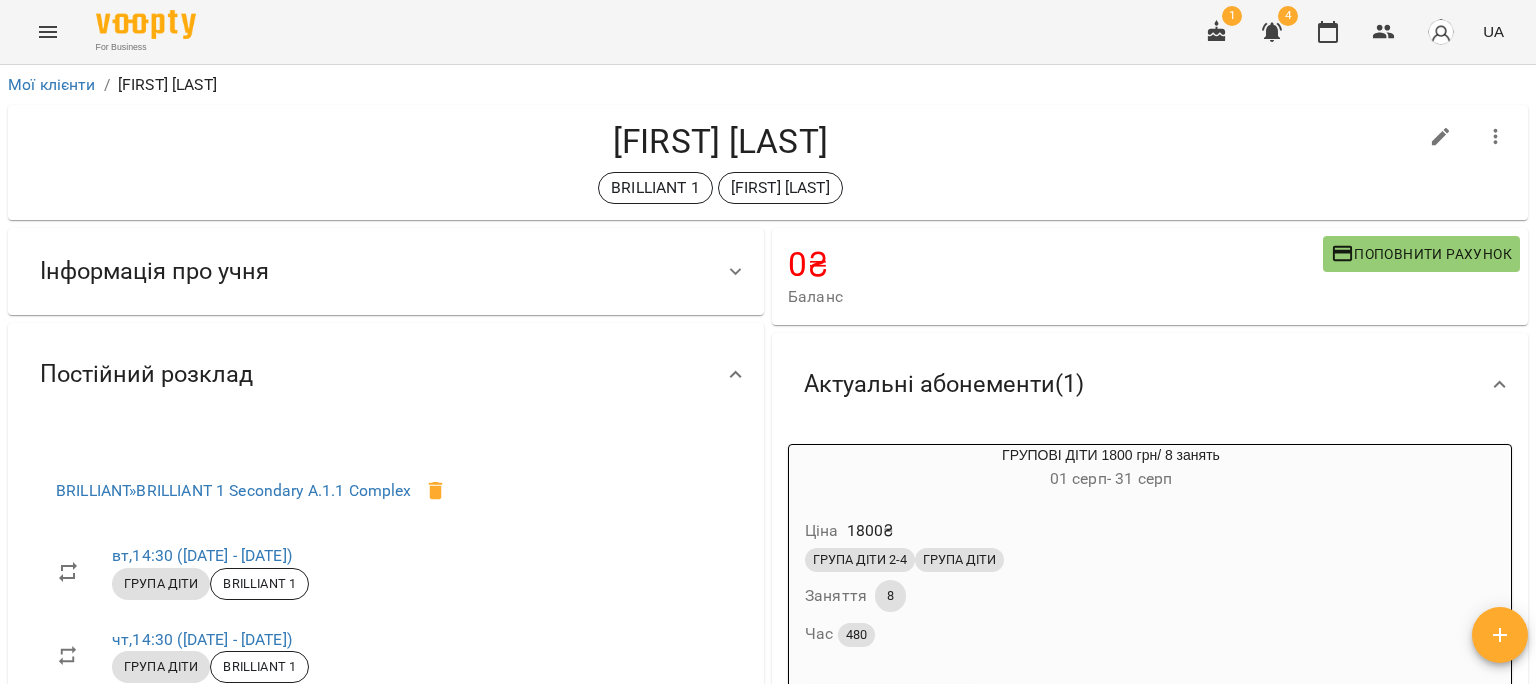 click on "Інформація про учня" at bounding box center (368, 271) 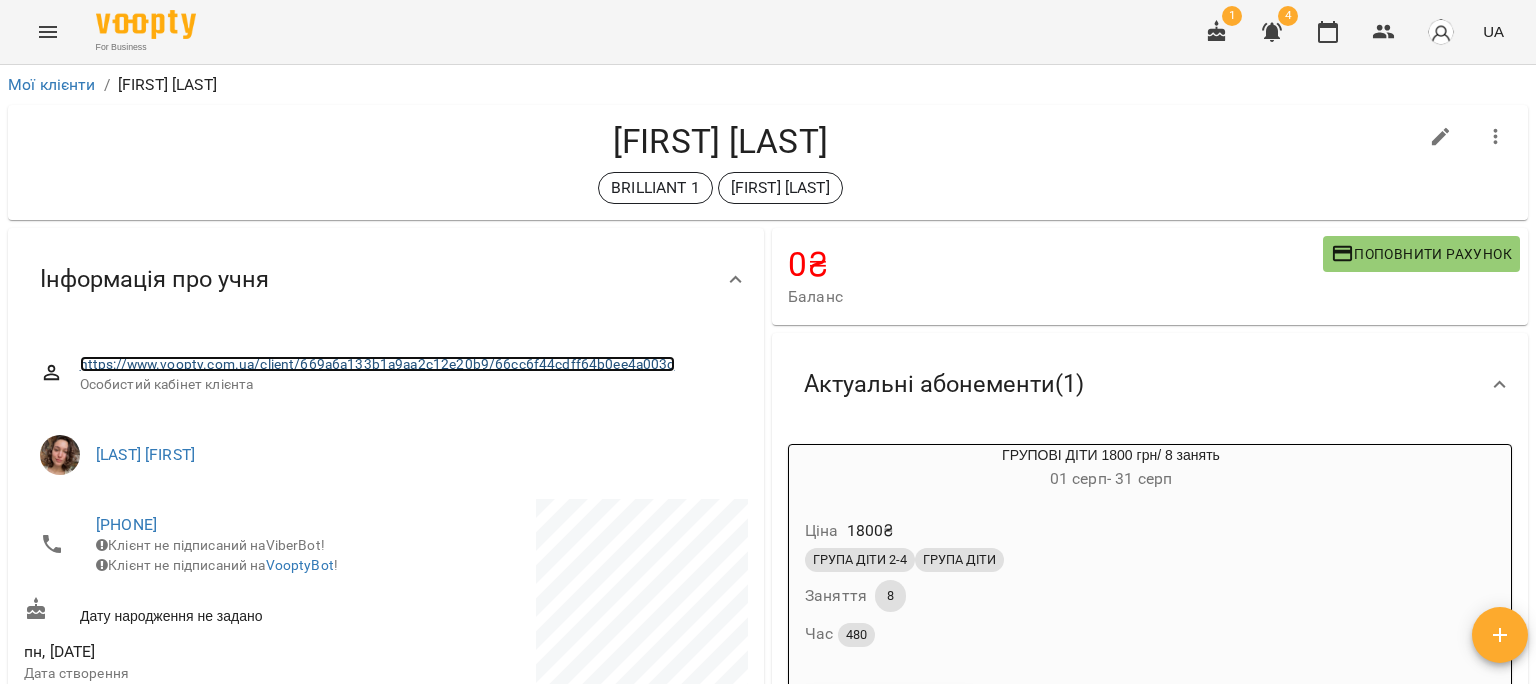 click on "https://www.voopty.com.ua/client/669a6a133b1a9aa2c12e20b9/66cc6f44cdff64b0ee4a003c" at bounding box center [377, 364] 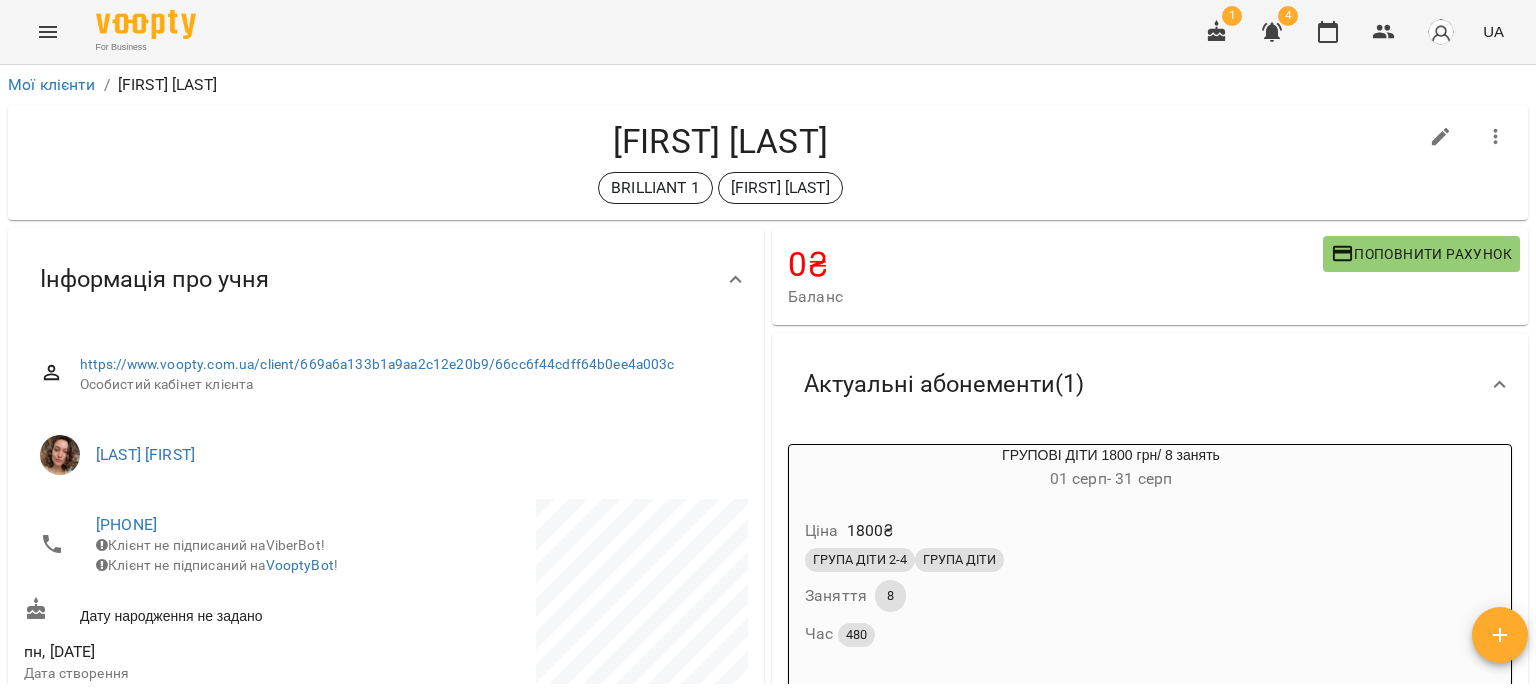 click 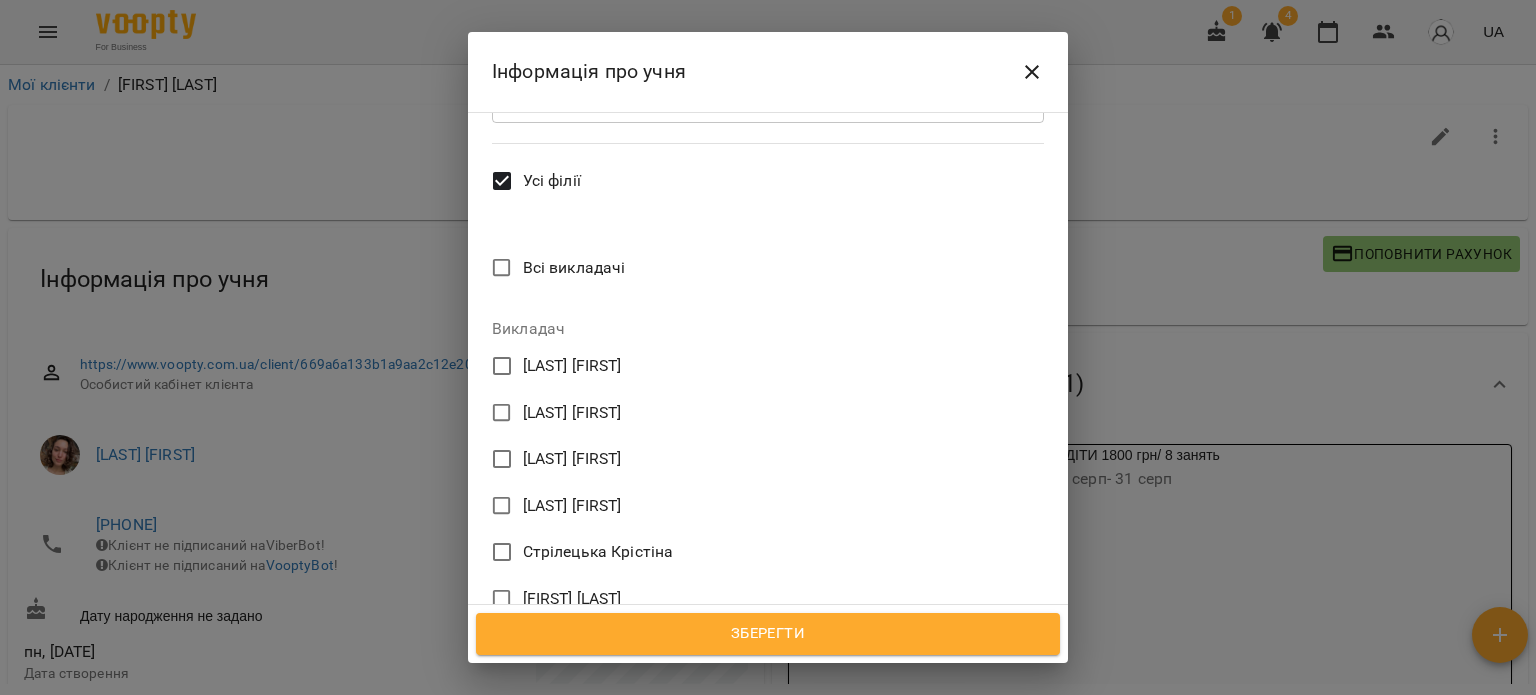 scroll, scrollTop: 1223, scrollLeft: 0, axis: vertical 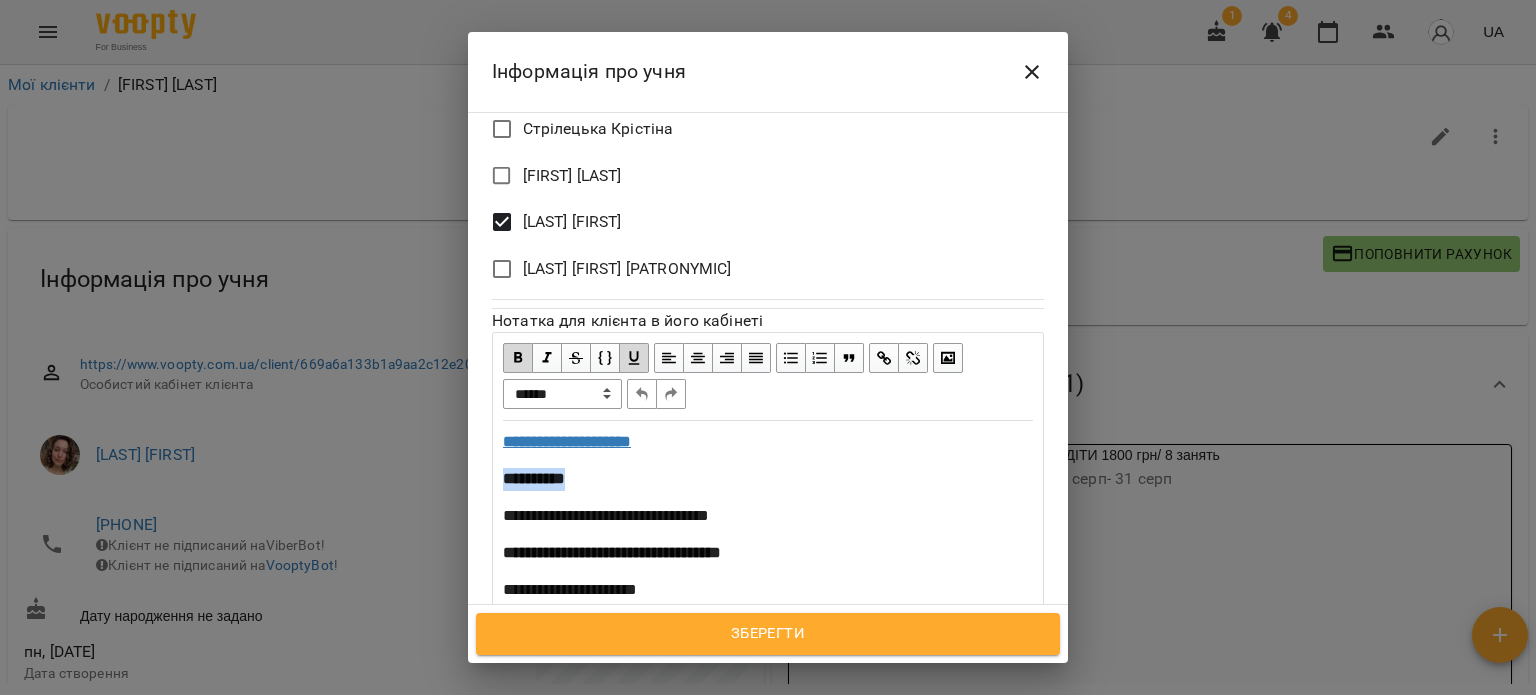 drag, startPoint x: 503, startPoint y: 288, endPoint x: 658, endPoint y: 320, distance: 158.26875 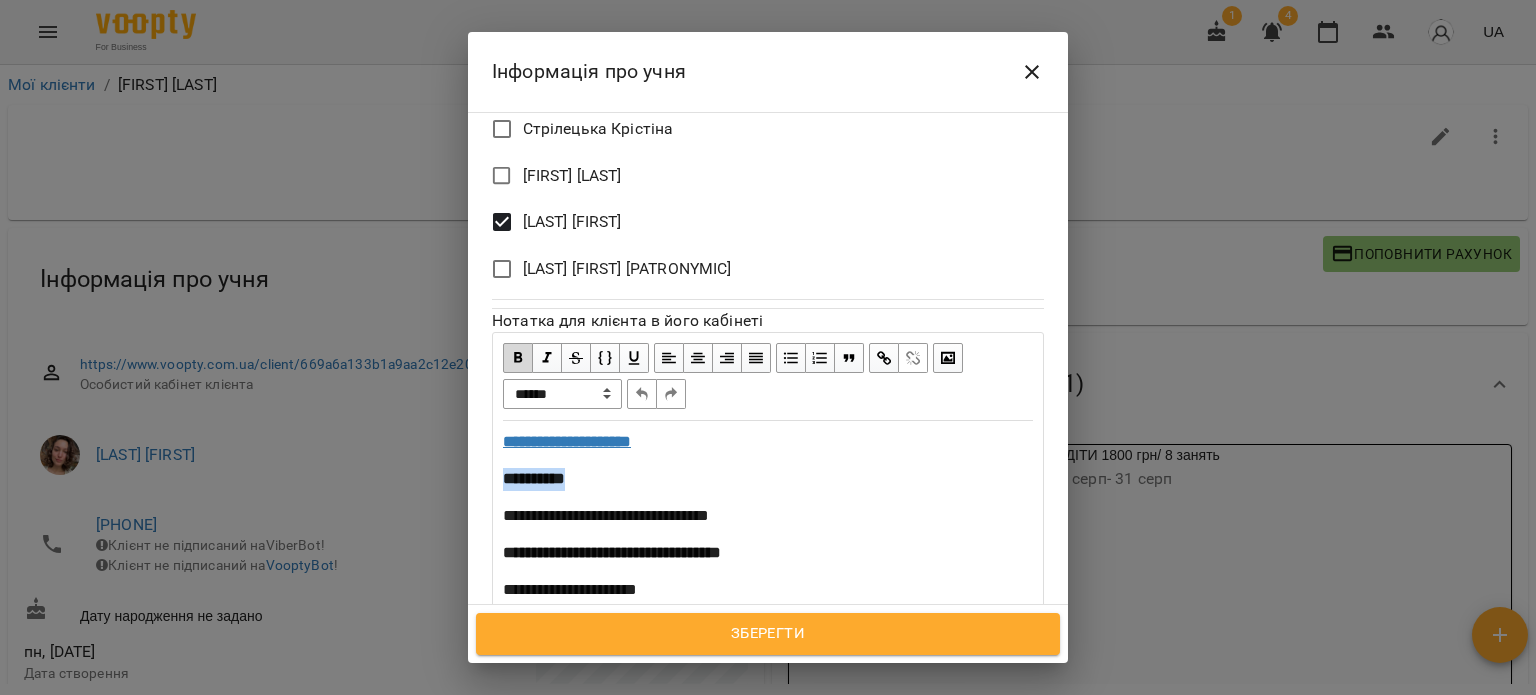 click on "**********" at bounding box center (768, 479) 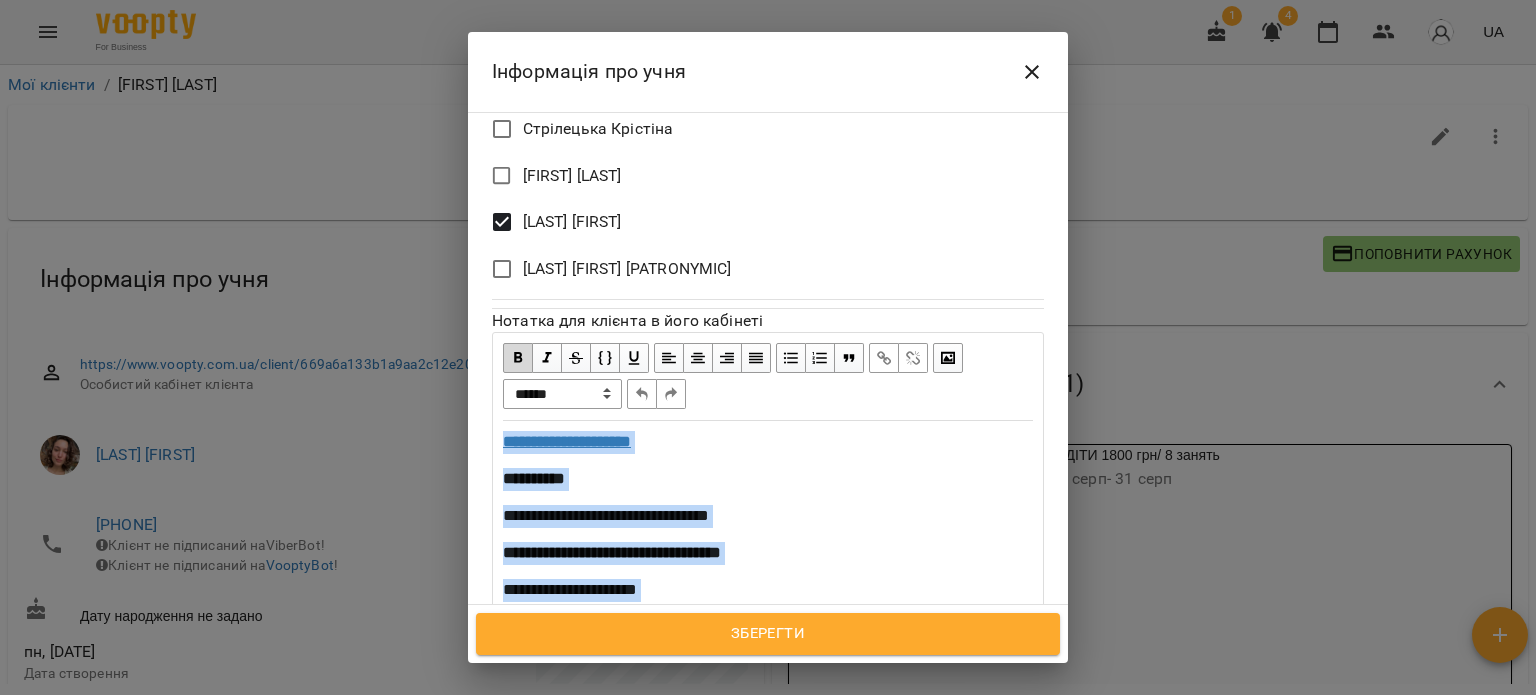 drag, startPoint x: 502, startPoint y: 270, endPoint x: 682, endPoint y: 567, distance: 347.28806 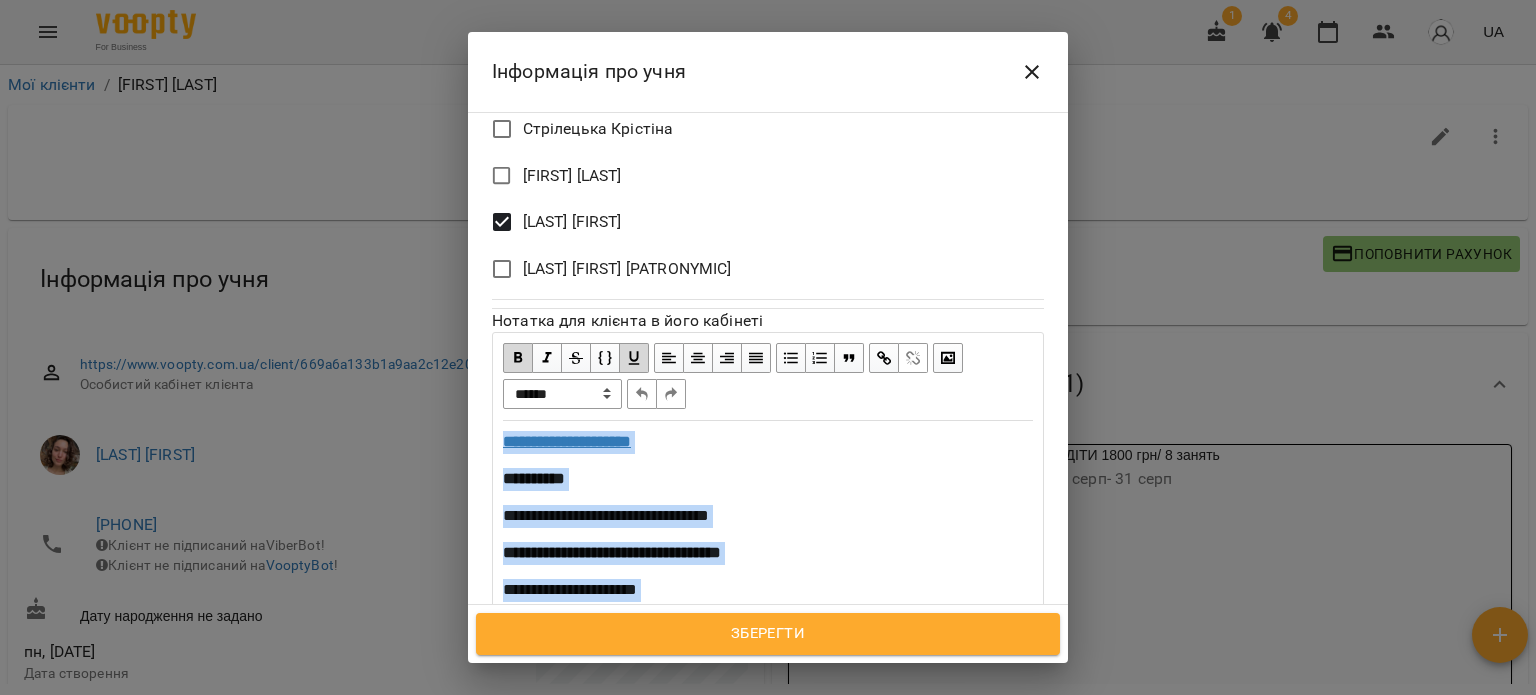 copy on "**********" 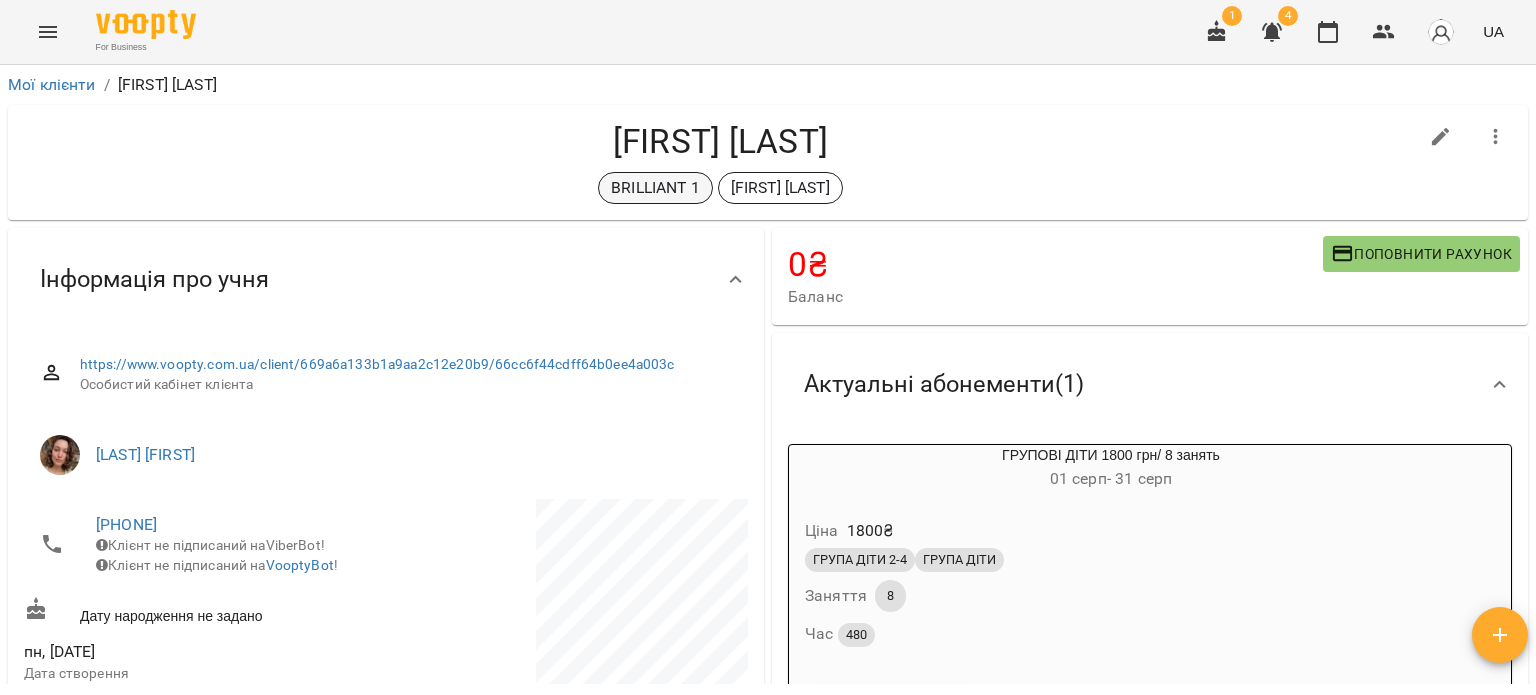 click on "BRILLIANT 1" at bounding box center [655, 188] 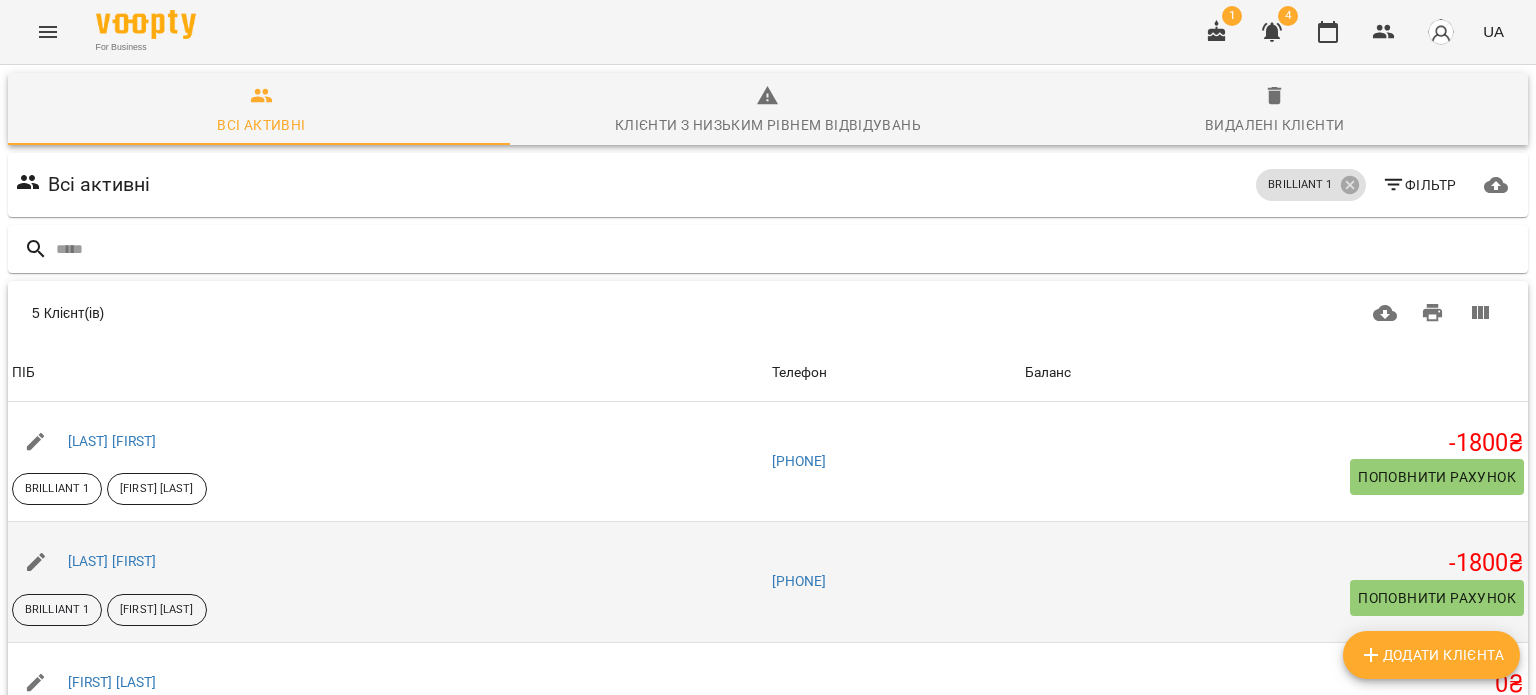 scroll, scrollTop: 159, scrollLeft: 0, axis: vertical 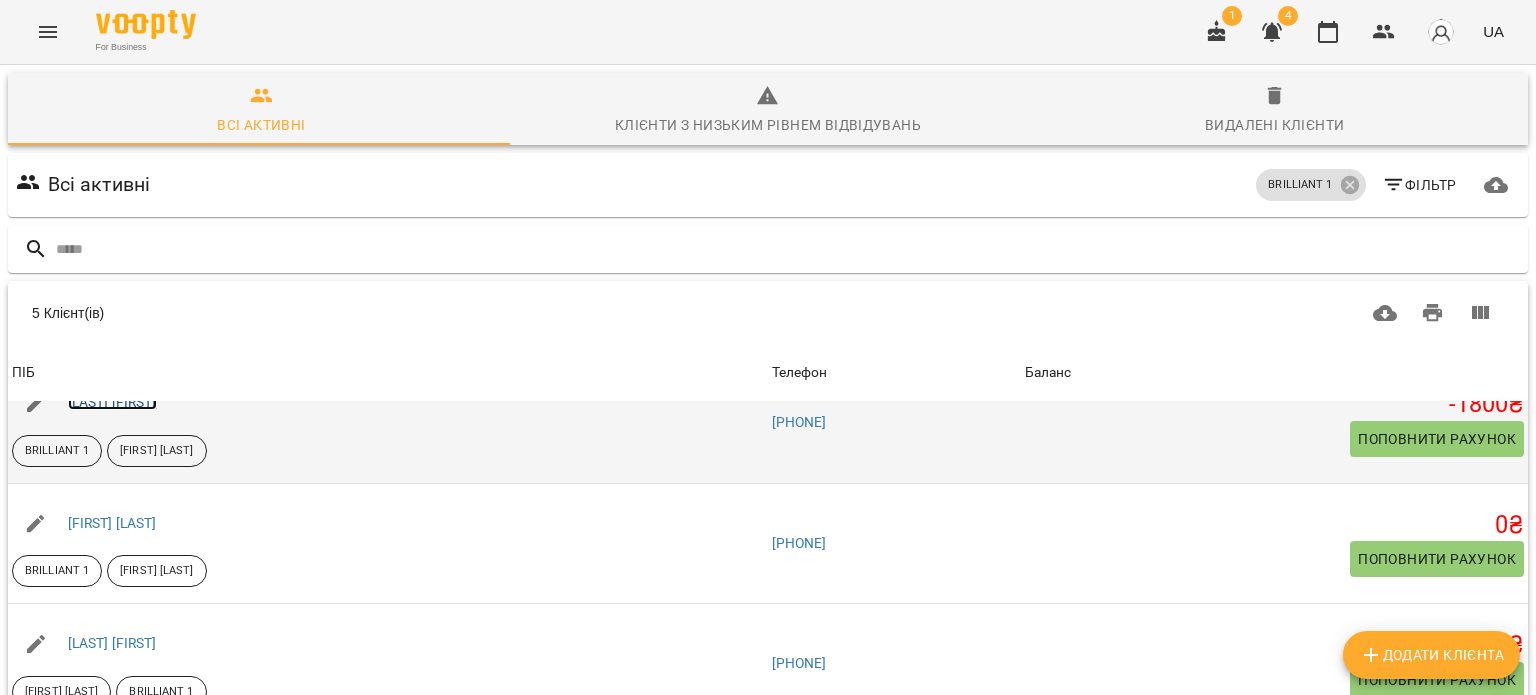 click on "[NAME]" at bounding box center (112, 402) 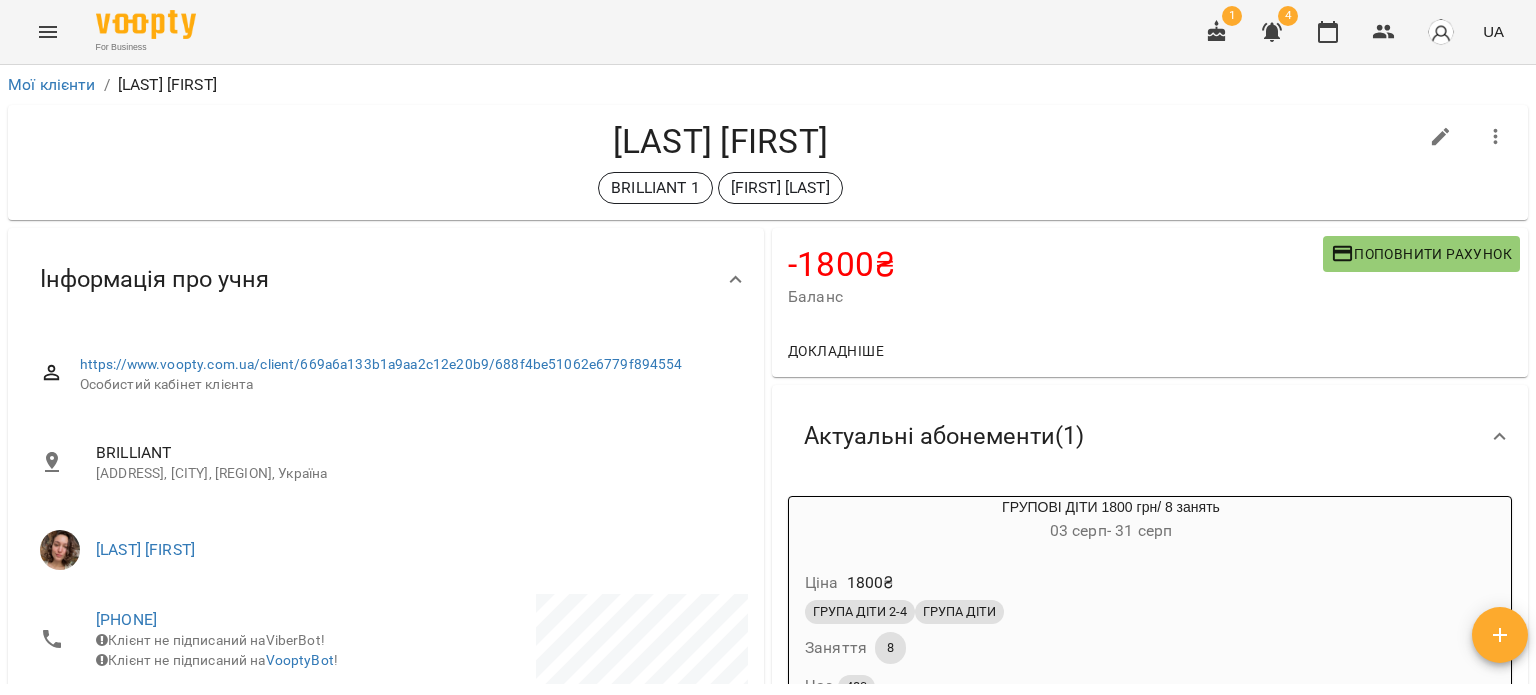 click 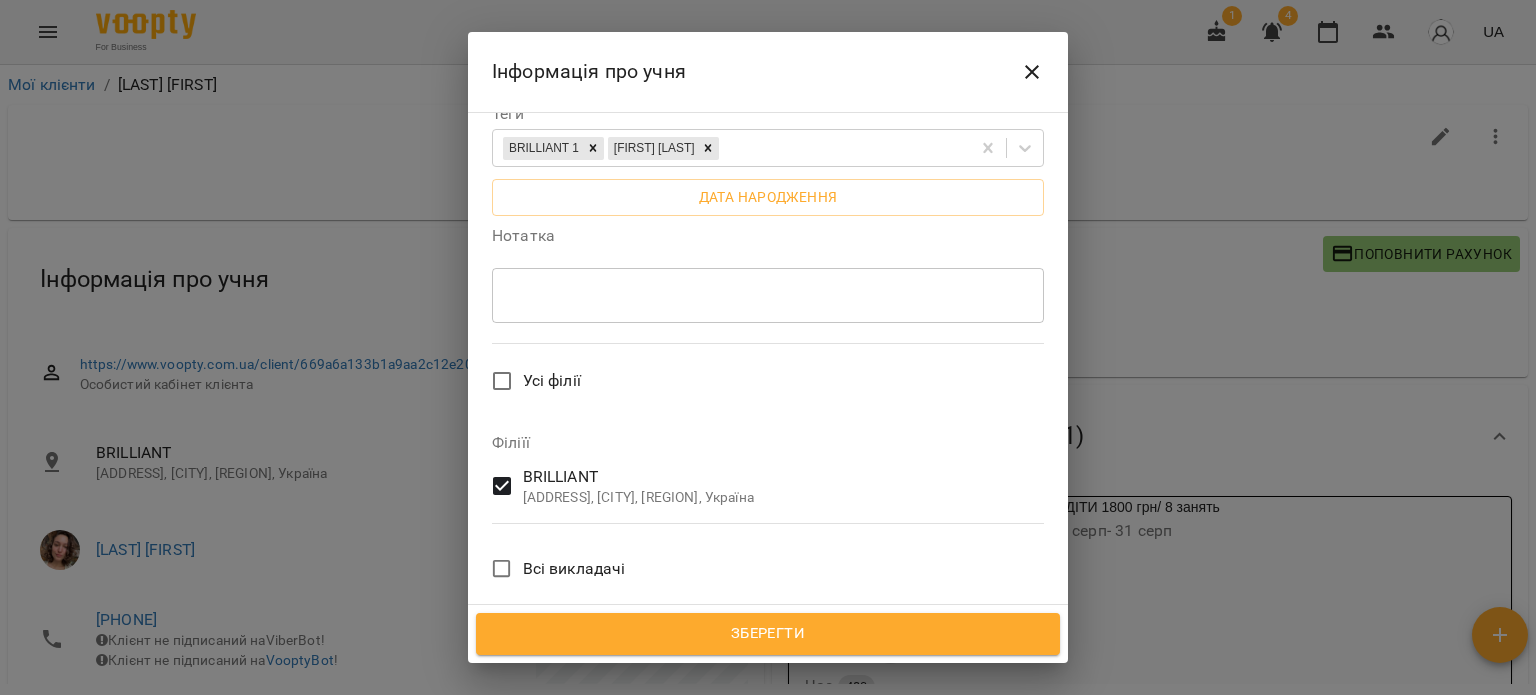scroll, scrollTop: 1029, scrollLeft: 0, axis: vertical 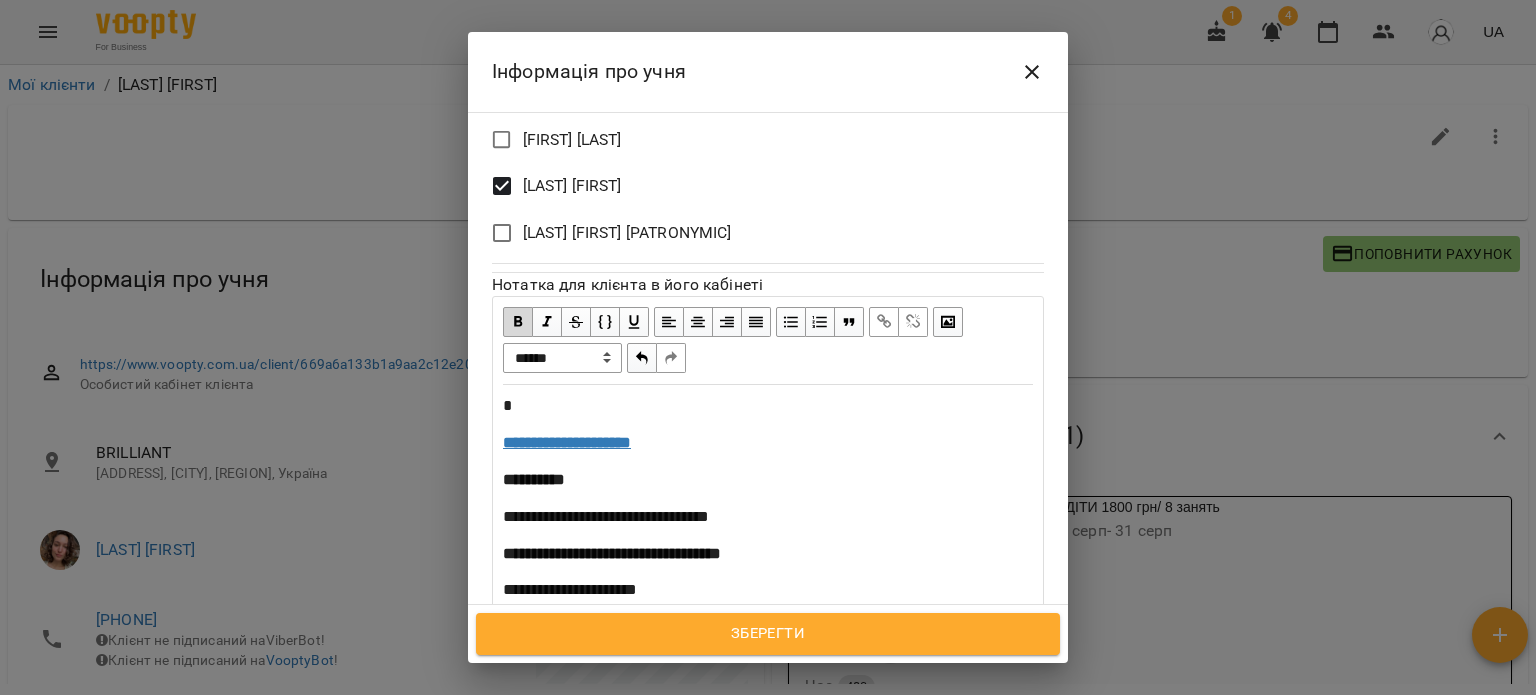 click on "Зберегти" at bounding box center [768, 634] 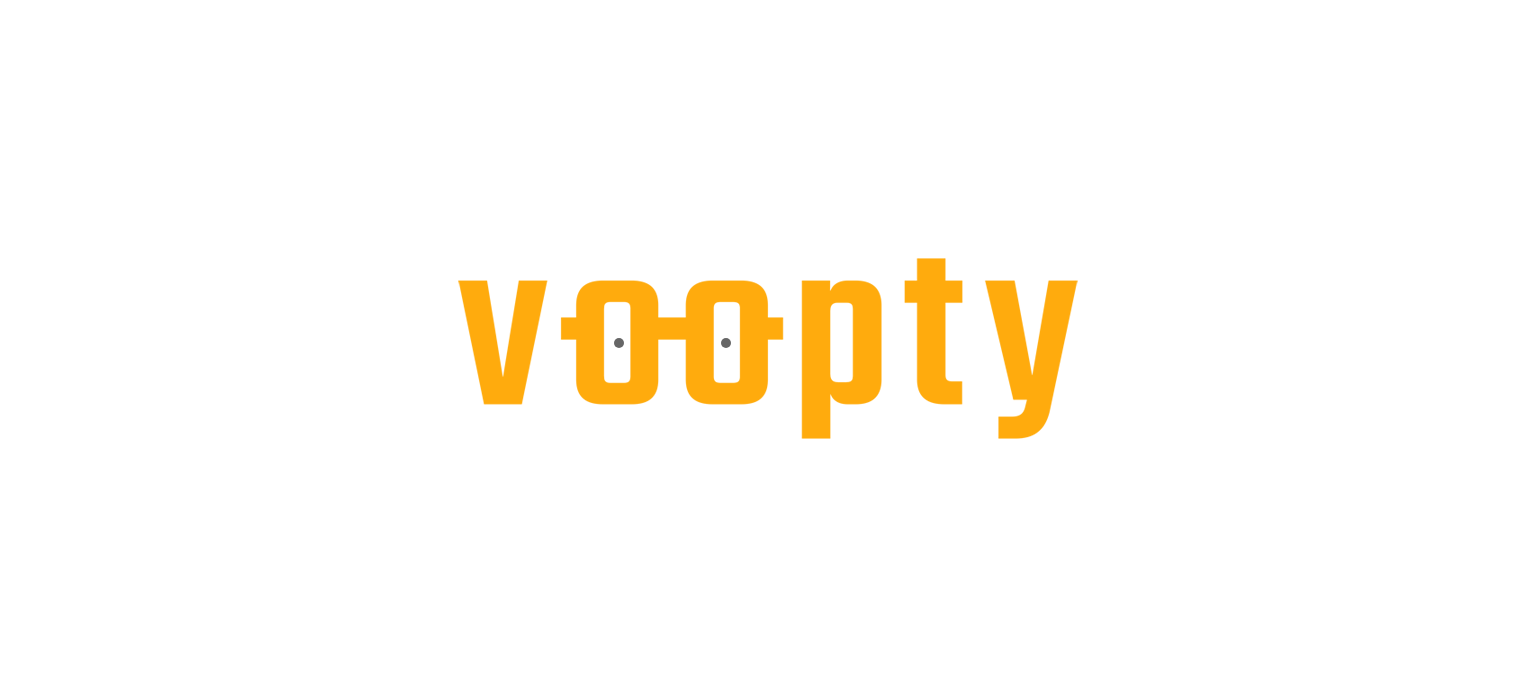 scroll, scrollTop: 0, scrollLeft: 0, axis: both 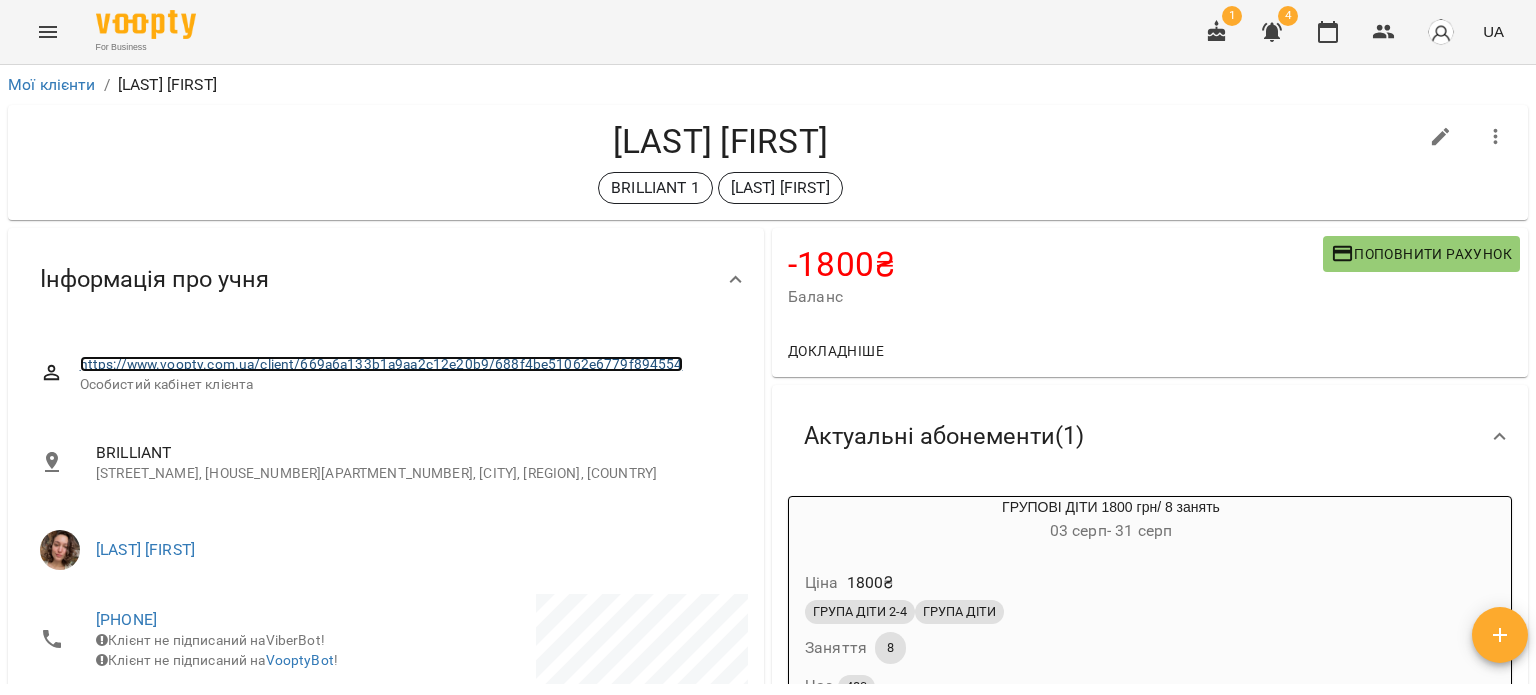 click on "https://www.voopty.com.ua/client/669a6a133b1a9aa2c12e20b9/688f4be51062e6779f894554" at bounding box center [381, 364] 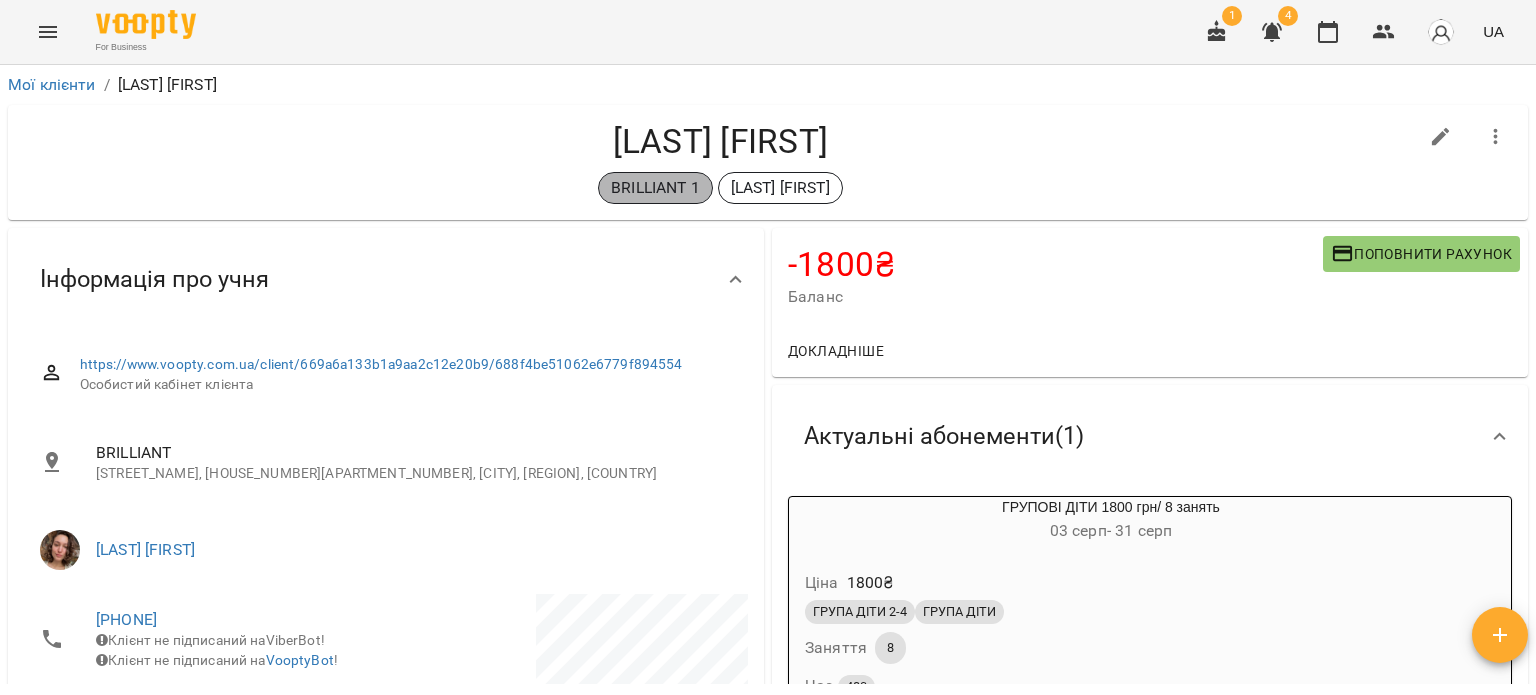 click on "BRILLIANT 1" at bounding box center (655, 188) 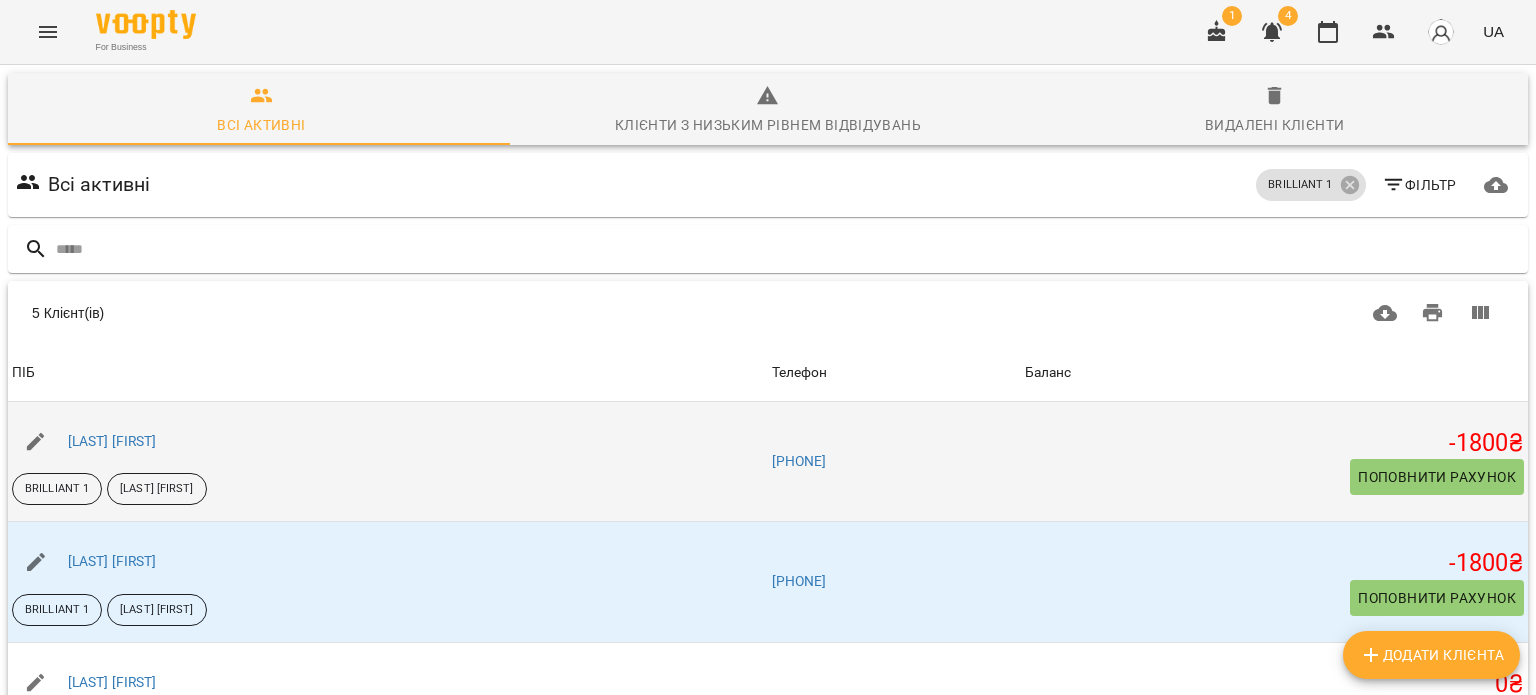 scroll, scrollTop: 271, scrollLeft: 0, axis: vertical 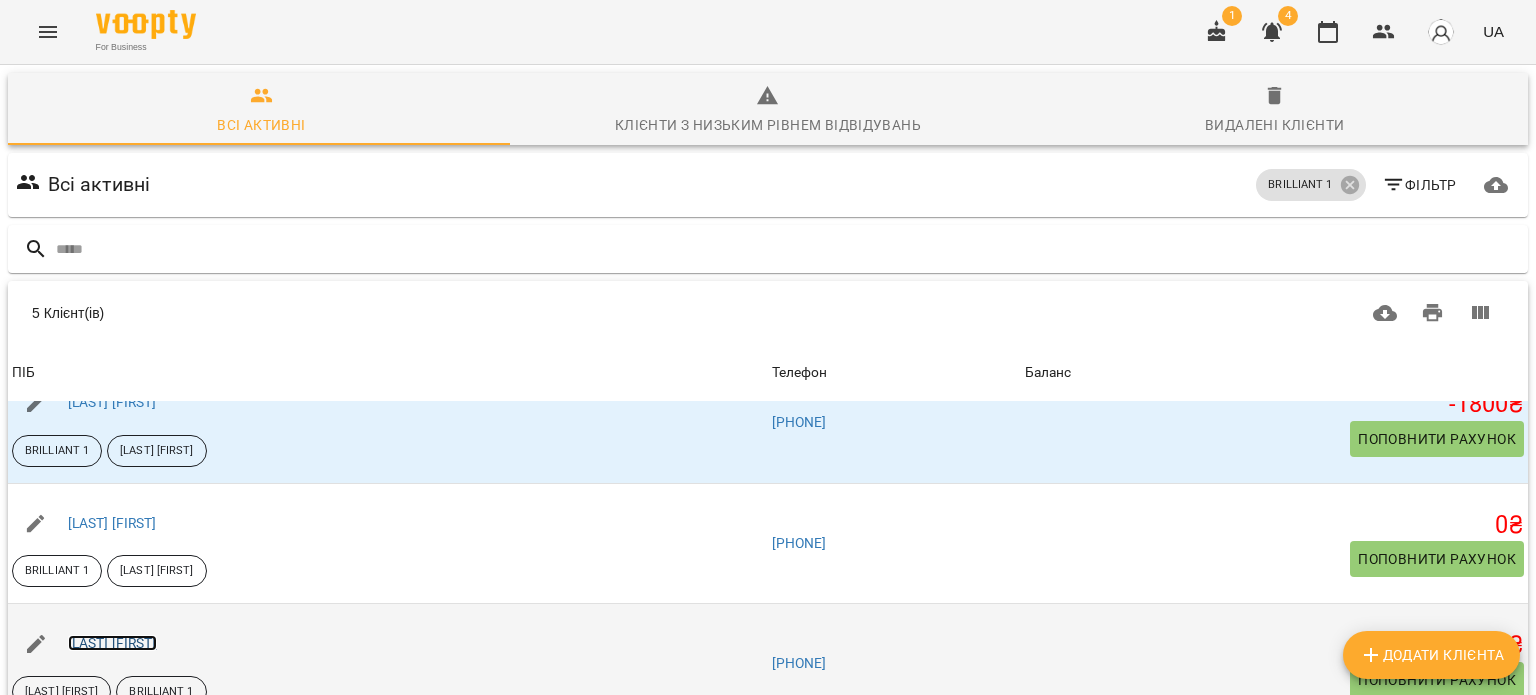 click on "[LAST] [FIRST]" at bounding box center [112, 643] 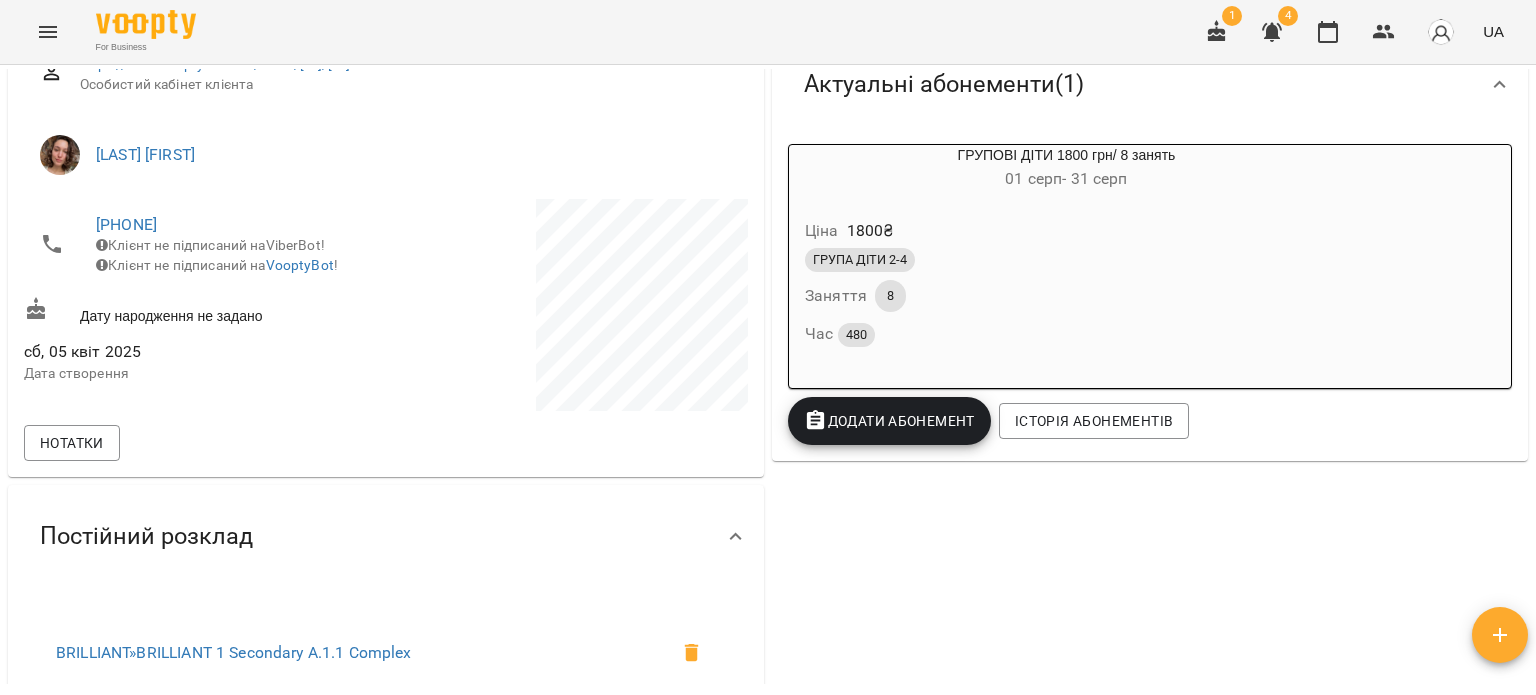 scroll, scrollTop: 400, scrollLeft: 0, axis: vertical 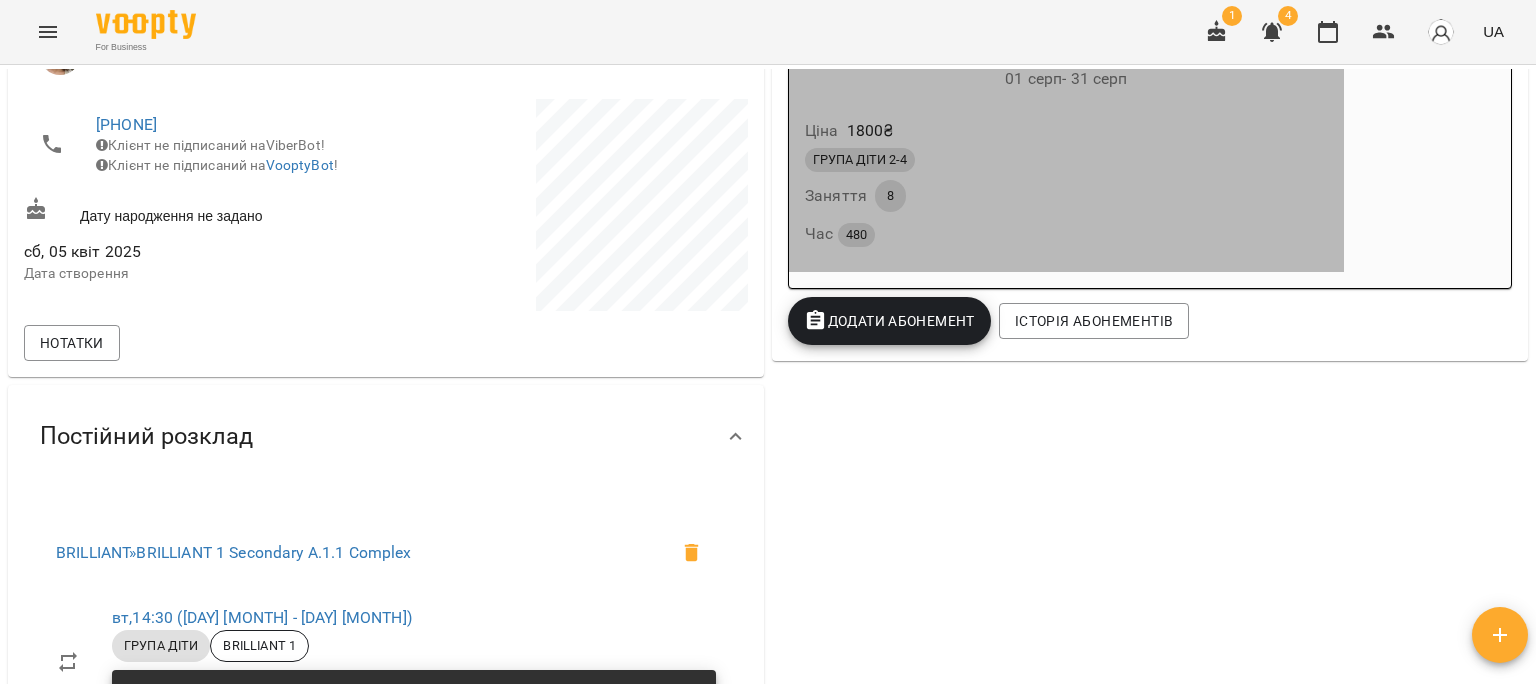 click on "ГРУПА ДІТИ 2-4" at bounding box center (1066, 160) 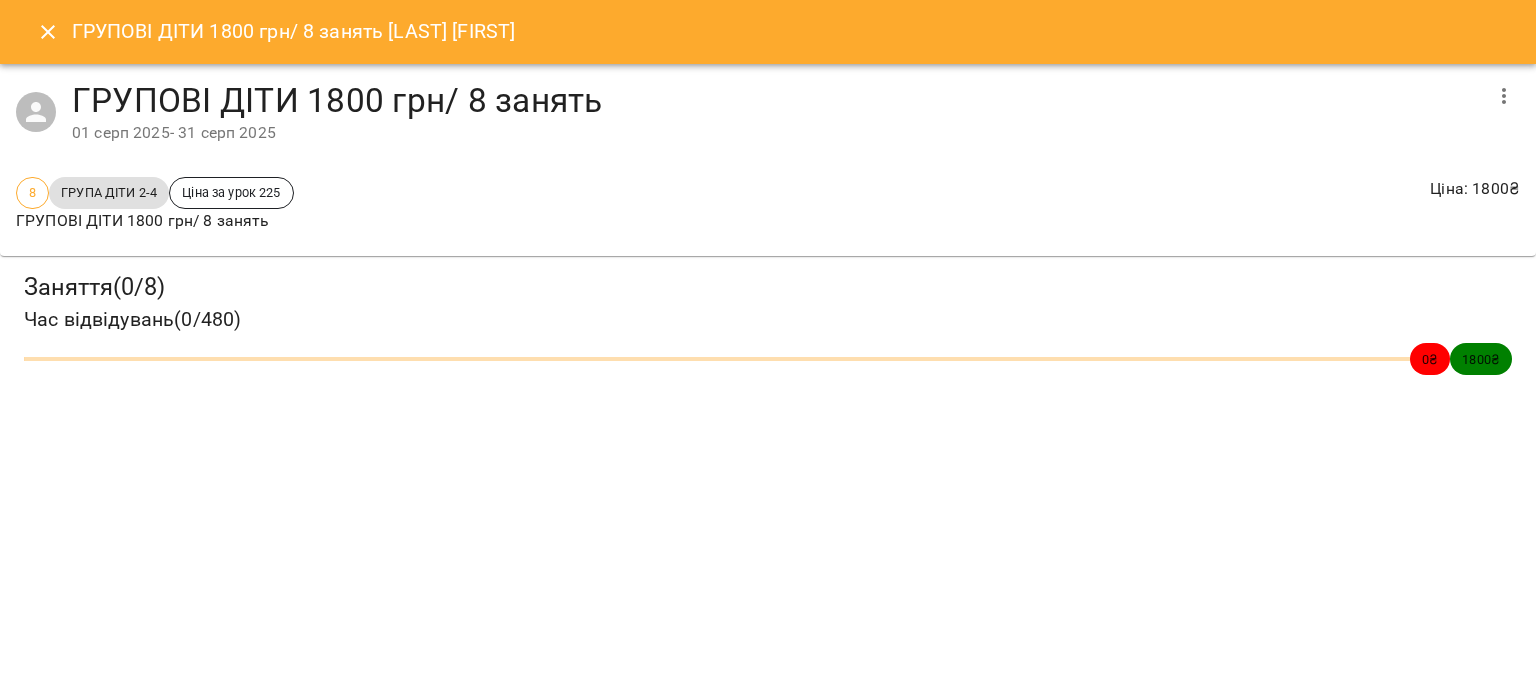 click 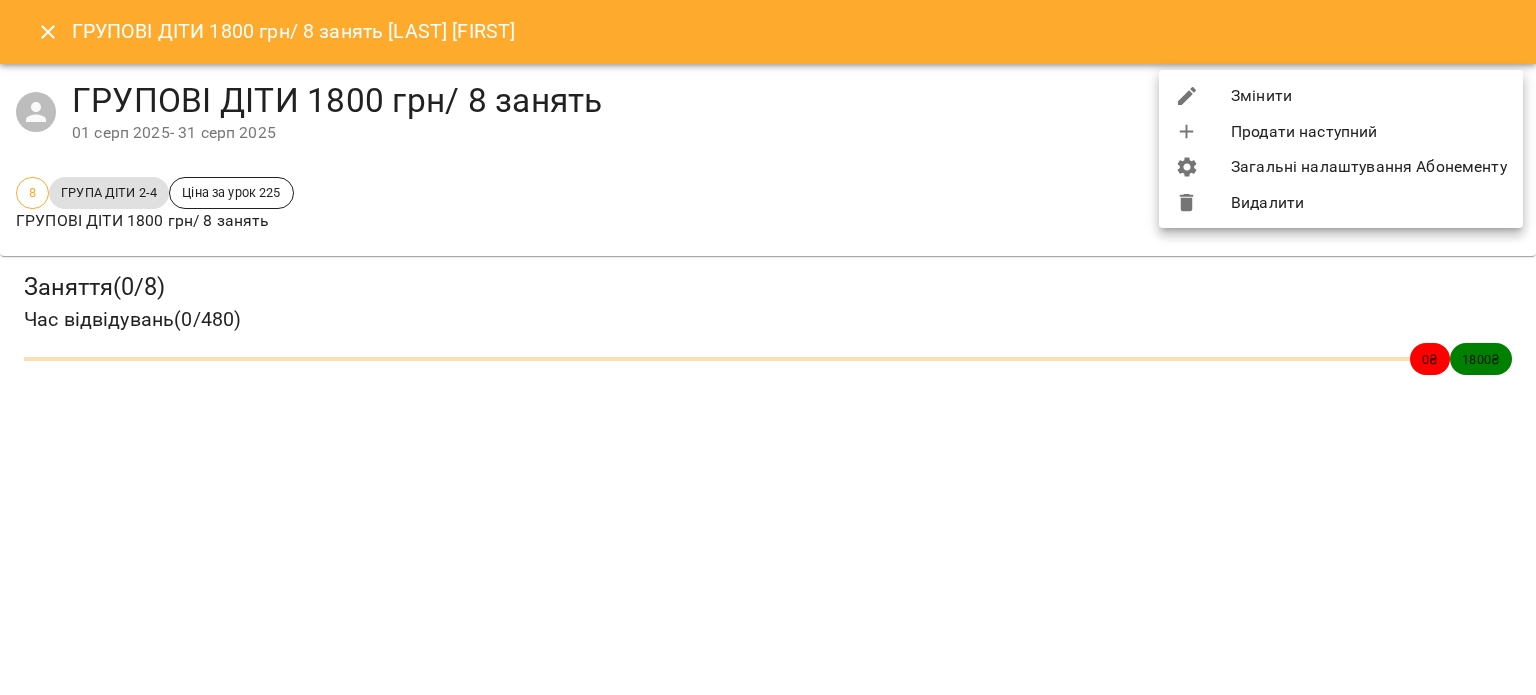 click on "Змінити" at bounding box center [1341, 96] 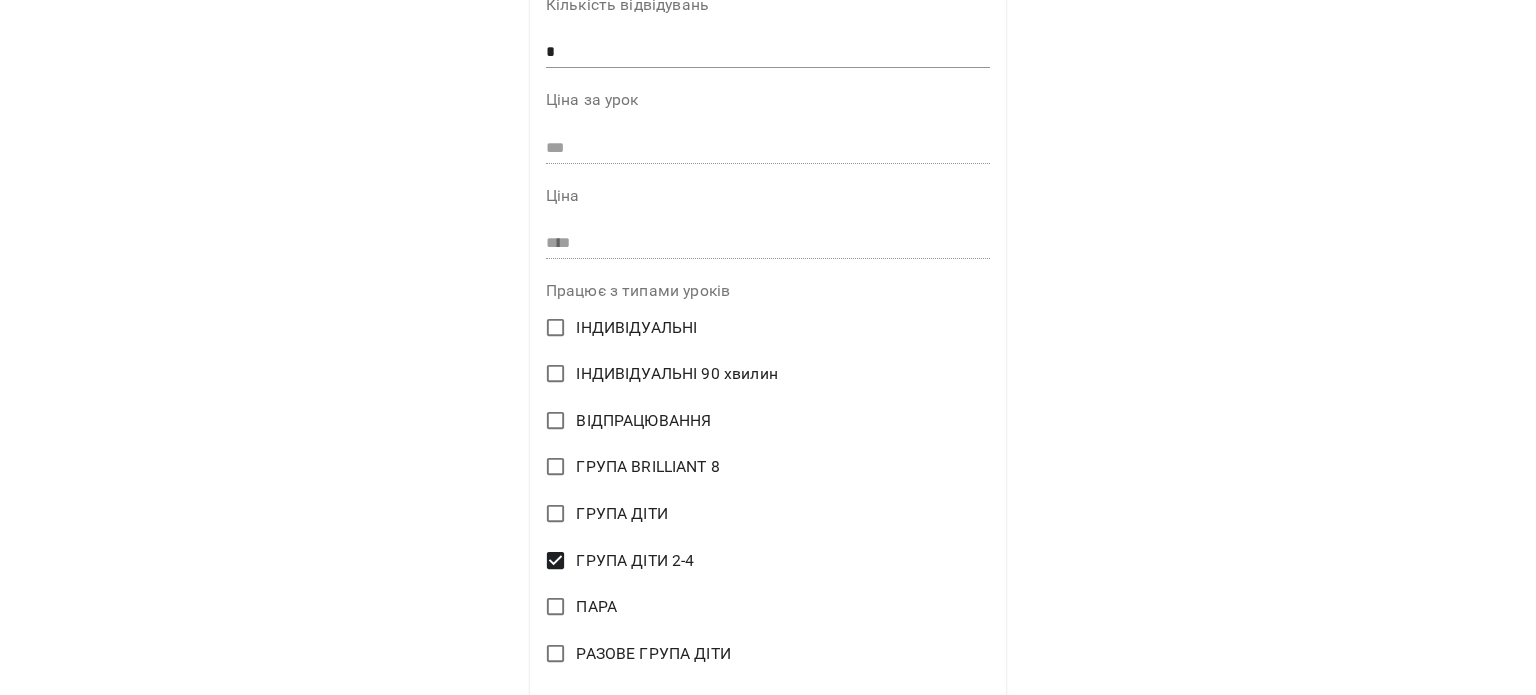 scroll, scrollTop: 700, scrollLeft: 0, axis: vertical 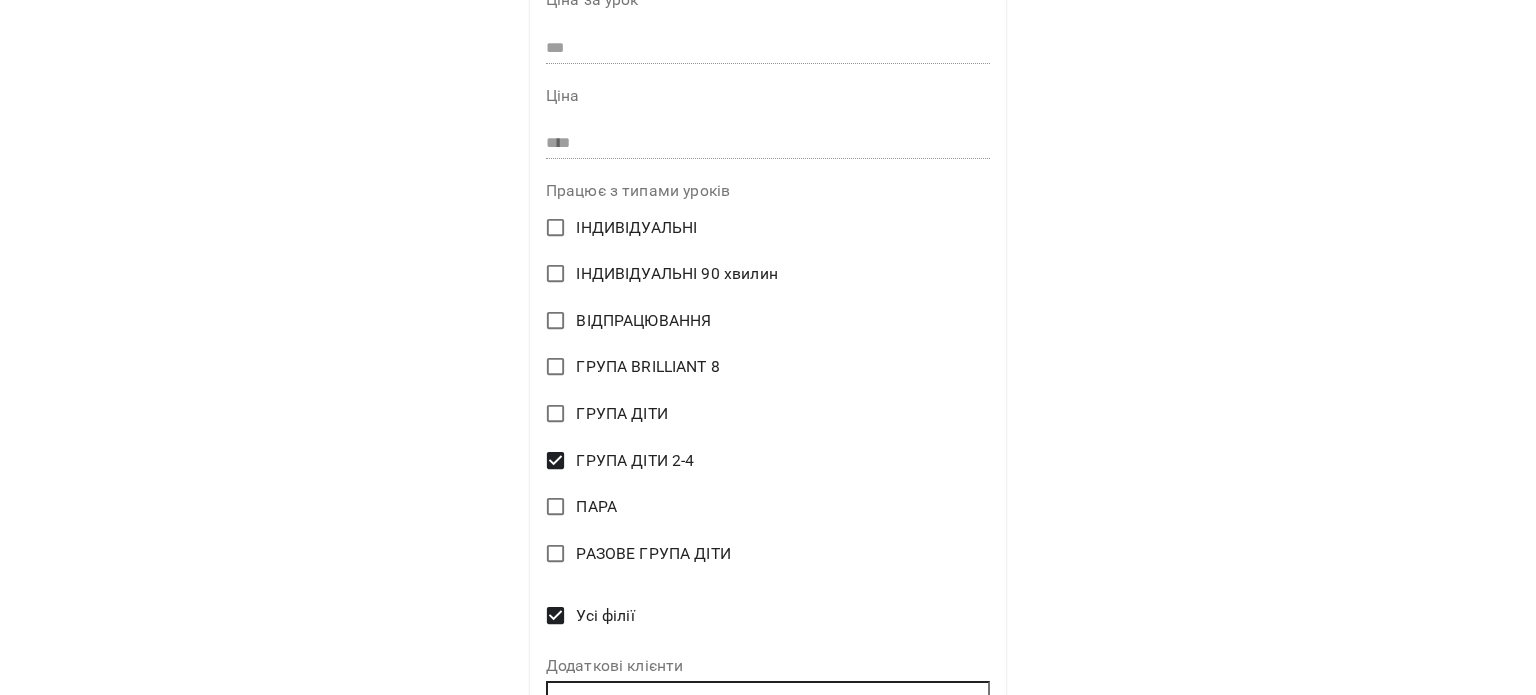 click on "ГРУПА ДІТИ" at bounding box center (621, 414) 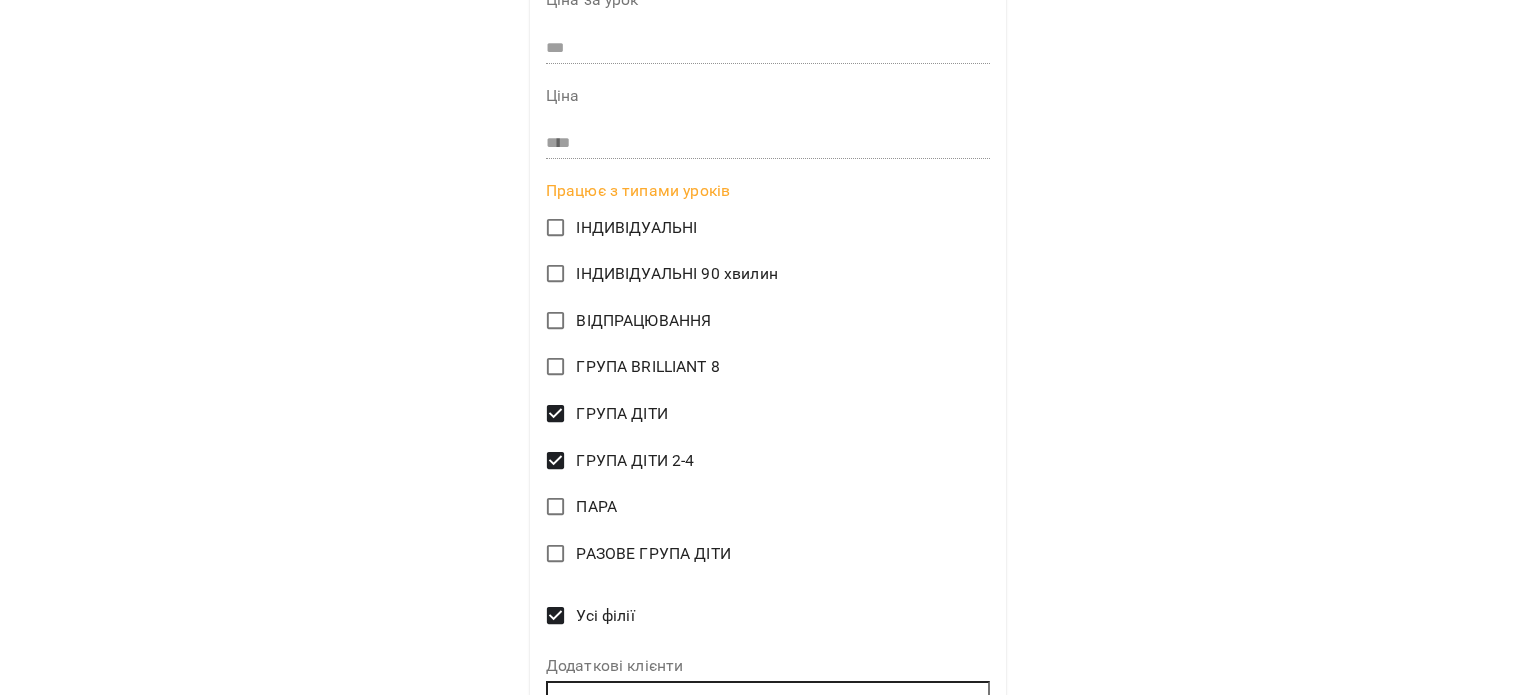 scroll, scrollTop: 100, scrollLeft: 0, axis: vertical 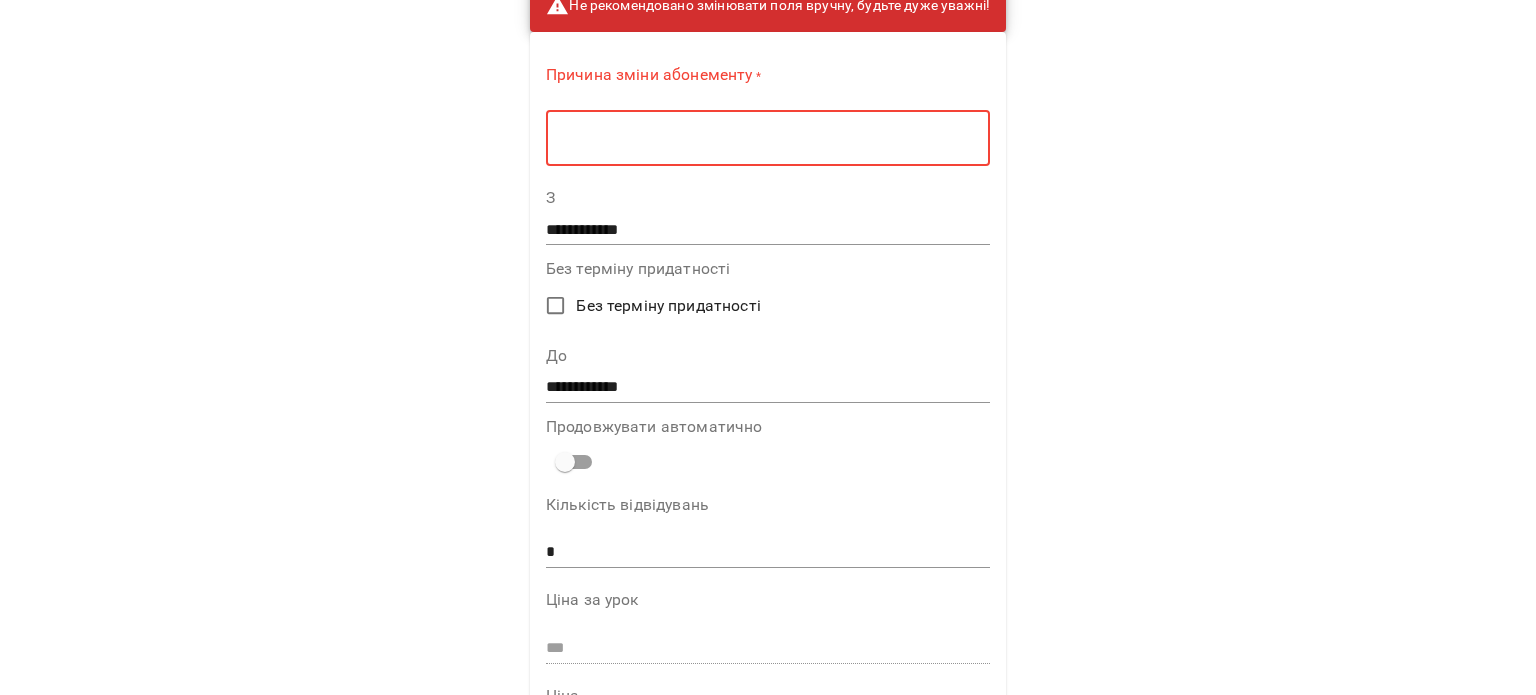 paste on "**********" 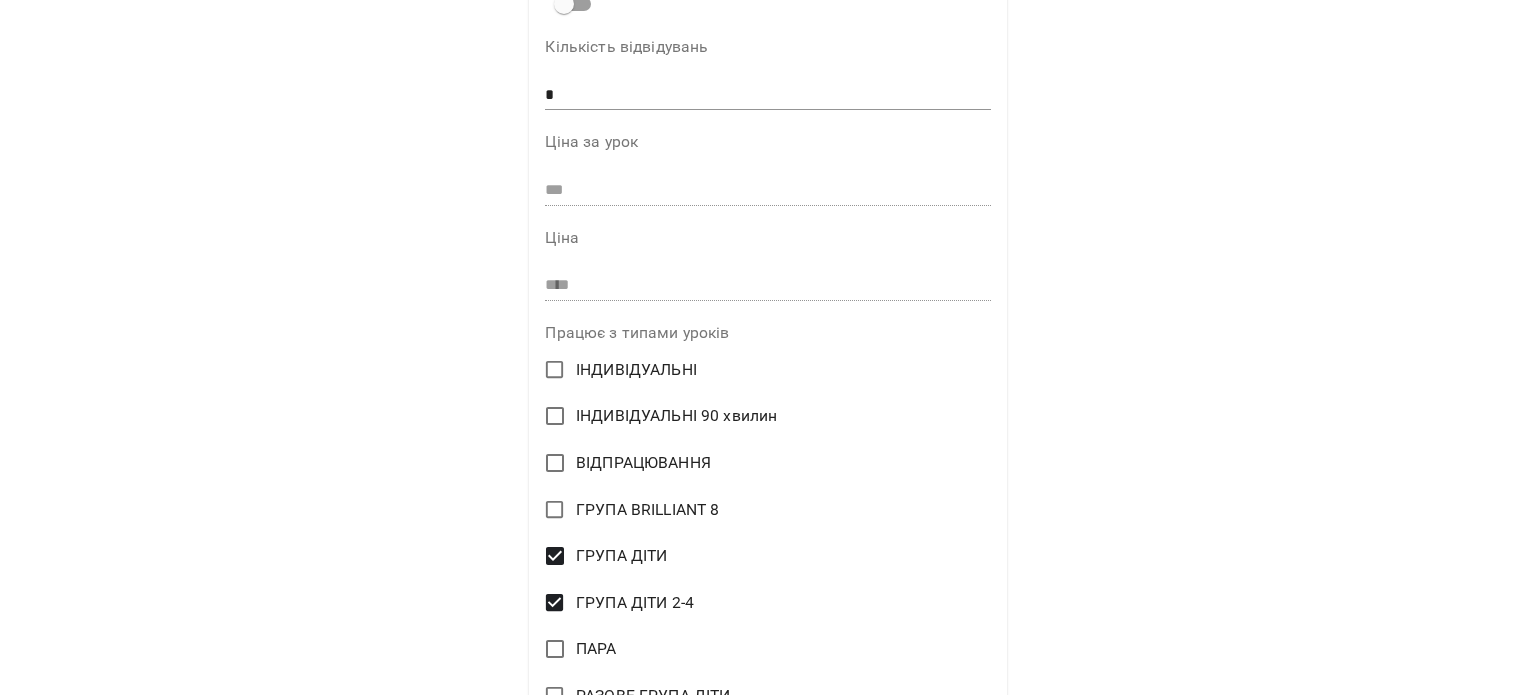 scroll, scrollTop: 200, scrollLeft: 0, axis: vertical 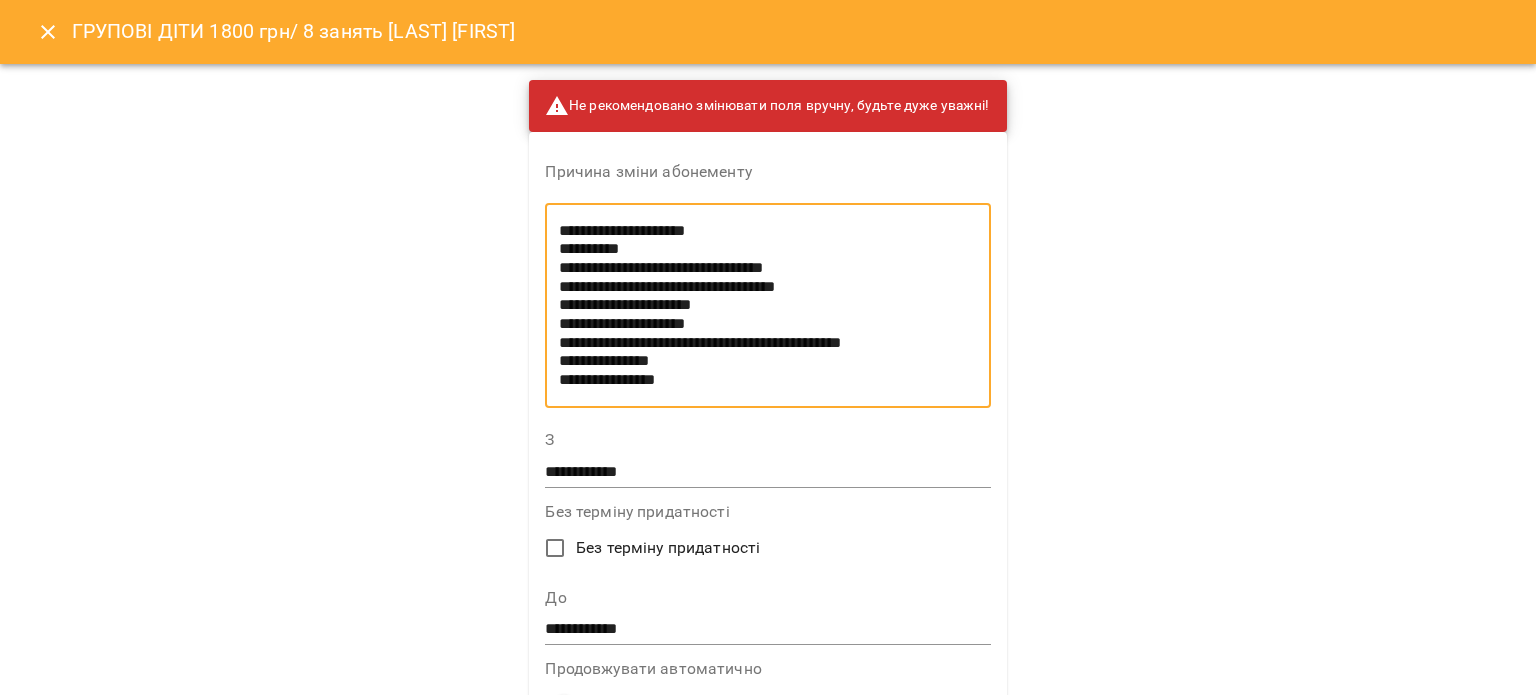 drag, startPoint x: 712, startPoint y: 175, endPoint x: 522, endPoint y: -33, distance: 281.71616 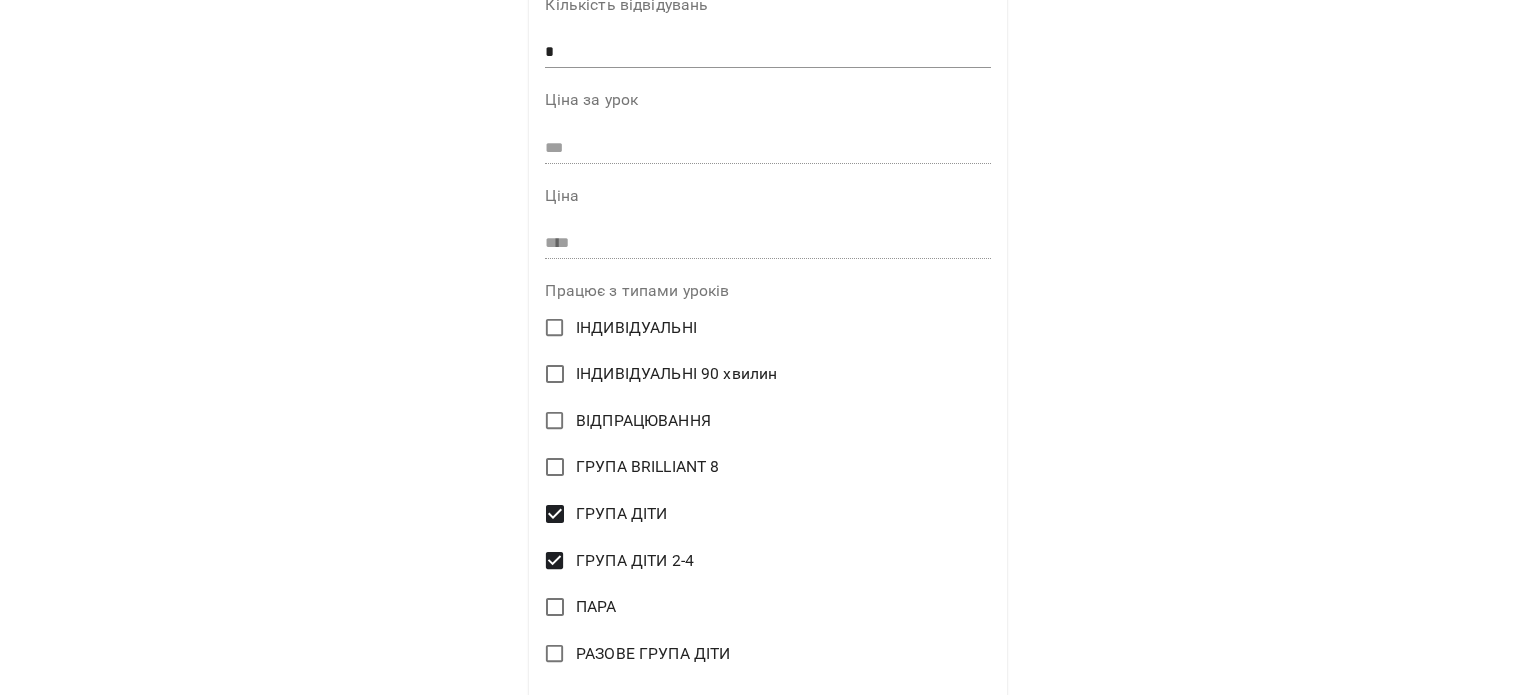 scroll, scrollTop: 700, scrollLeft: 0, axis: vertical 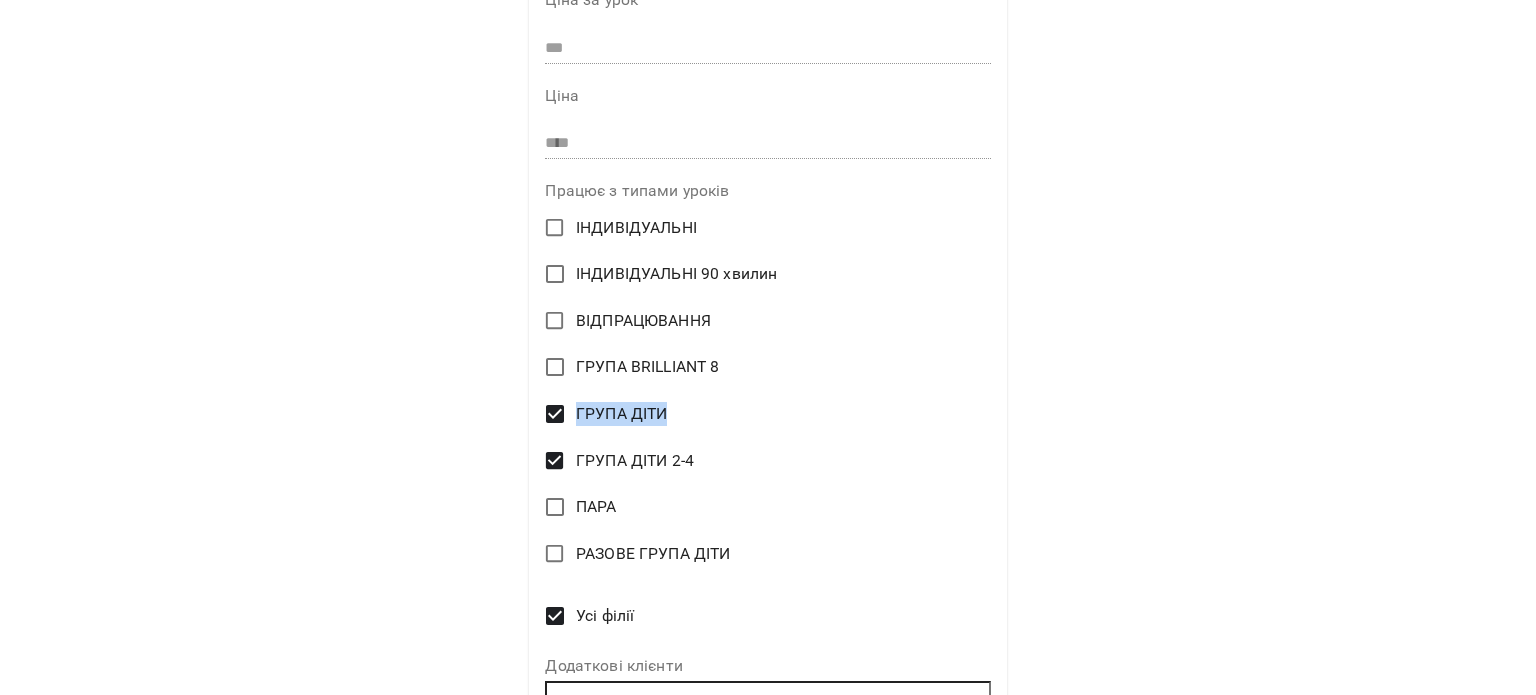 drag, startPoint x: 684, startPoint y: 412, endPoint x: 572, endPoint y: 412, distance: 112 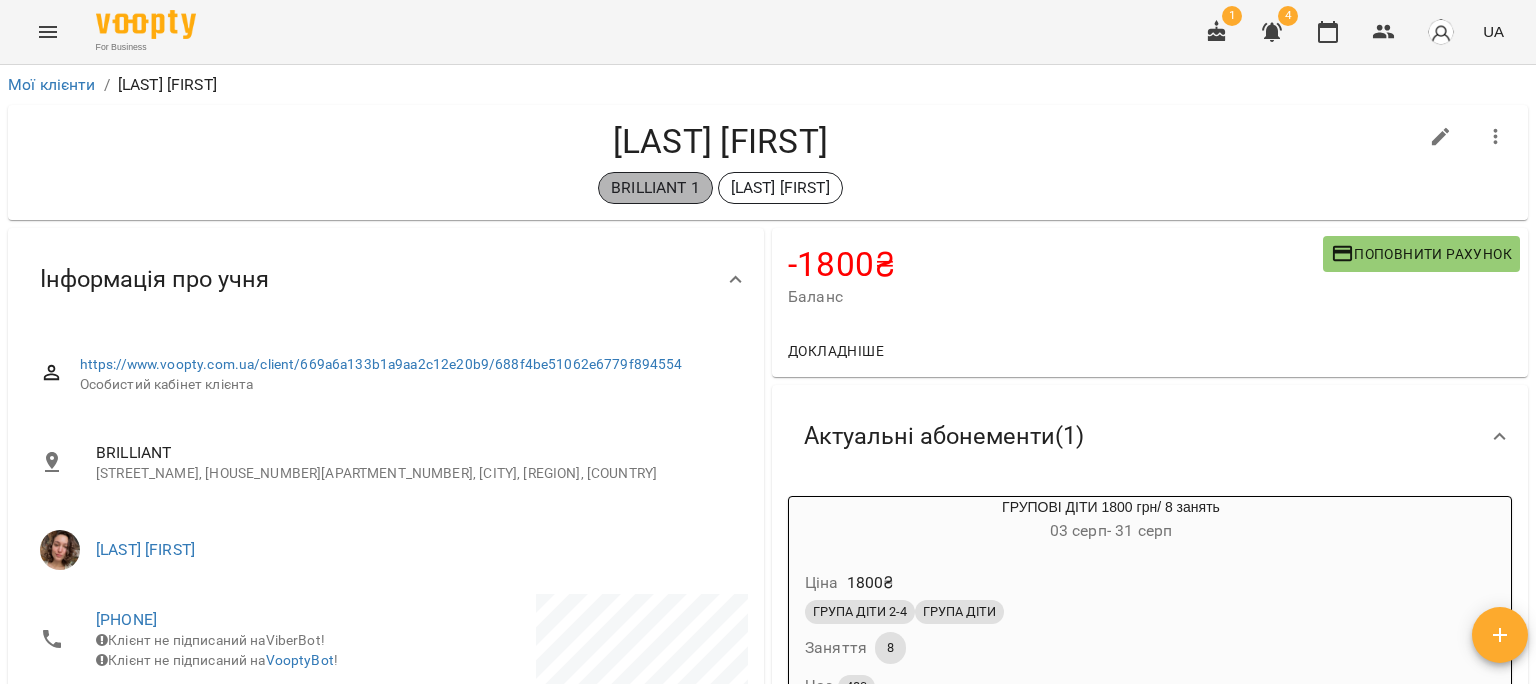 click on "BRILLIANT 1" at bounding box center (655, 188) 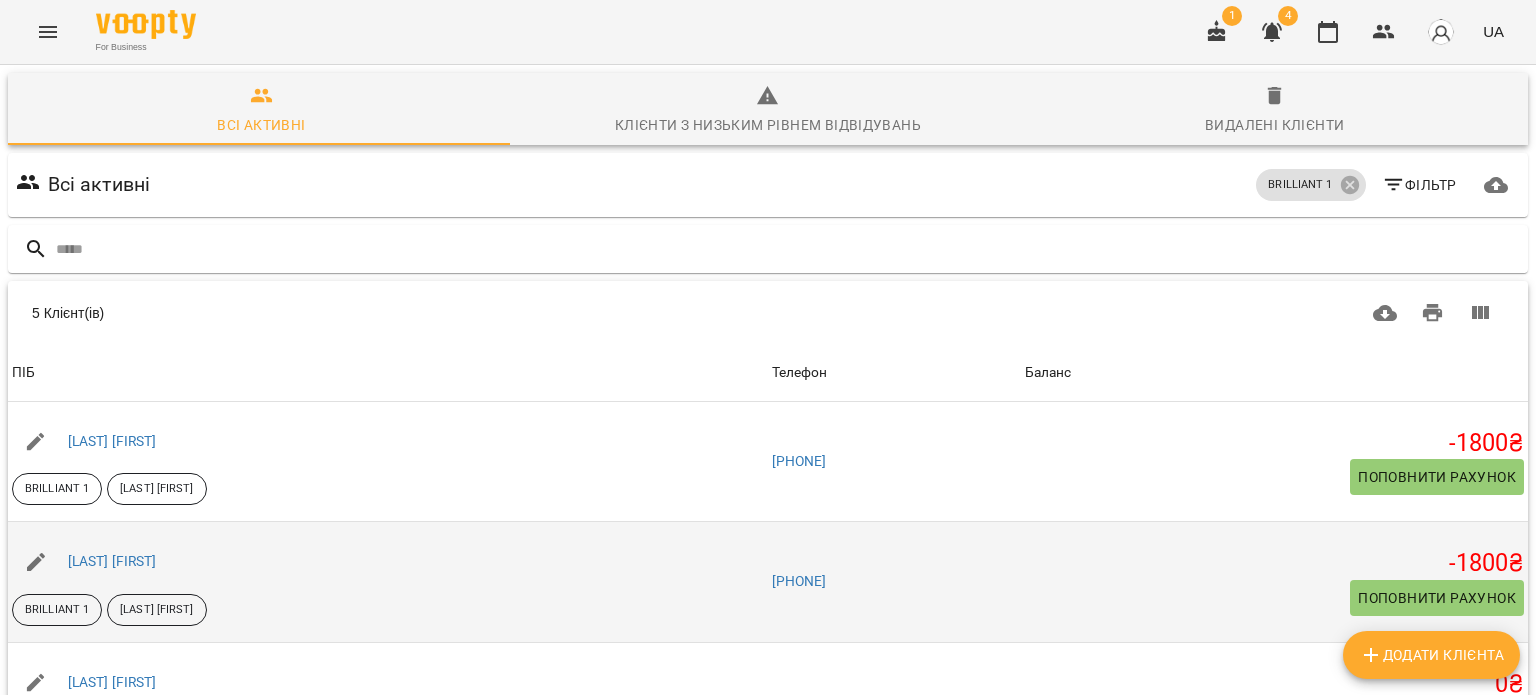 scroll, scrollTop: 100, scrollLeft: 0, axis: vertical 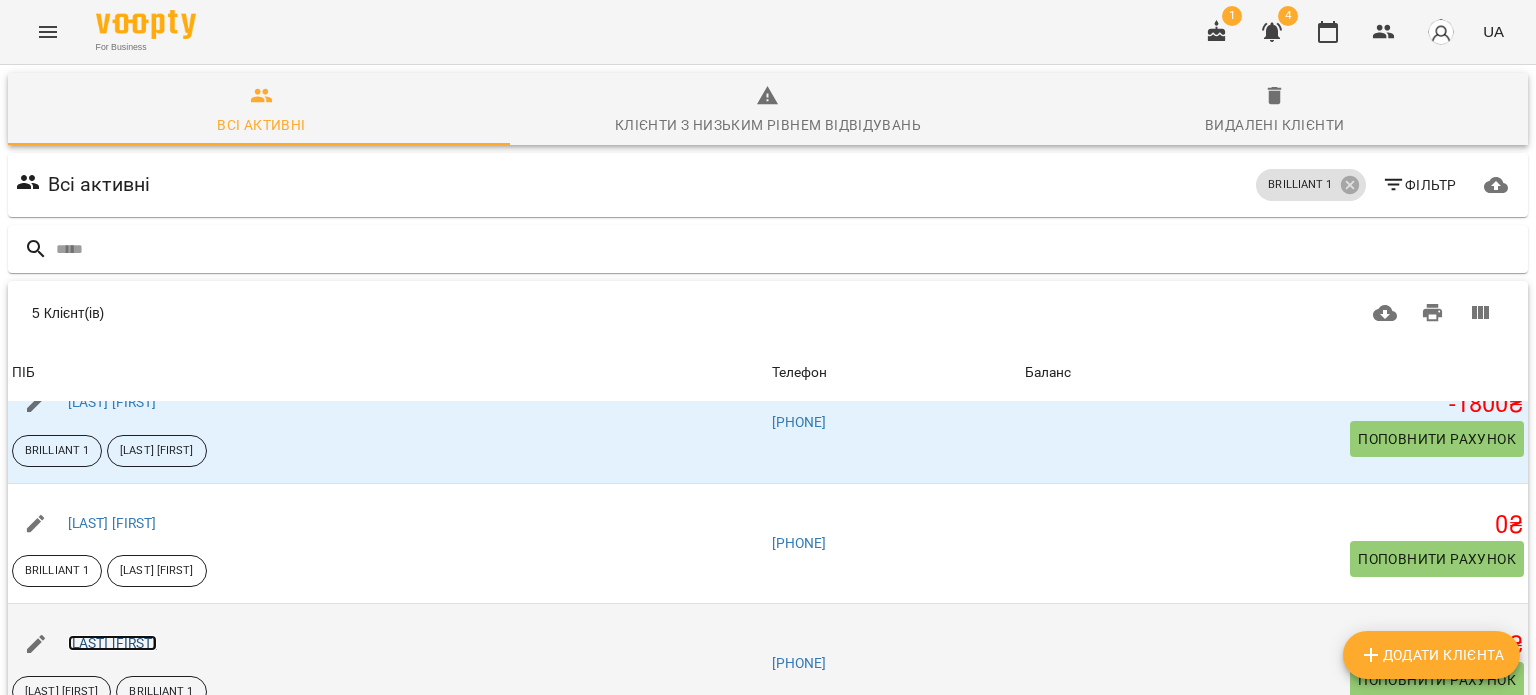 click on "[LAST] [FIRST]" at bounding box center [112, 643] 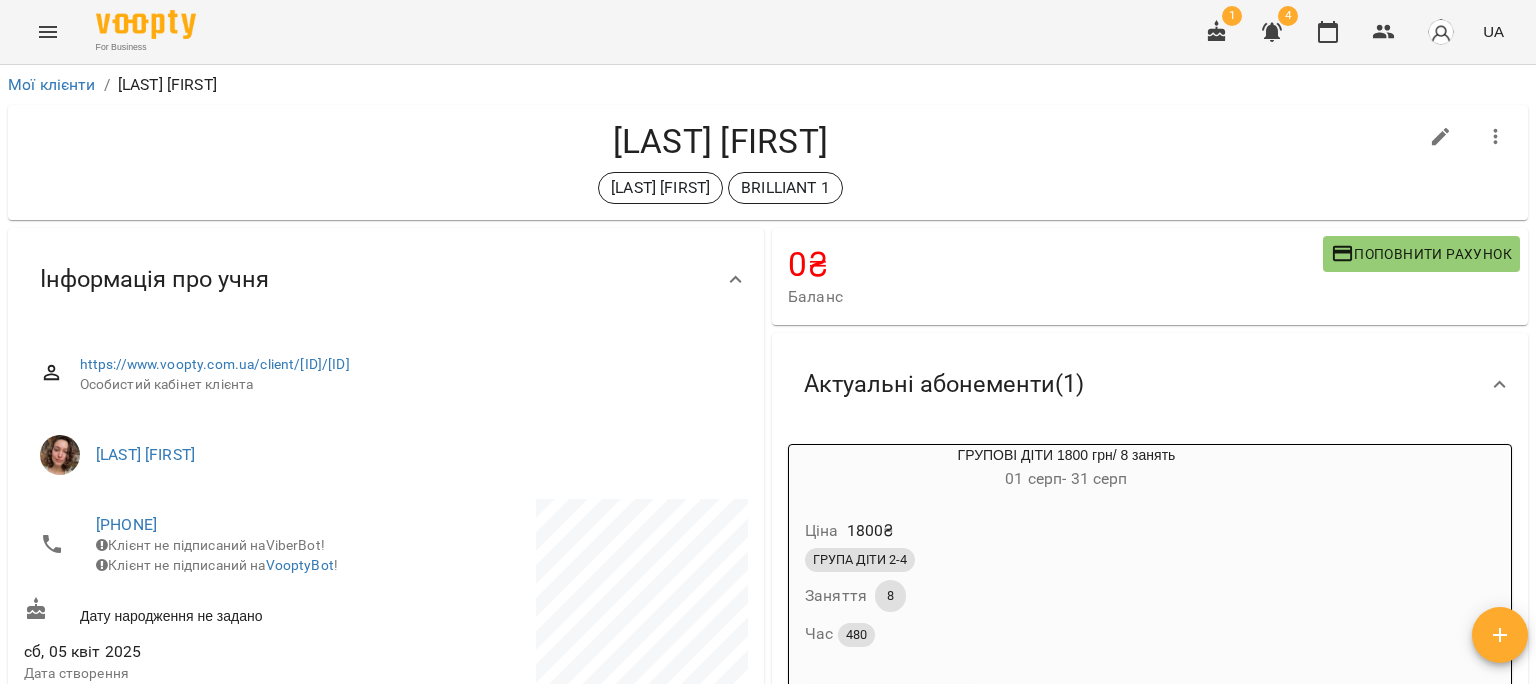 scroll, scrollTop: 200, scrollLeft: 0, axis: vertical 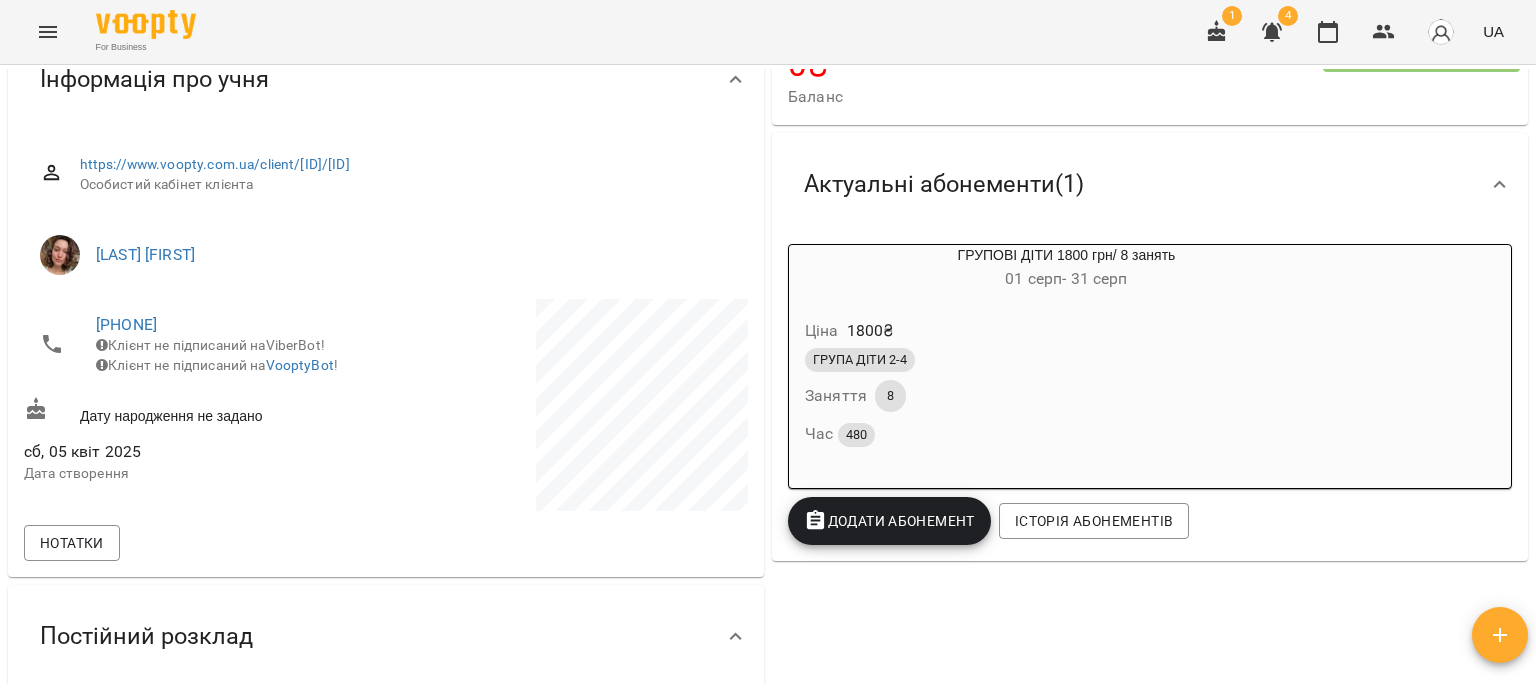 click on "Ціна 1800 ₴" at bounding box center [1066, 331] 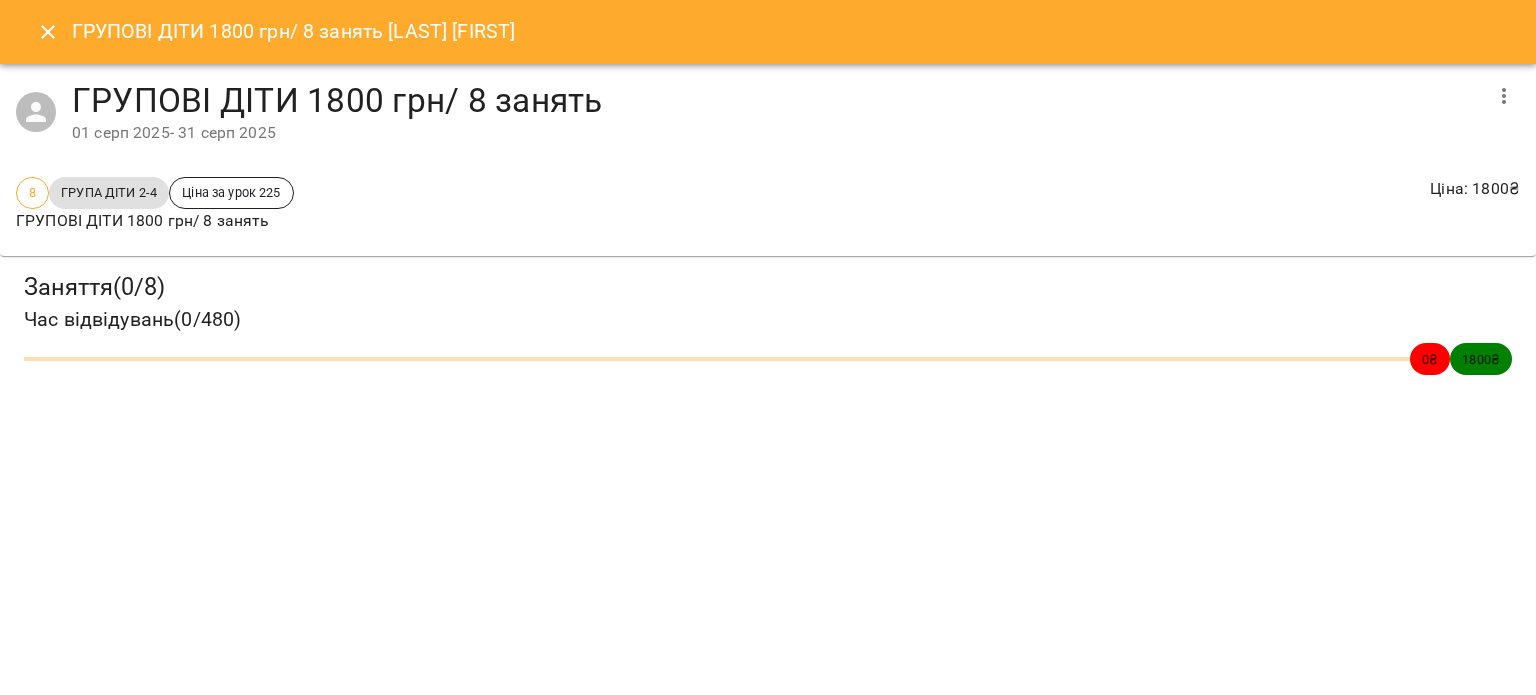 click 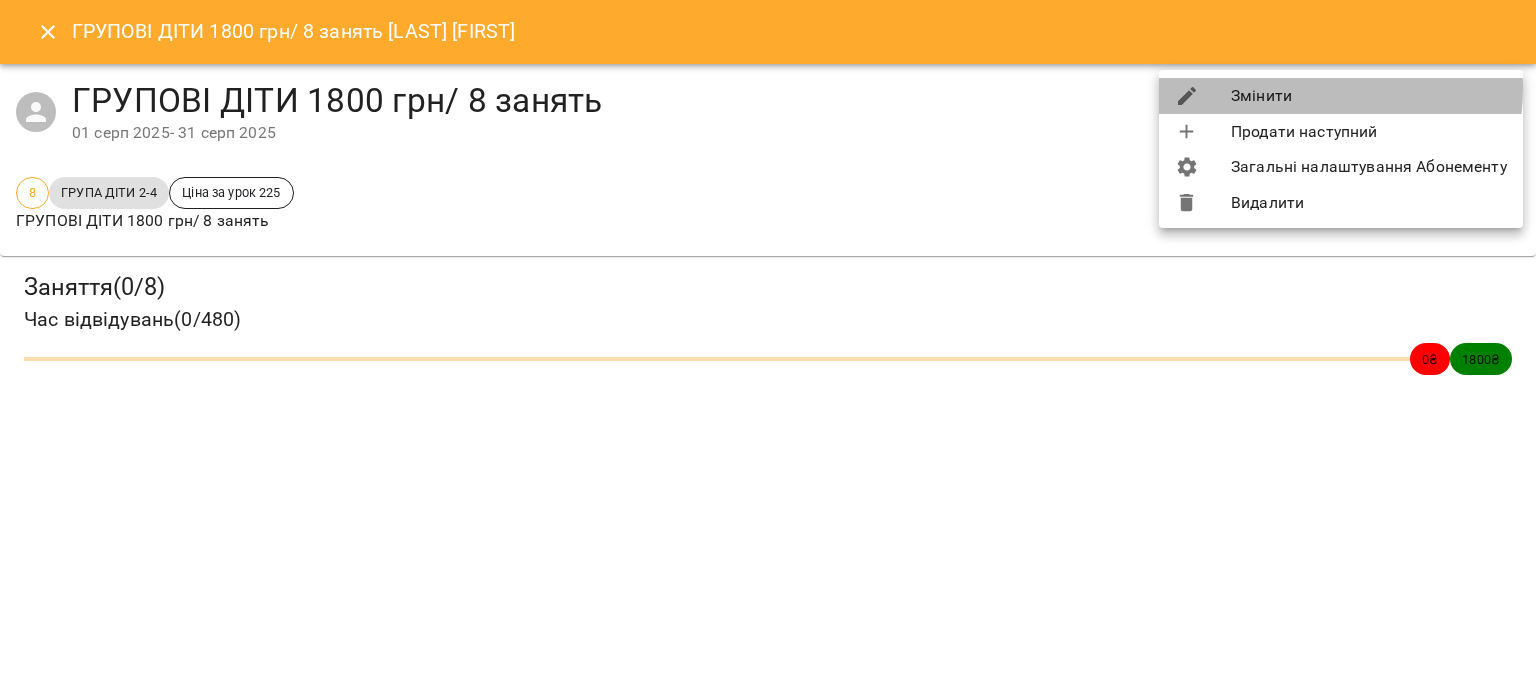 drag, startPoint x: 1287, startPoint y: 88, endPoint x: 1168, endPoint y: 108, distance: 120.66897 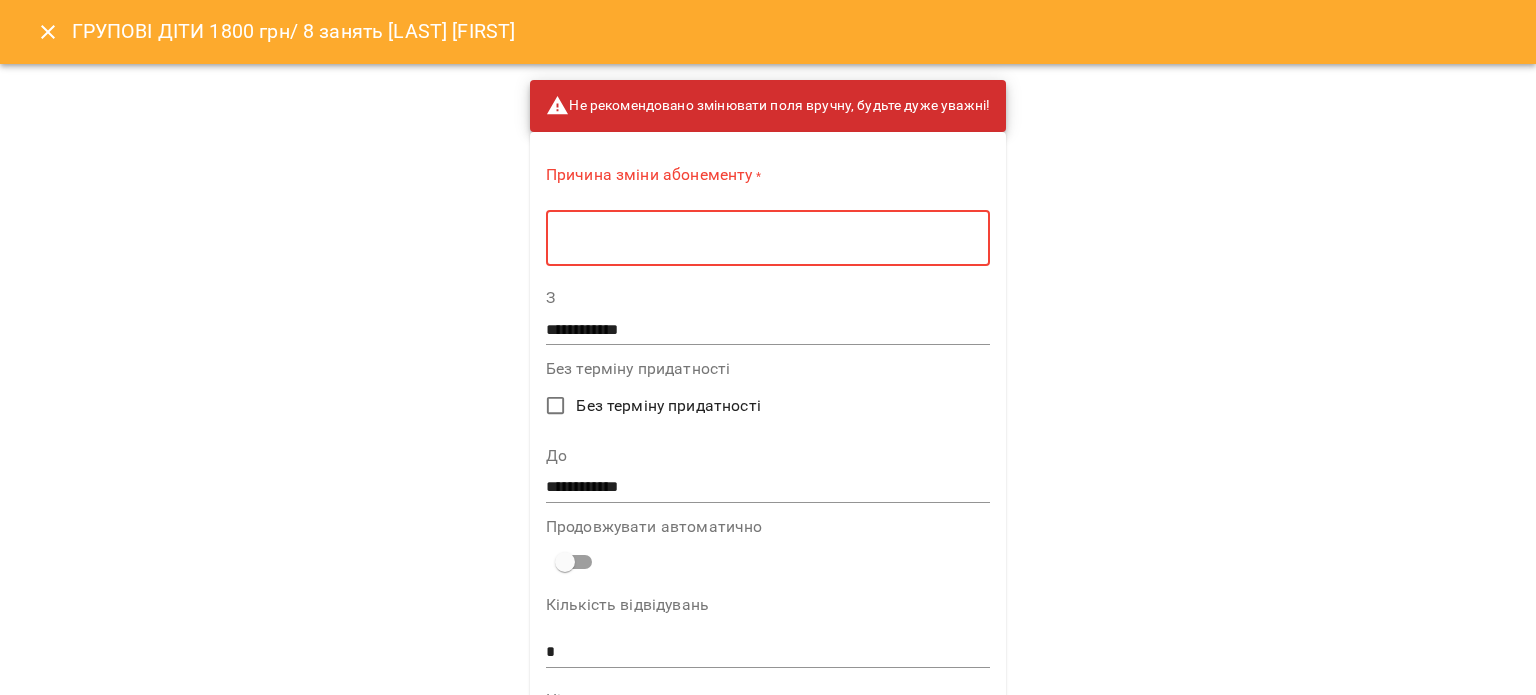paste on "**********" 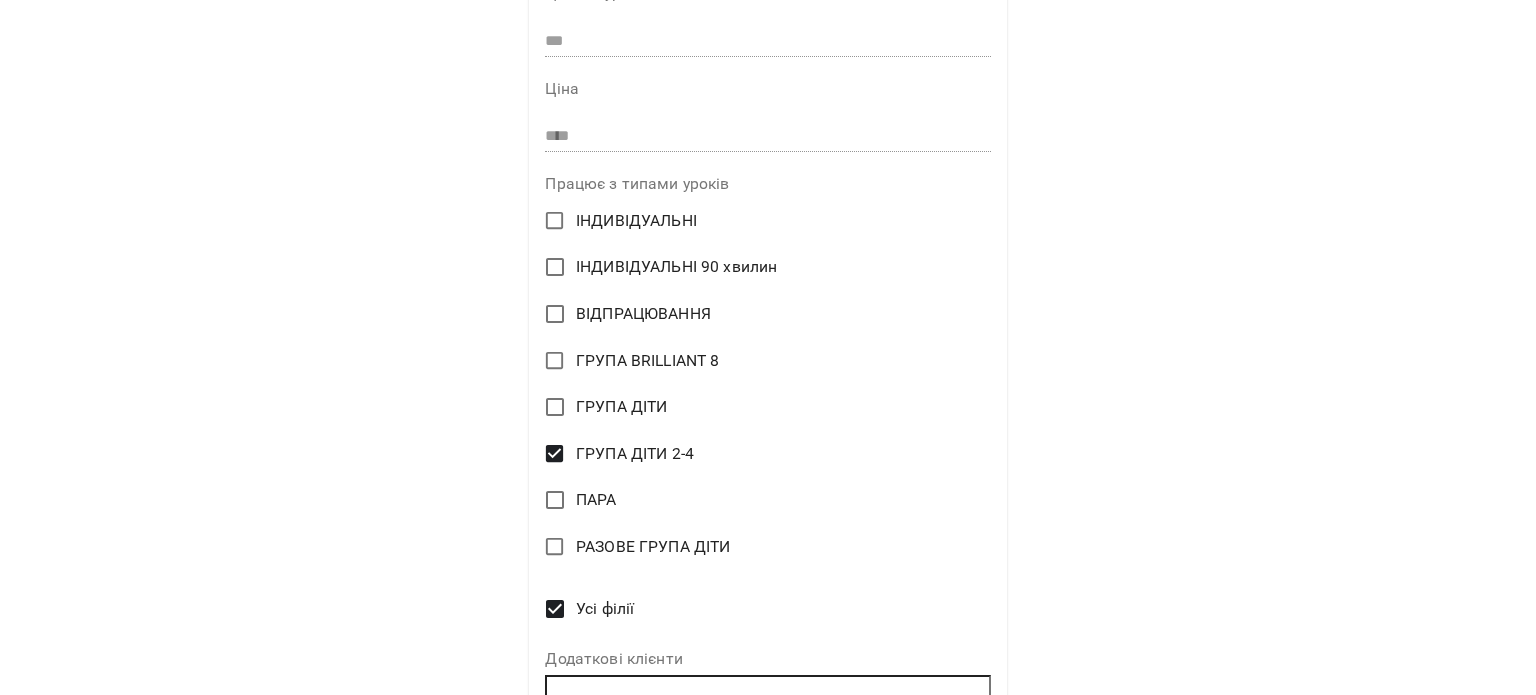 scroll, scrollTop: 808, scrollLeft: 0, axis: vertical 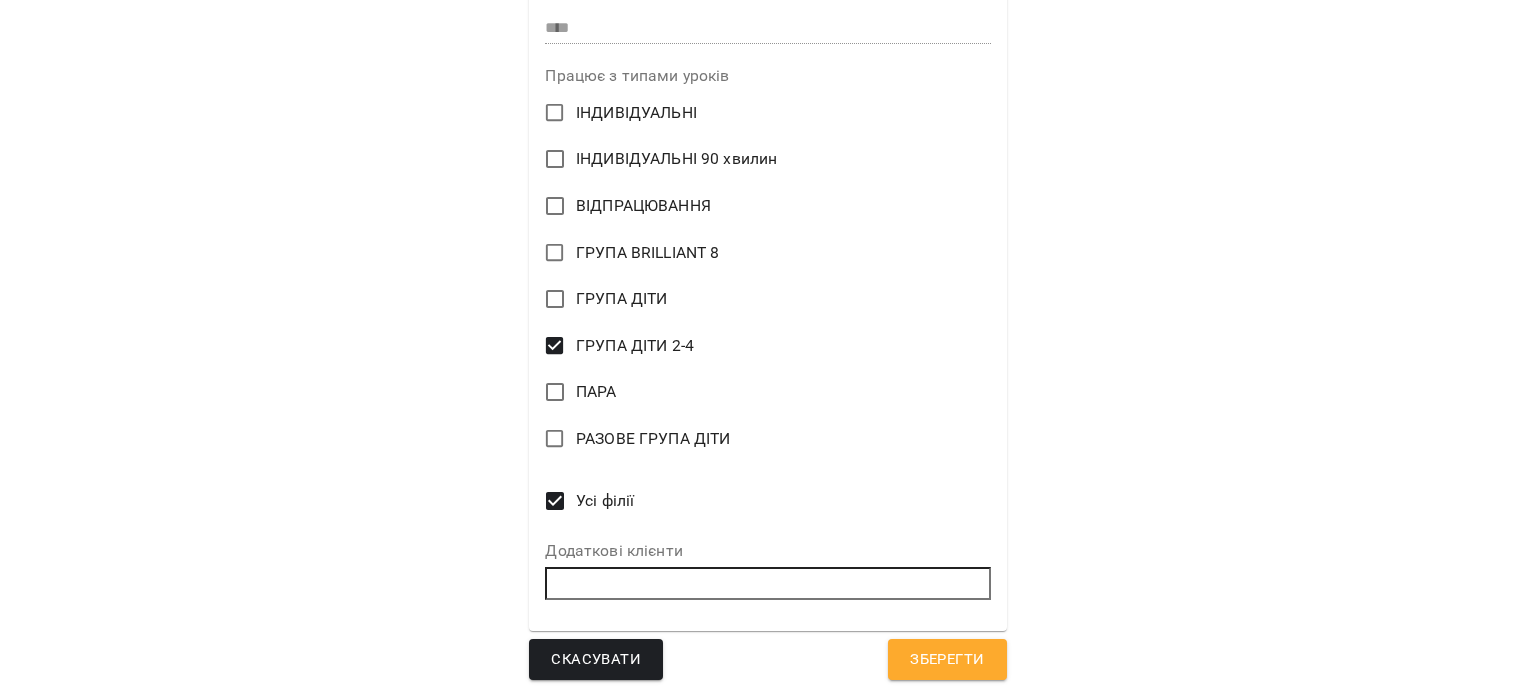 type on "**********" 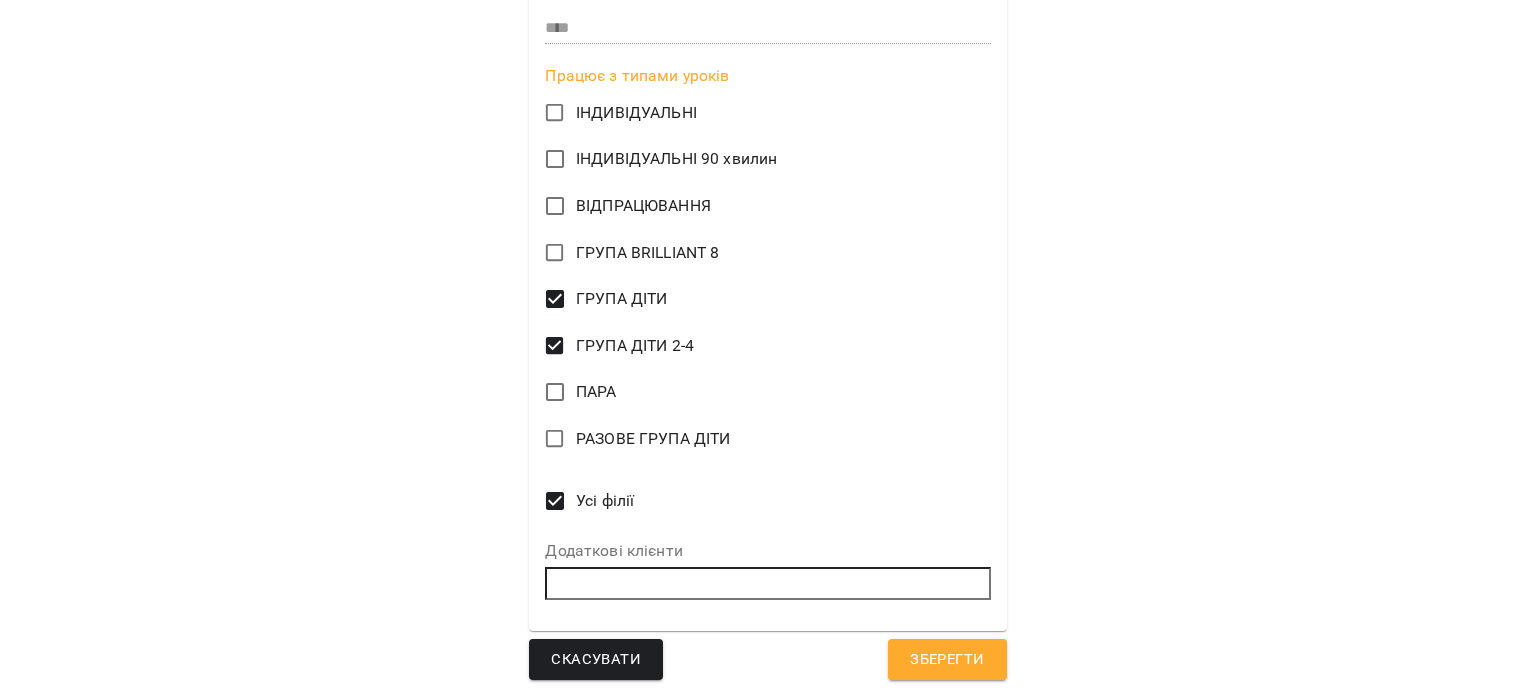 click on "Зберегти" at bounding box center (947, 660) 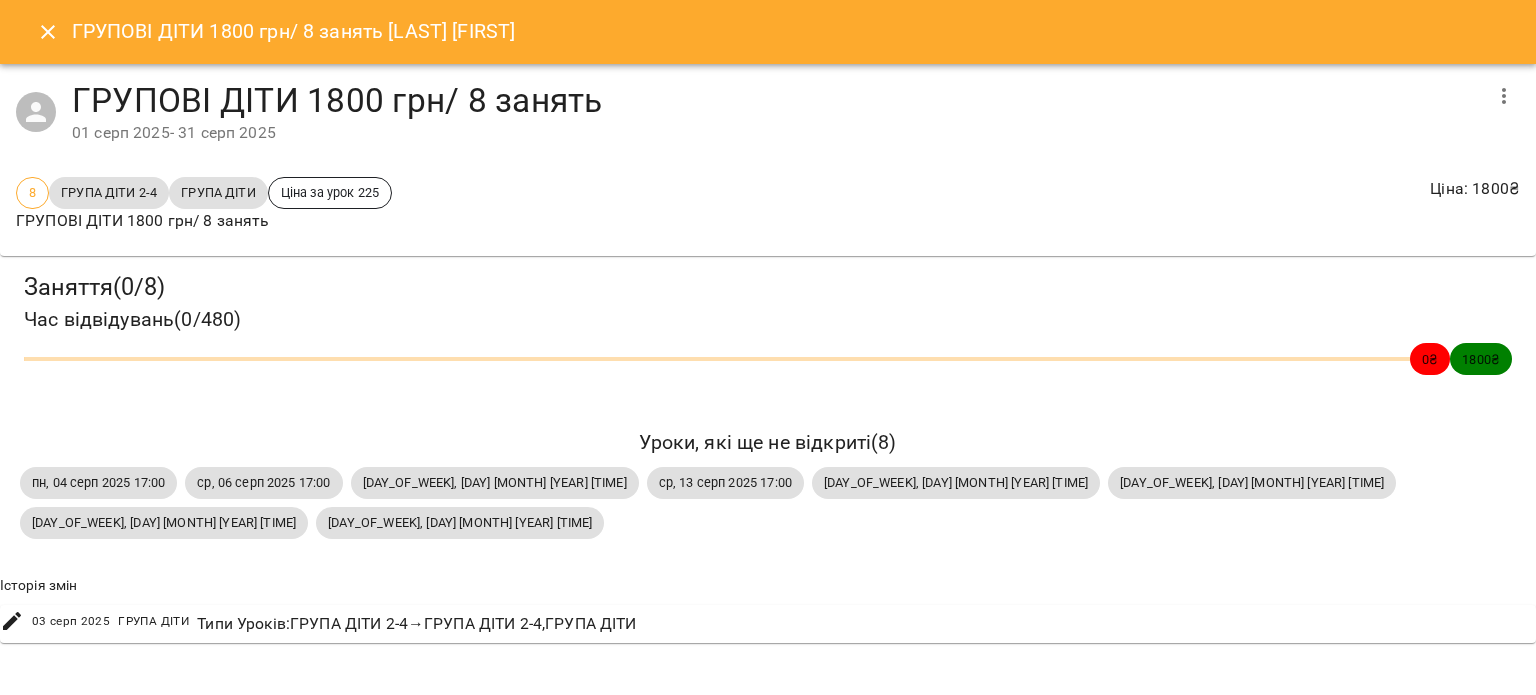 click 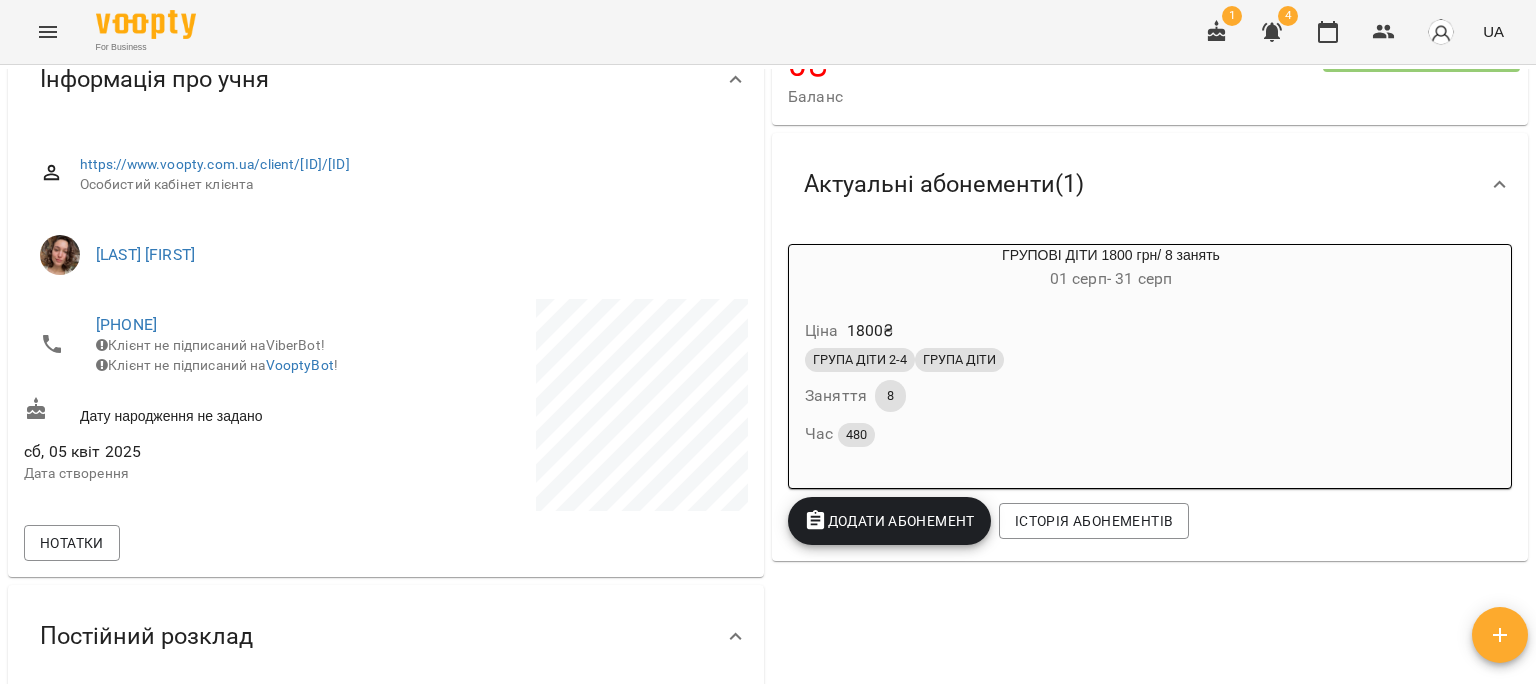 scroll, scrollTop: 0, scrollLeft: 0, axis: both 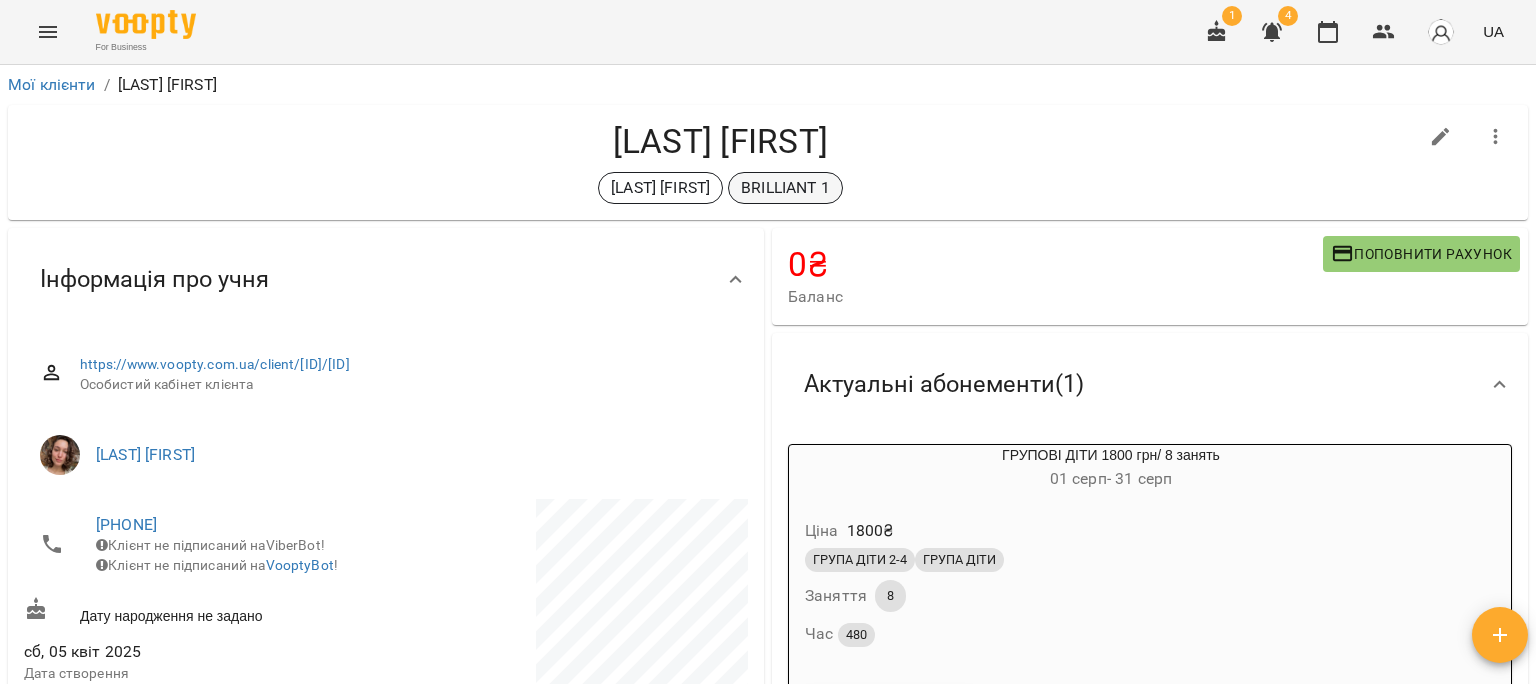 click on "BRILLIANT 1" at bounding box center [785, 188] 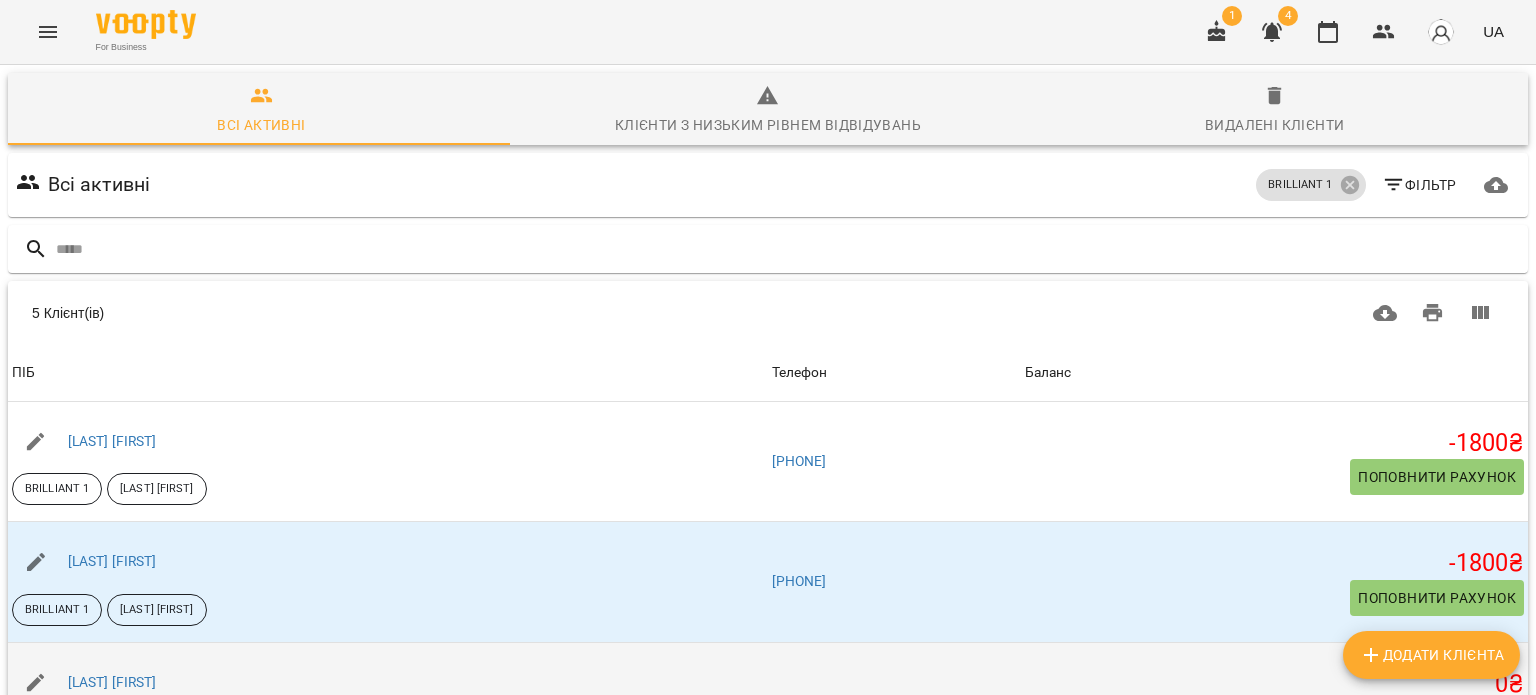 scroll, scrollTop: 159, scrollLeft: 0, axis: vertical 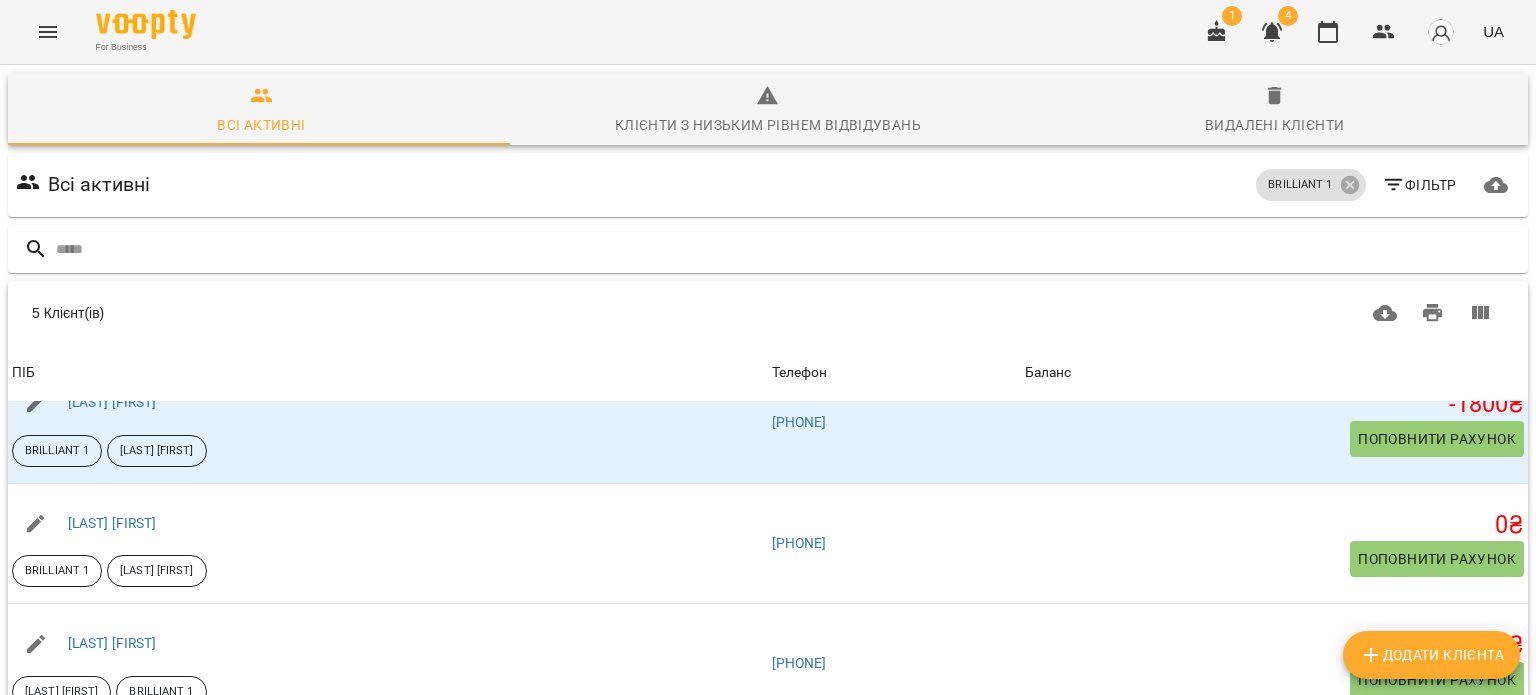 click on "Дашівець Марія" at bounding box center [127, 764] 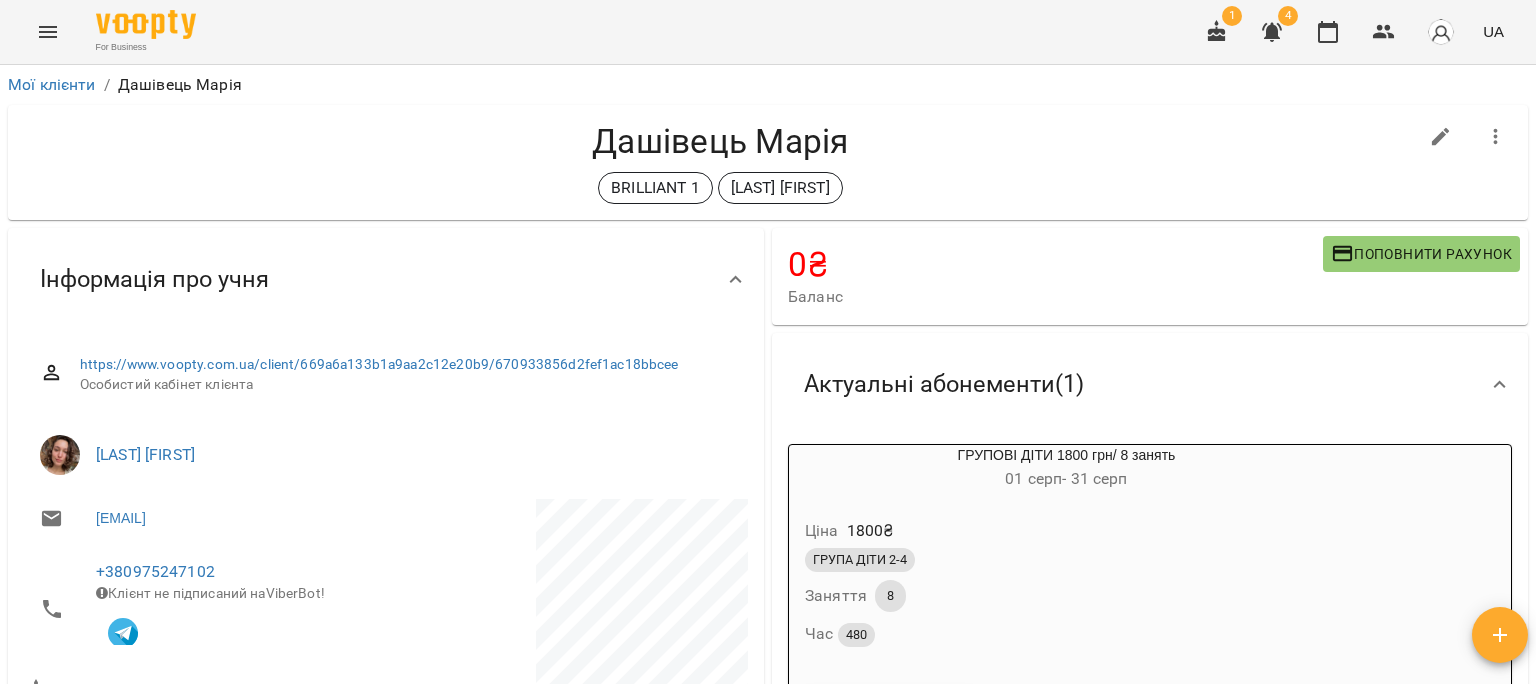 scroll, scrollTop: 300, scrollLeft: 0, axis: vertical 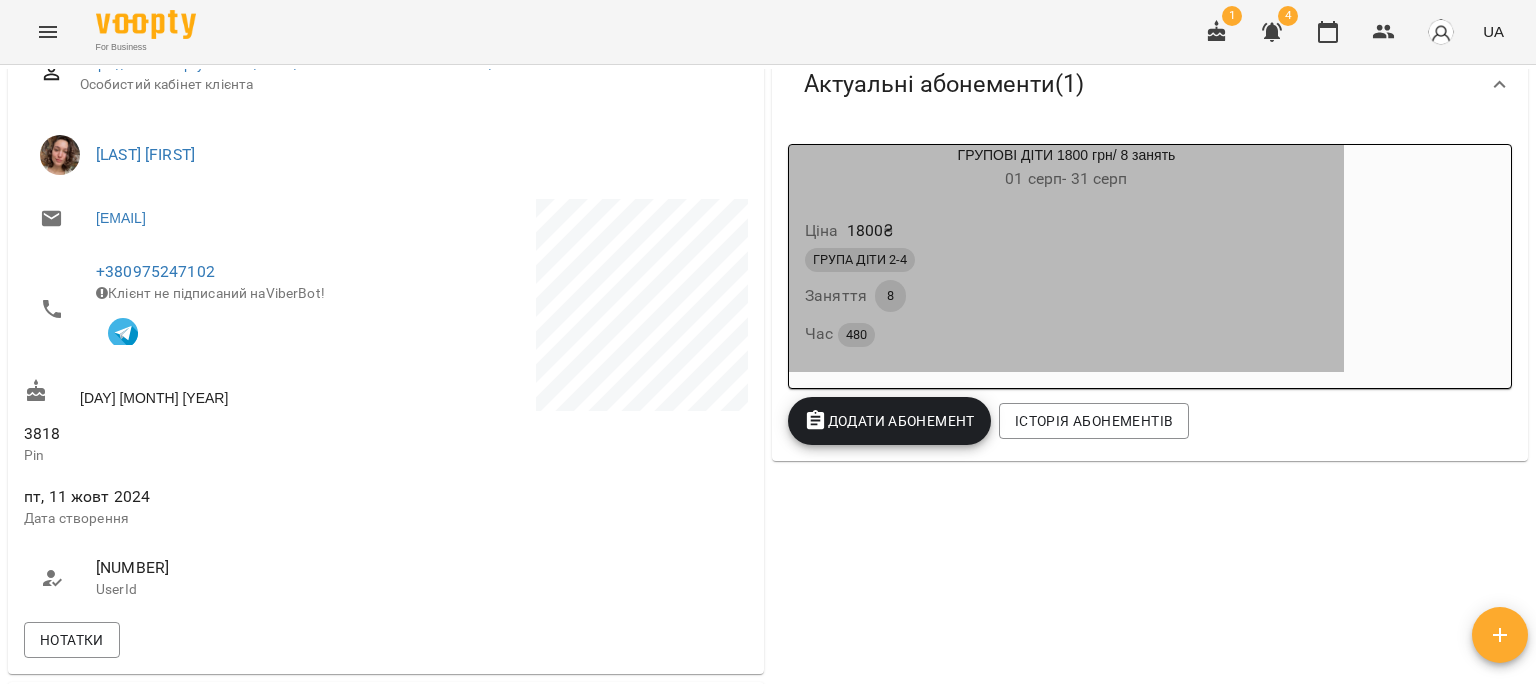 click on "Ціна 1800 ₴ ГРУПА ДІТИ 2-4 Заняття 8 Час   480" at bounding box center (1066, 286) 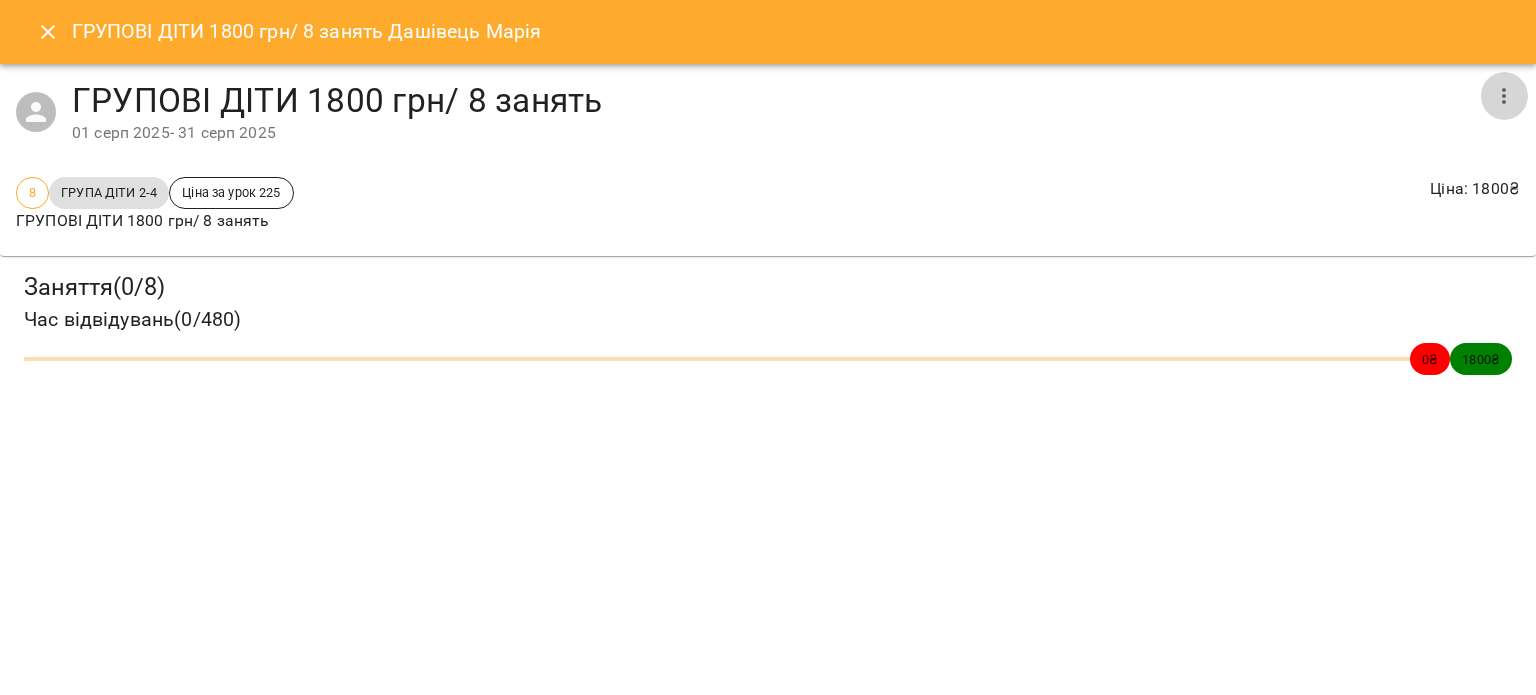 click 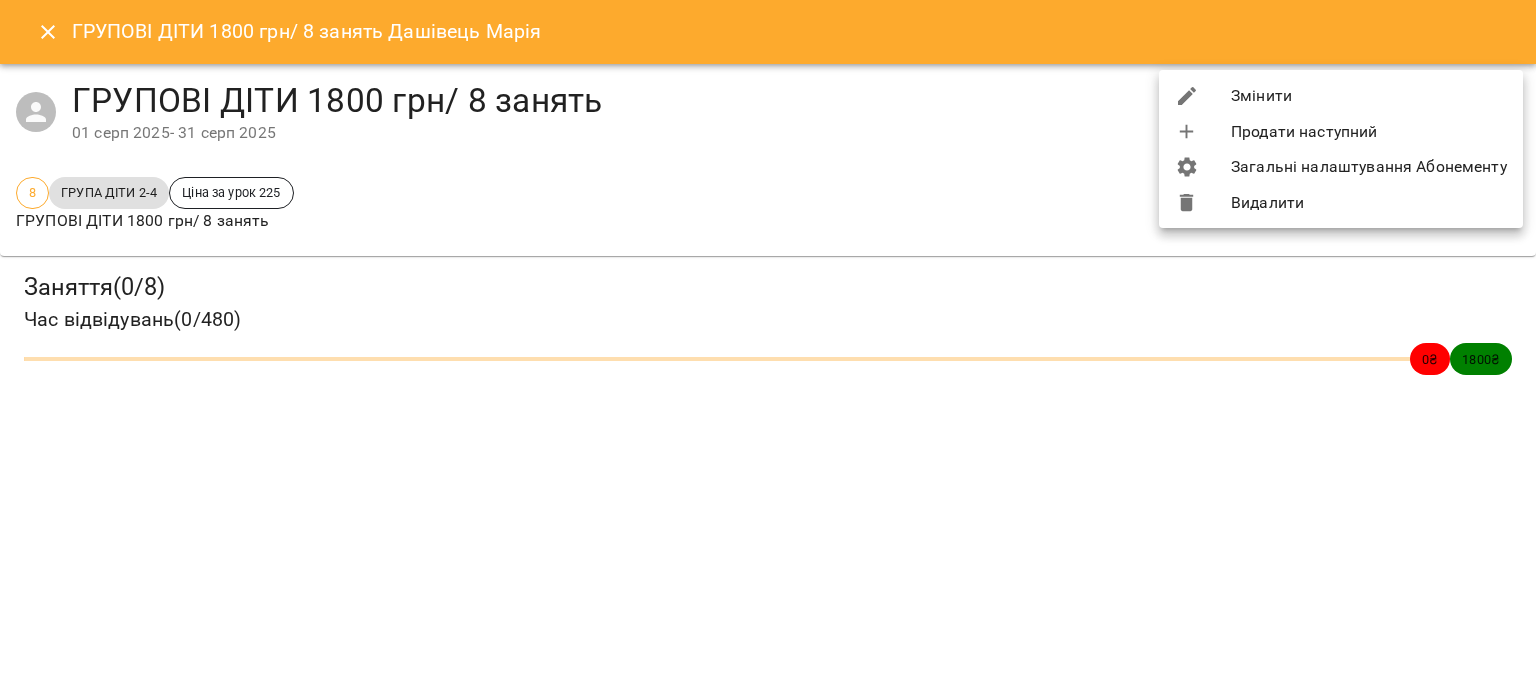 click on "Змінити" at bounding box center [1341, 96] 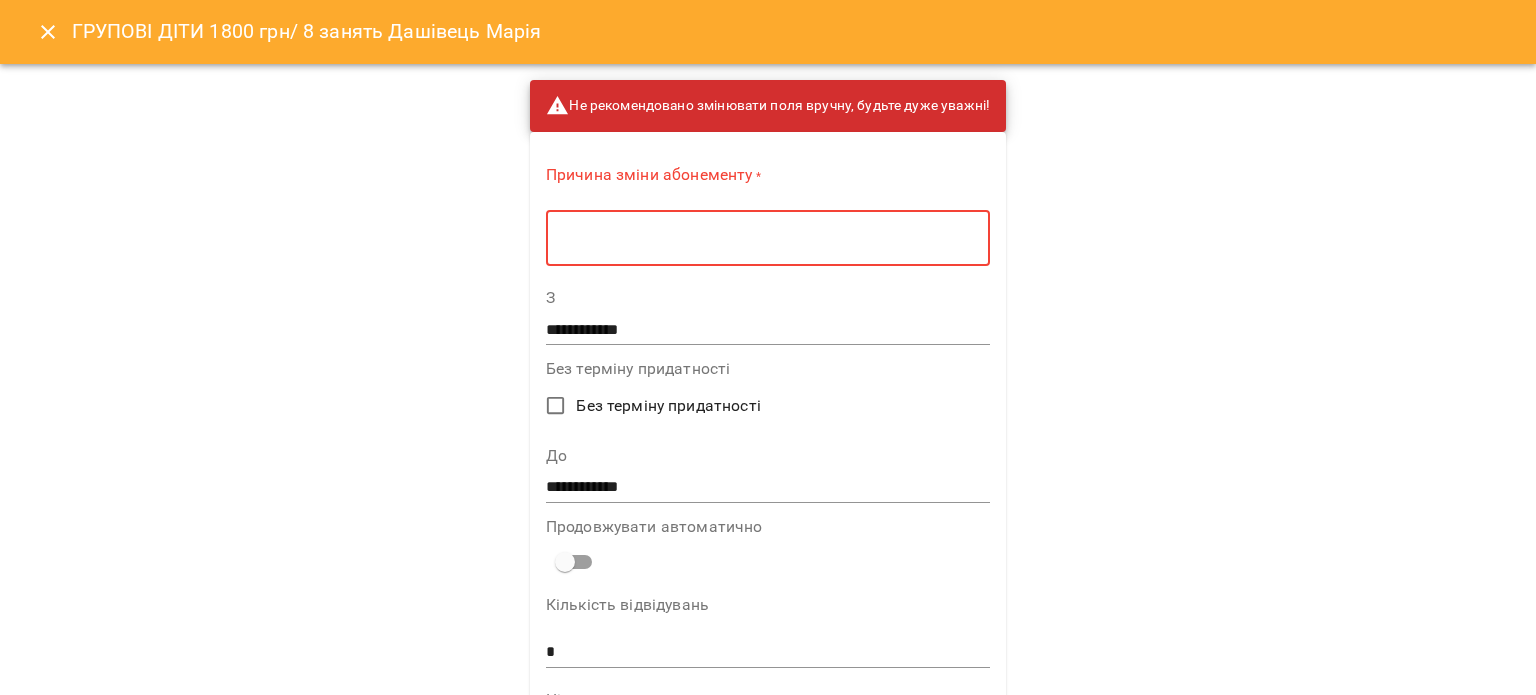click at bounding box center (768, 238) 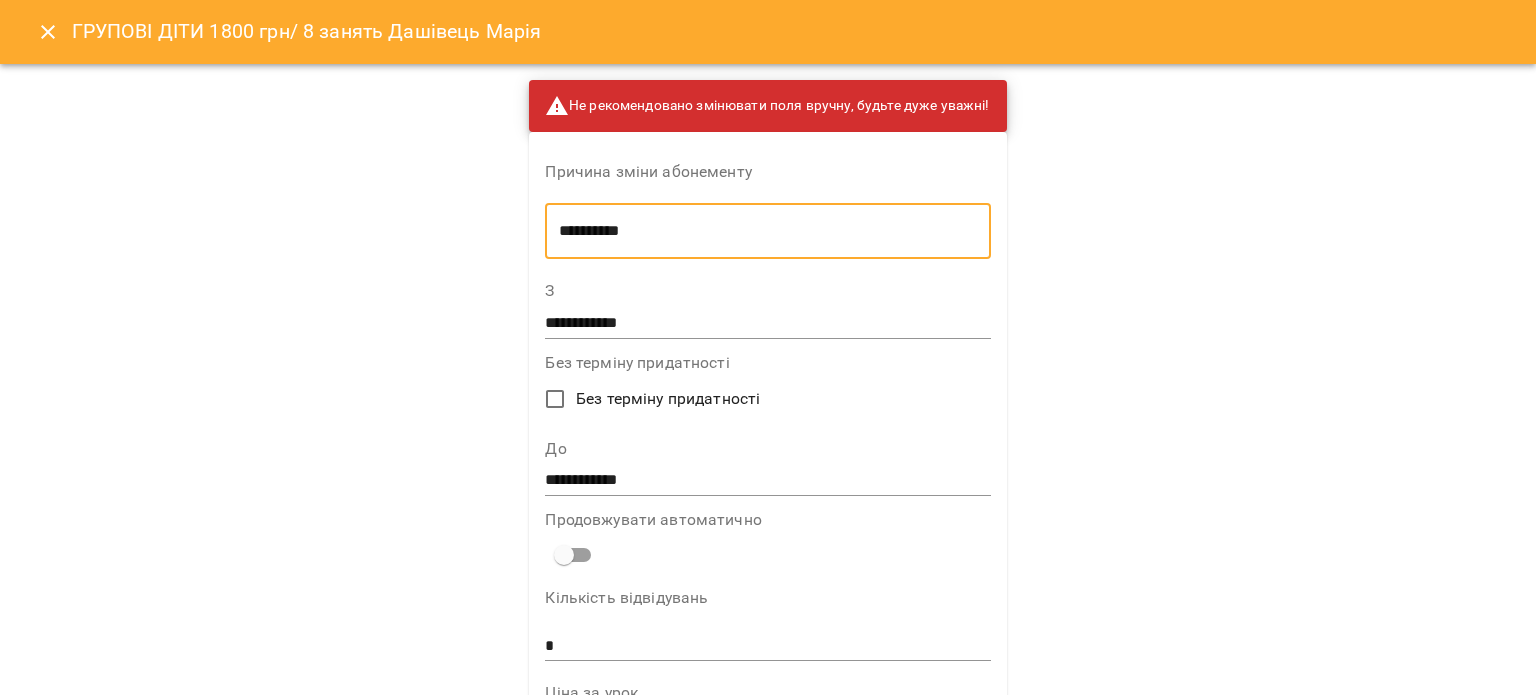 scroll, scrollTop: 700, scrollLeft: 0, axis: vertical 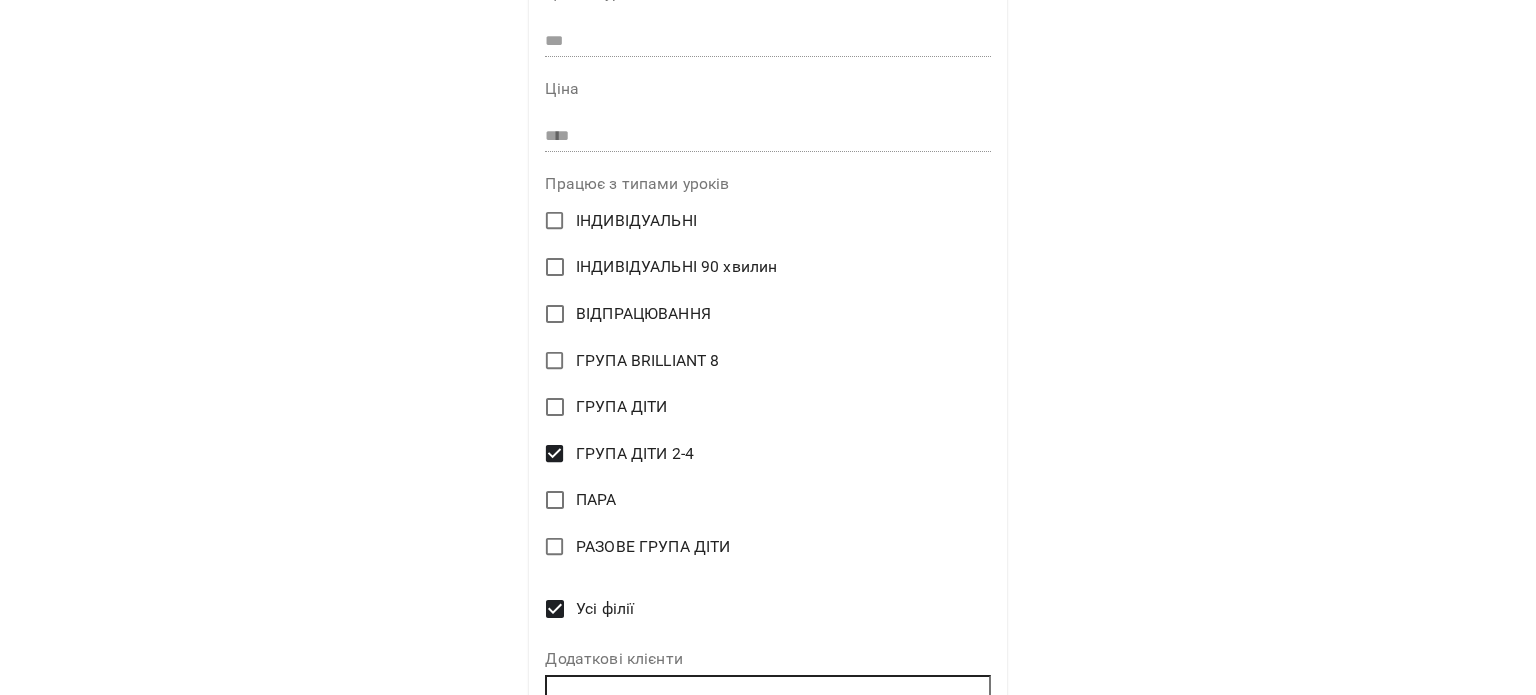 type on "**********" 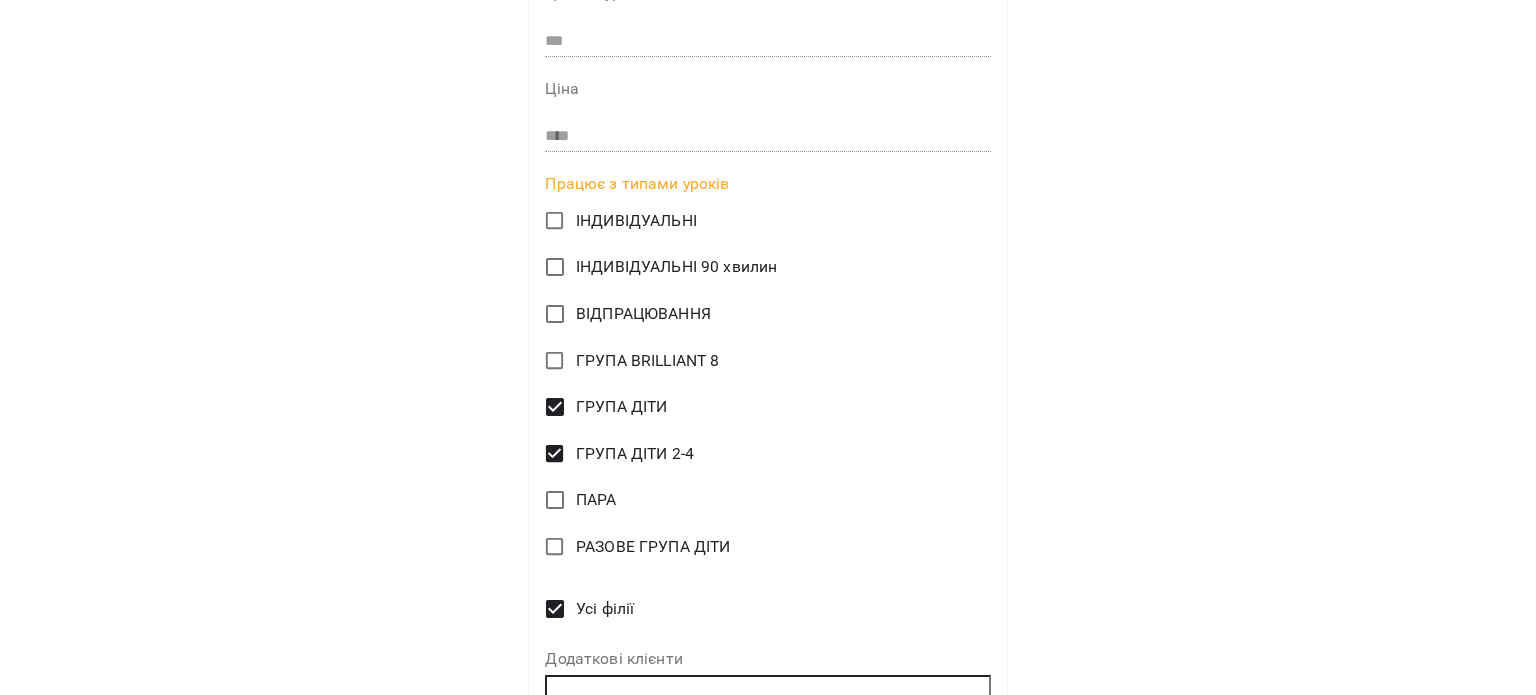 scroll, scrollTop: 808, scrollLeft: 0, axis: vertical 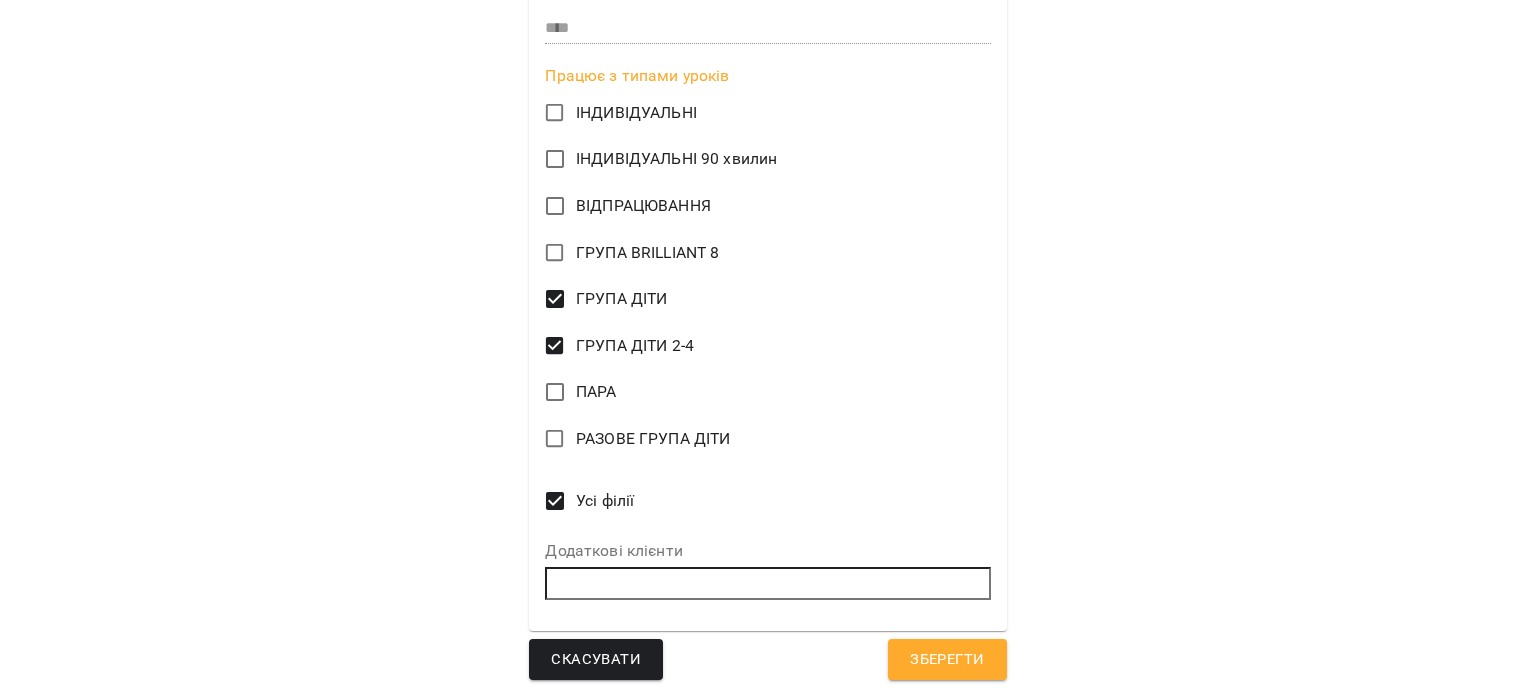 drag, startPoint x: 954, startPoint y: 664, endPoint x: 968, endPoint y: 663, distance: 14.035668 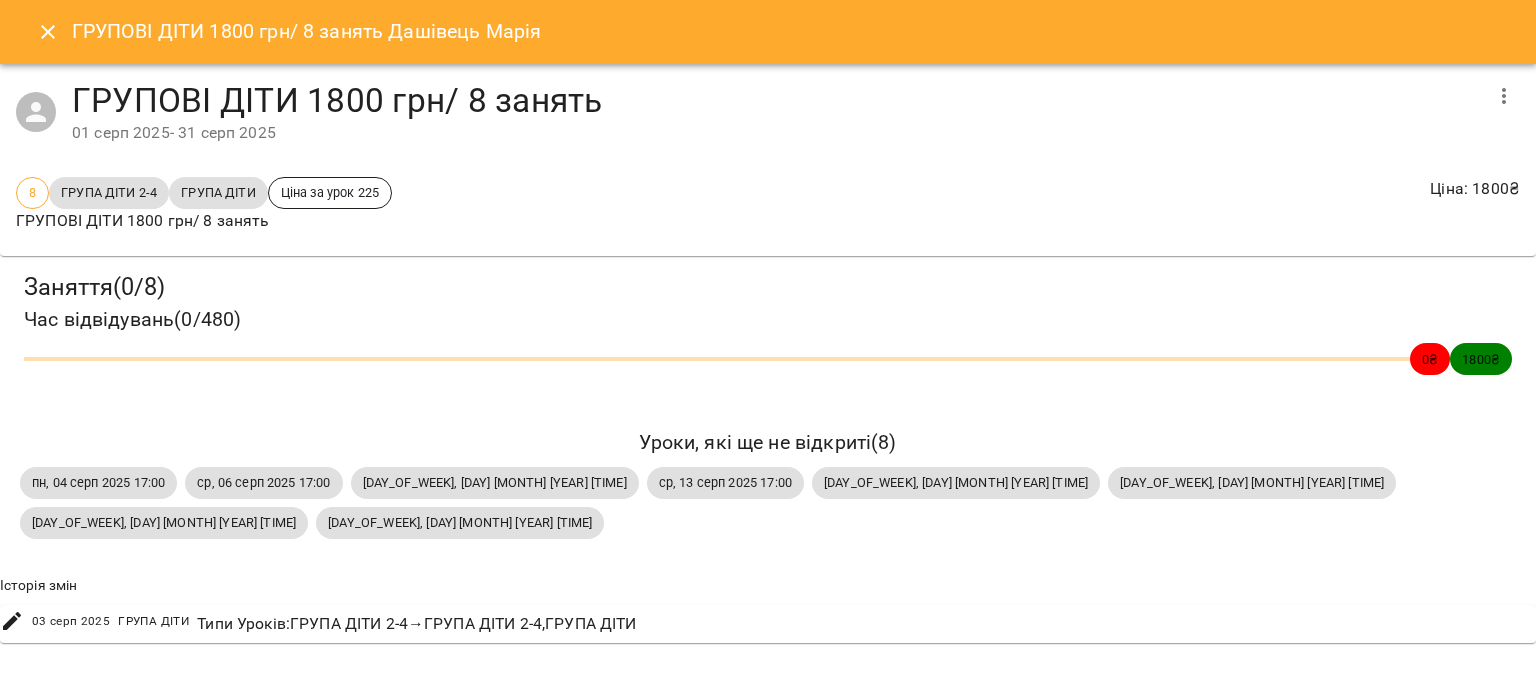 click at bounding box center [48, 32] 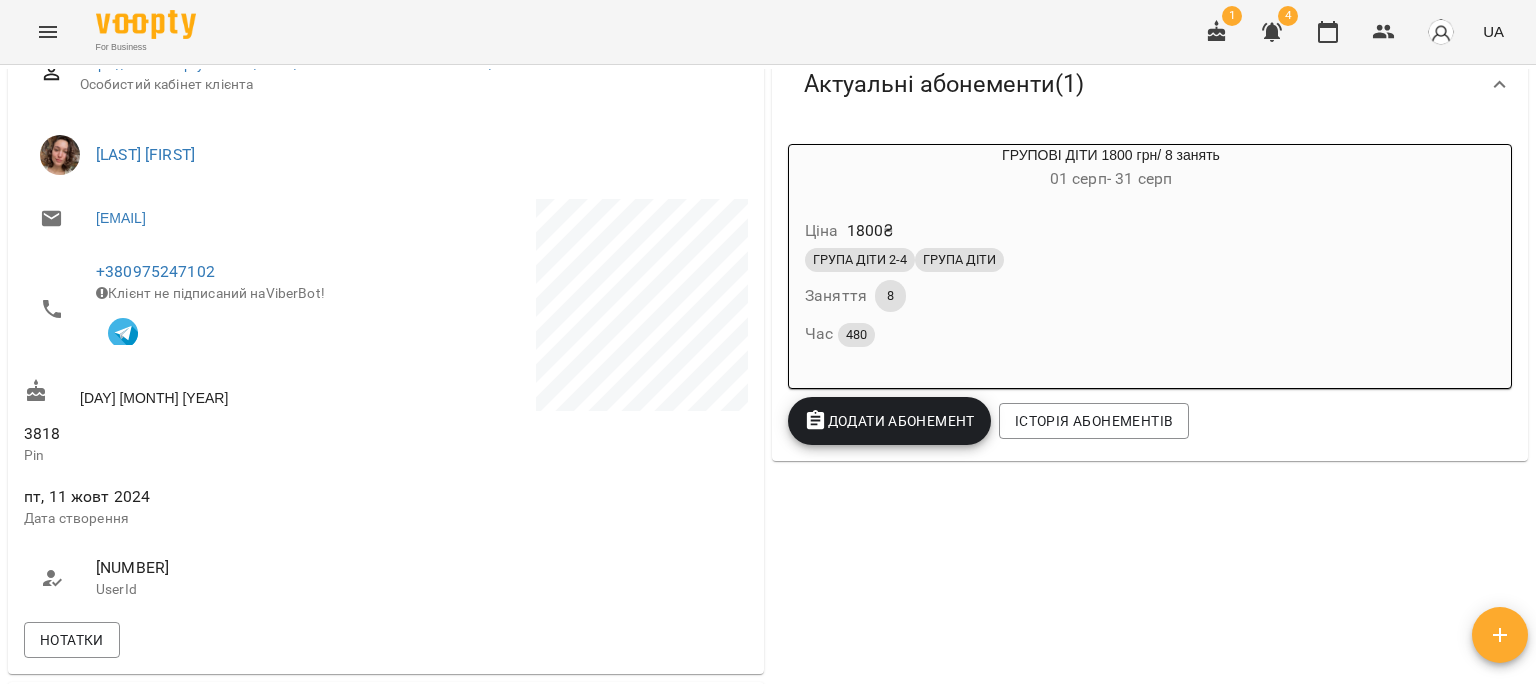scroll, scrollTop: 0, scrollLeft: 0, axis: both 